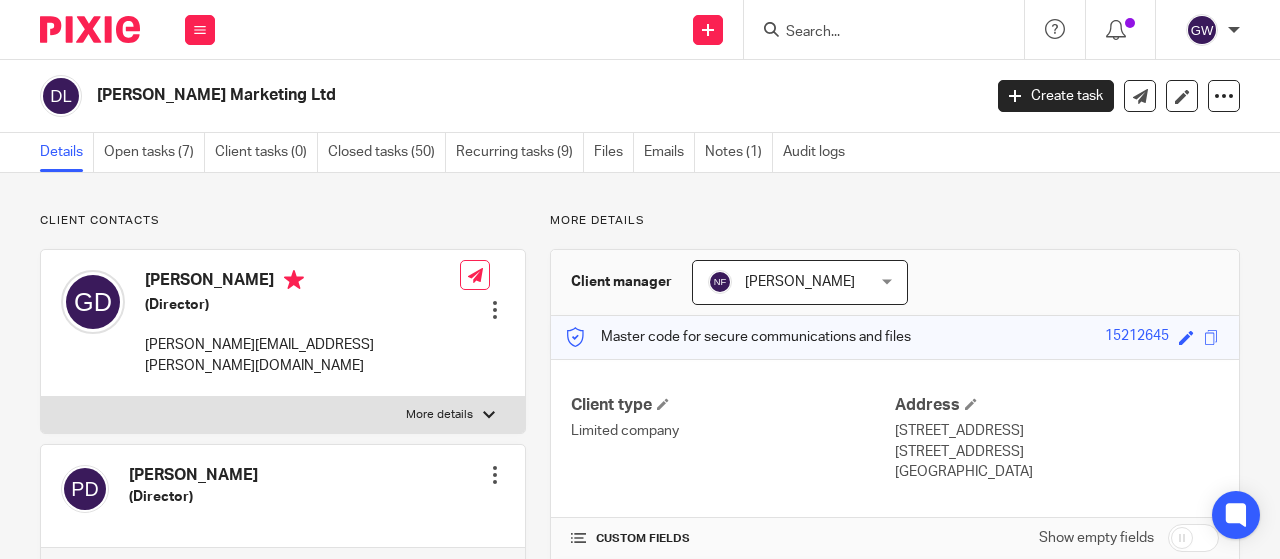 scroll, scrollTop: 0, scrollLeft: 0, axis: both 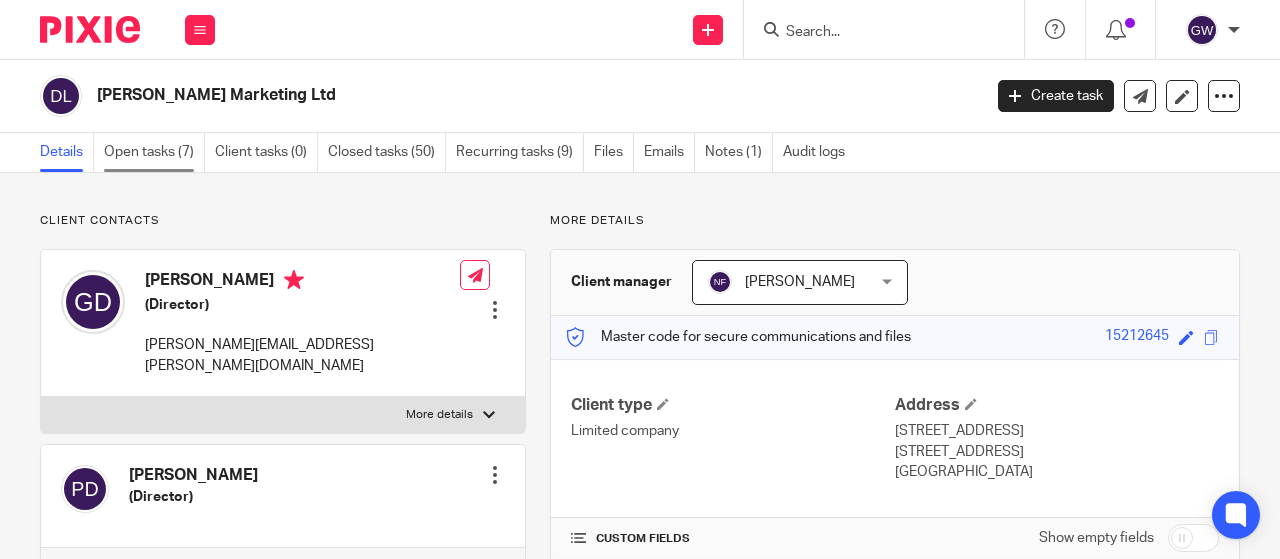 click on "Open tasks (7)" at bounding box center [154, 152] 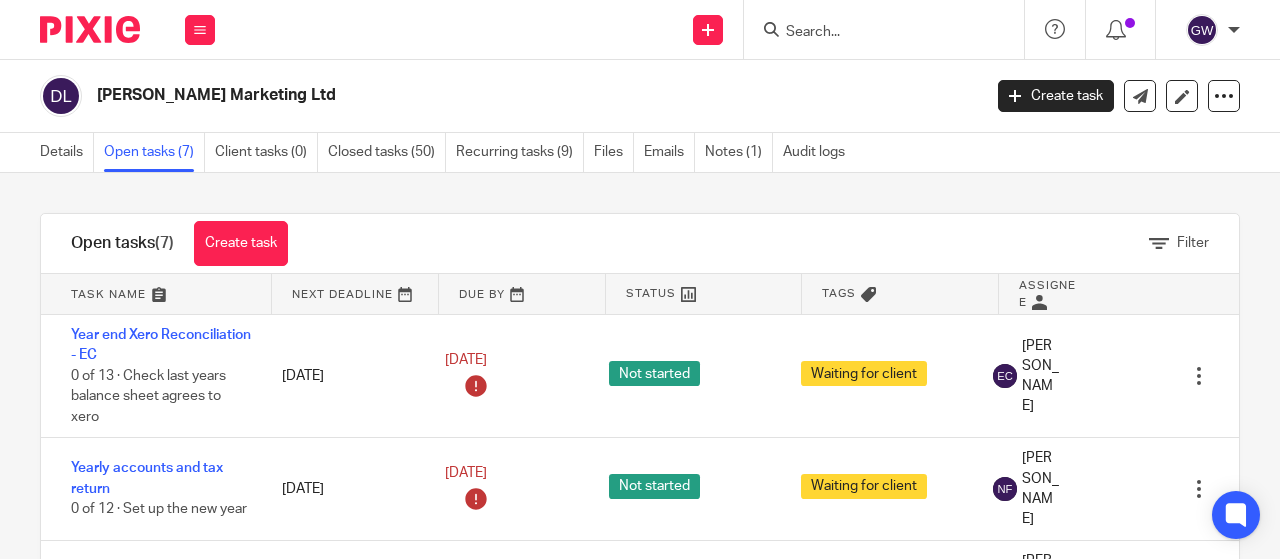 scroll, scrollTop: 0, scrollLeft: 0, axis: both 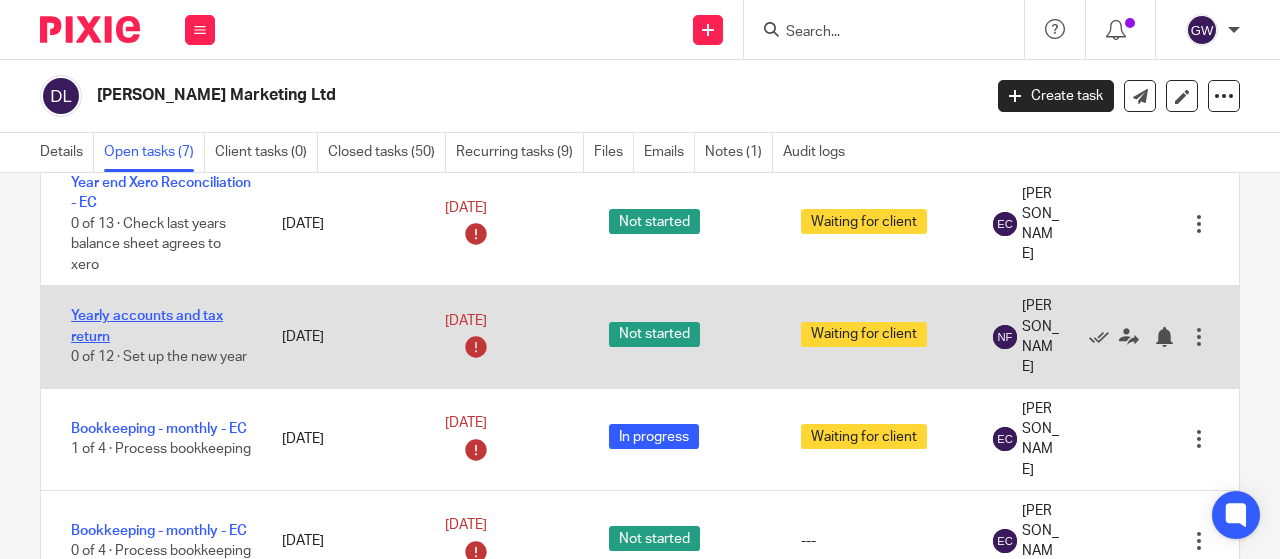 click on "Yearly accounts and tax return" at bounding box center [147, 326] 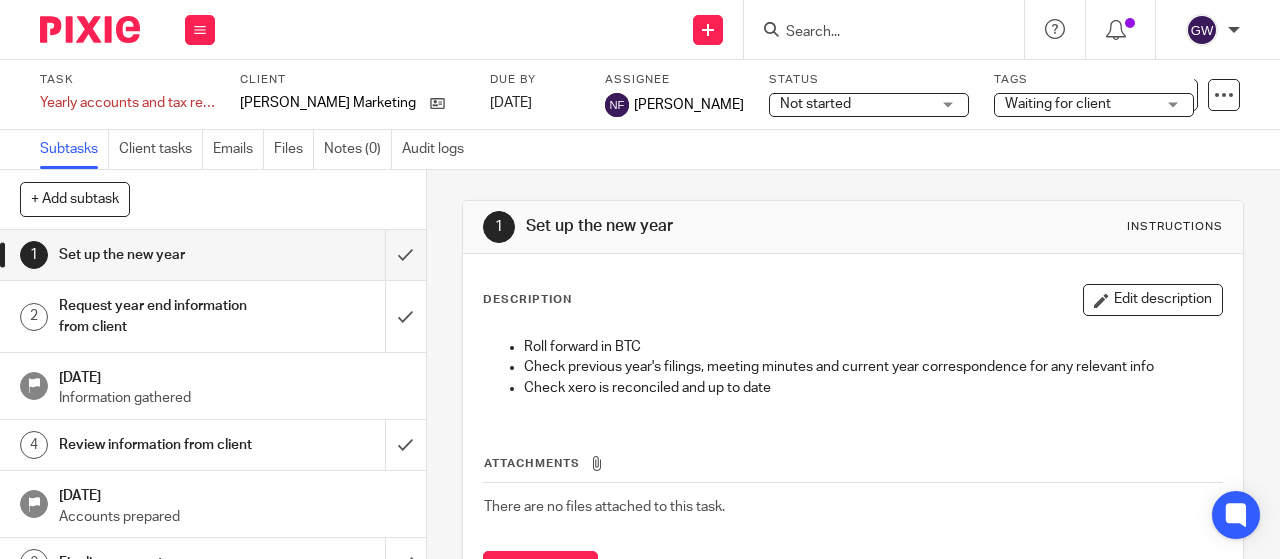 scroll, scrollTop: 0, scrollLeft: 0, axis: both 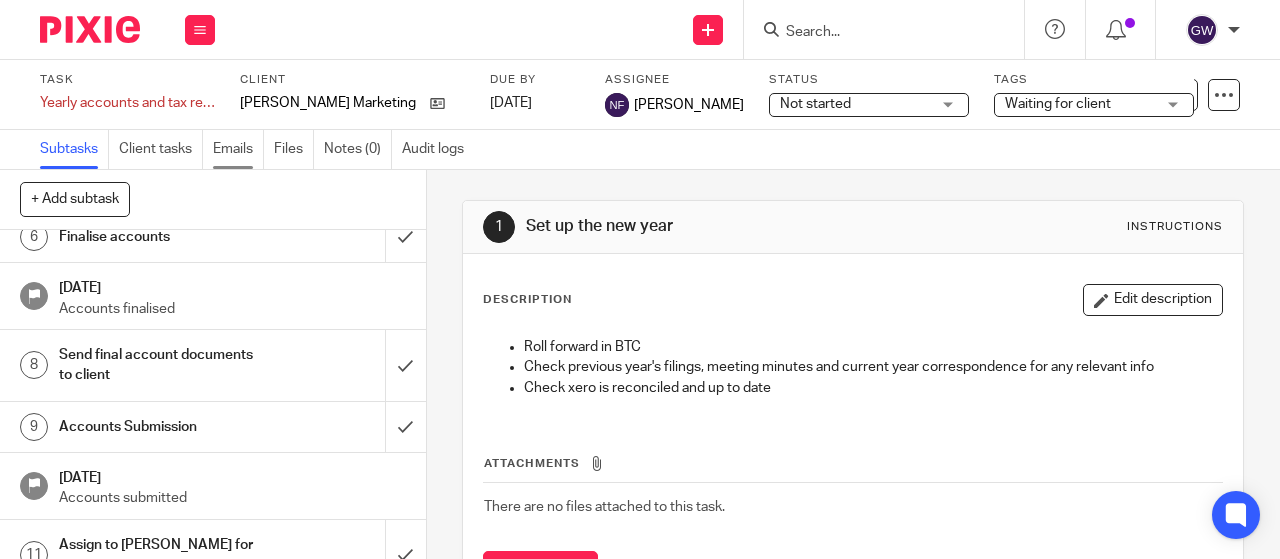 click on "Emails" at bounding box center [238, 149] 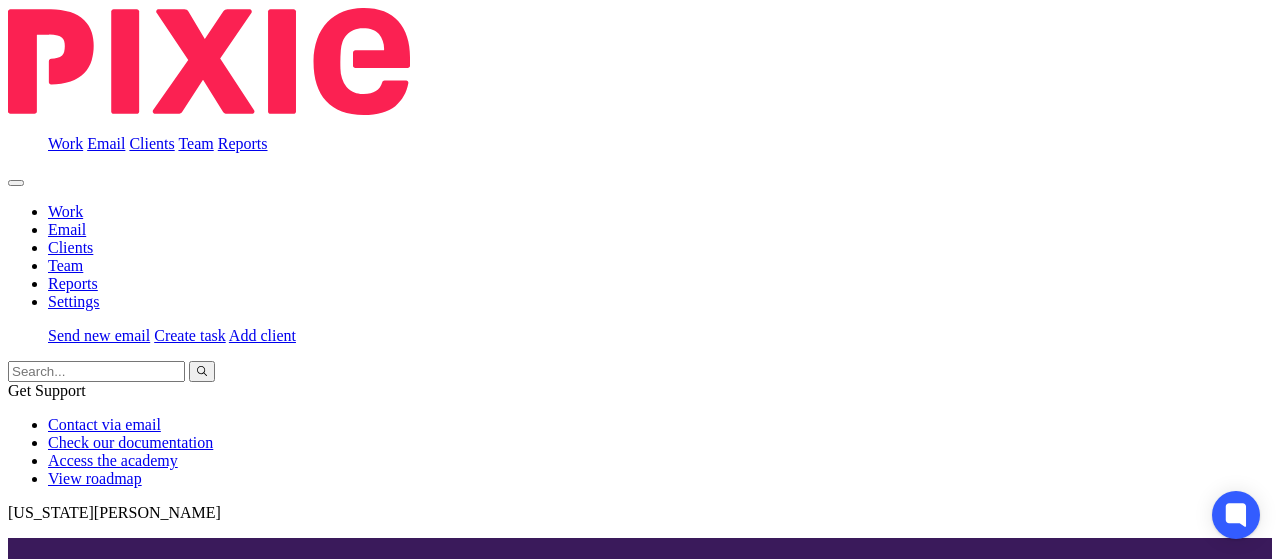 scroll, scrollTop: 0, scrollLeft: 0, axis: both 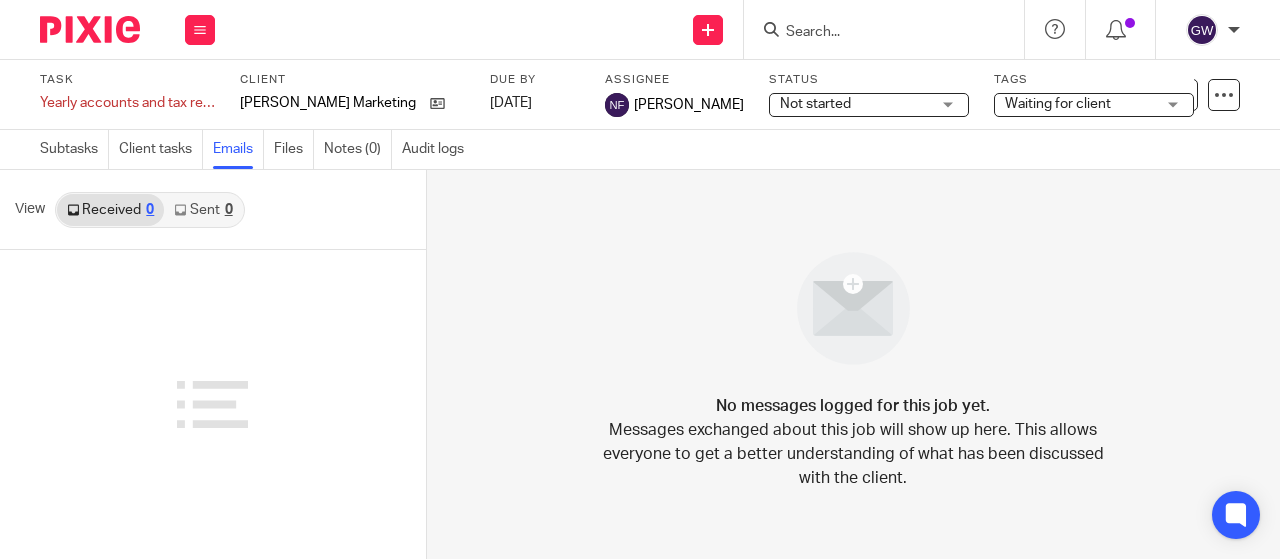 click on "Sent
0" at bounding box center [203, 210] 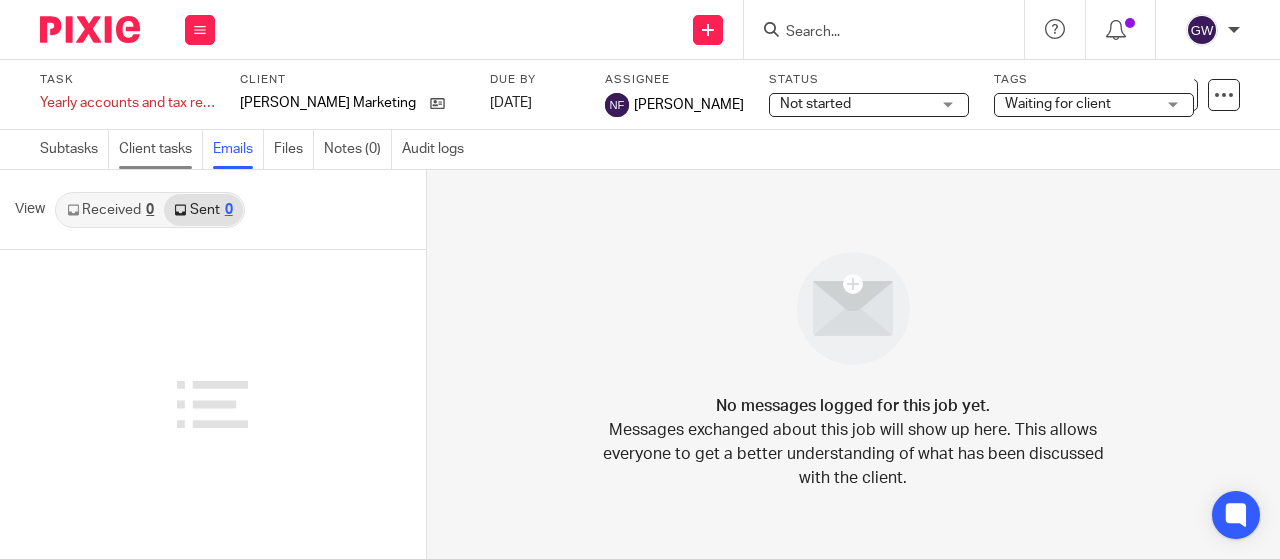 click on "Client tasks" at bounding box center [161, 149] 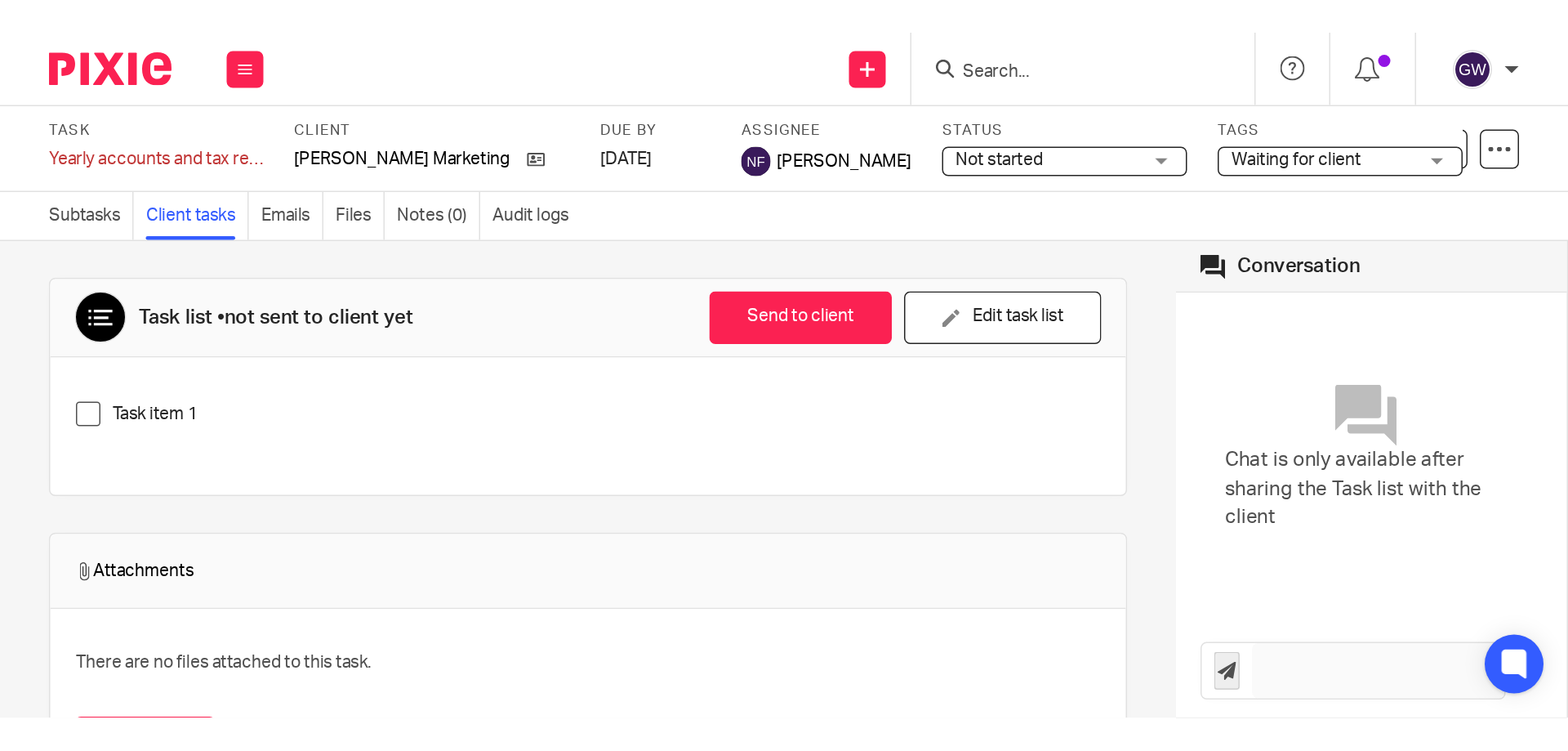 scroll, scrollTop: 0, scrollLeft: 0, axis: both 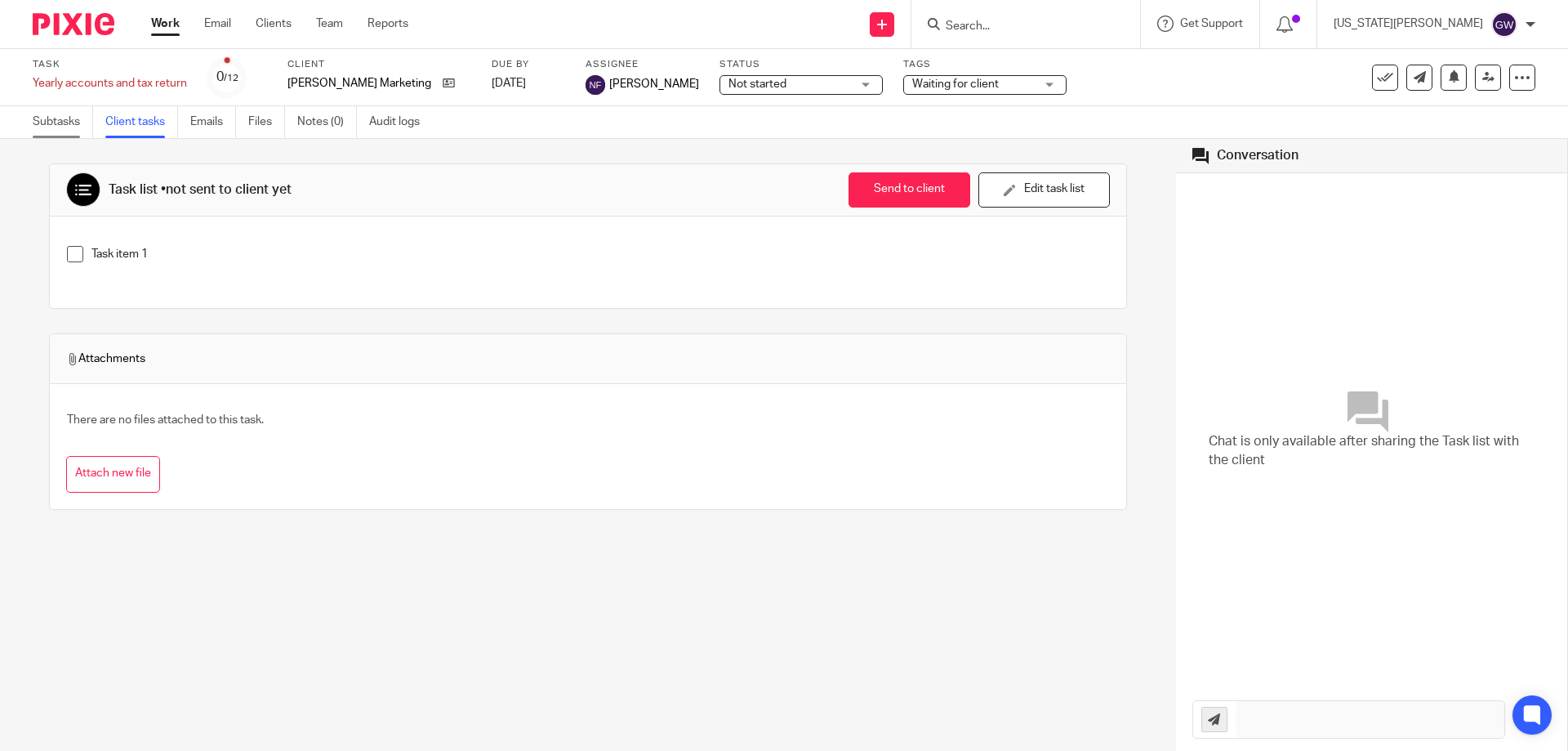 click on "Subtasks" at bounding box center [63, 122] 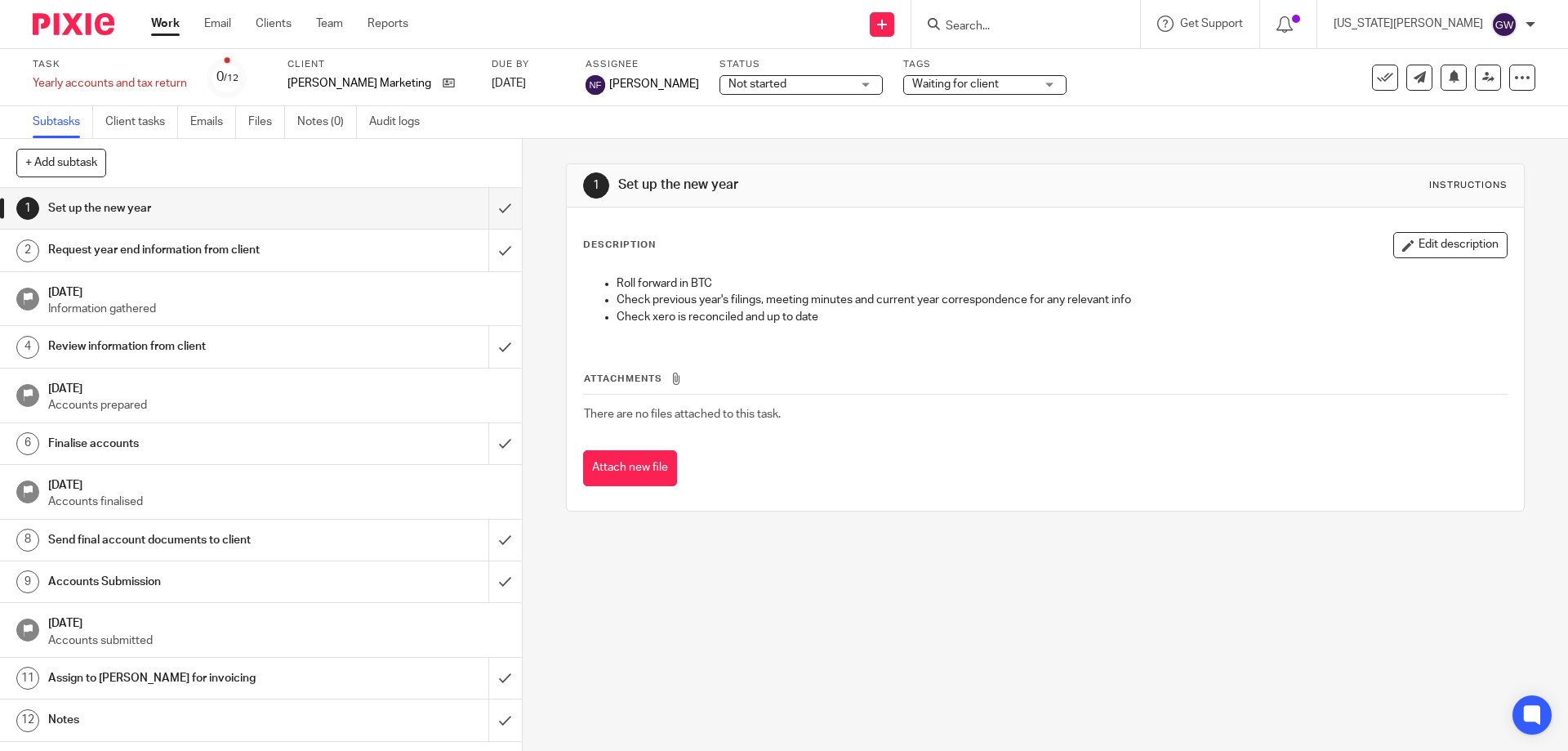scroll, scrollTop: 0, scrollLeft: 0, axis: both 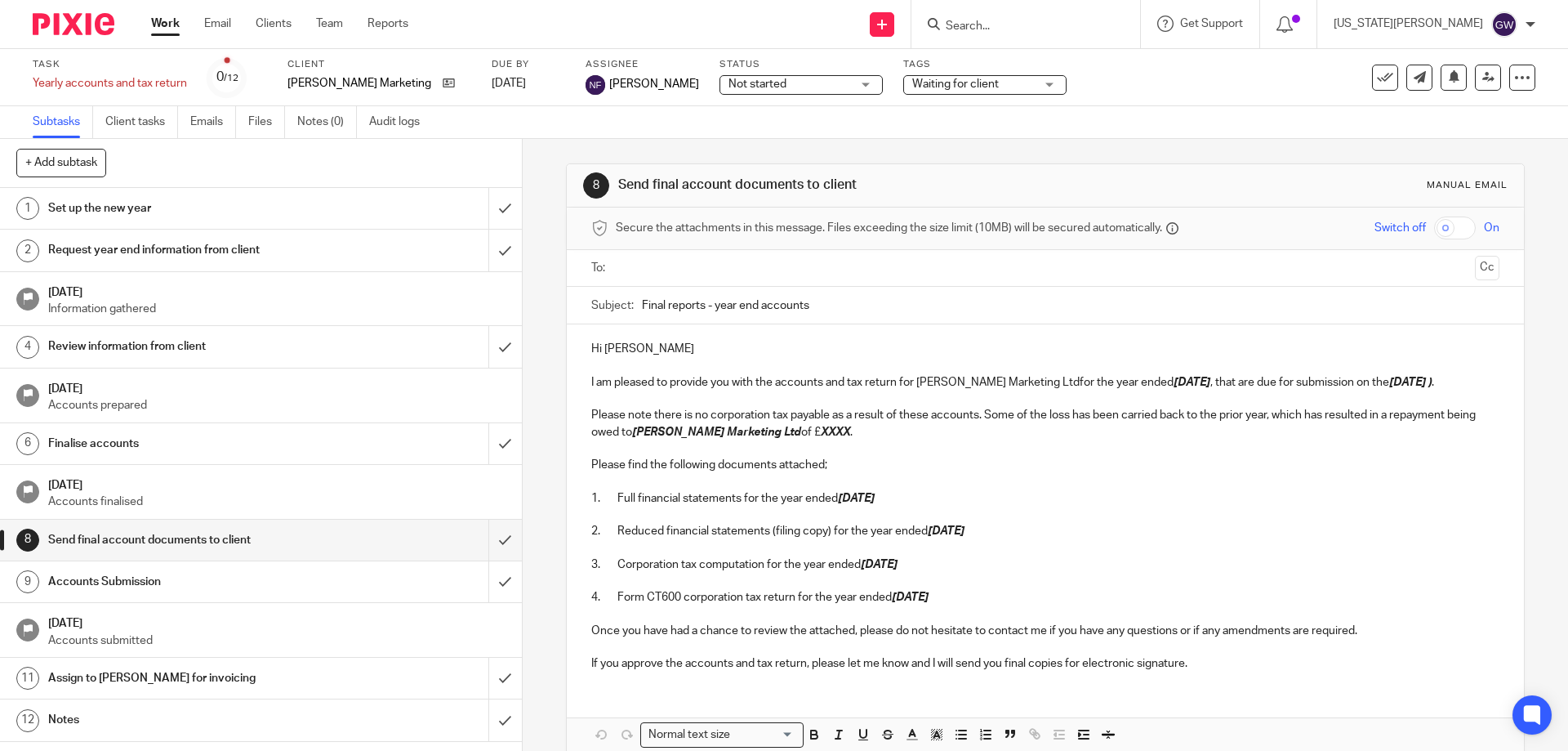click on "I am pleased to provide you with the accounts and tax return for Dacosta Marketing Ltdfor the year ended  31 Oct 2024  , that are due for submission on the  16 Jul 2025 ) ." at bounding box center (1045, 382) 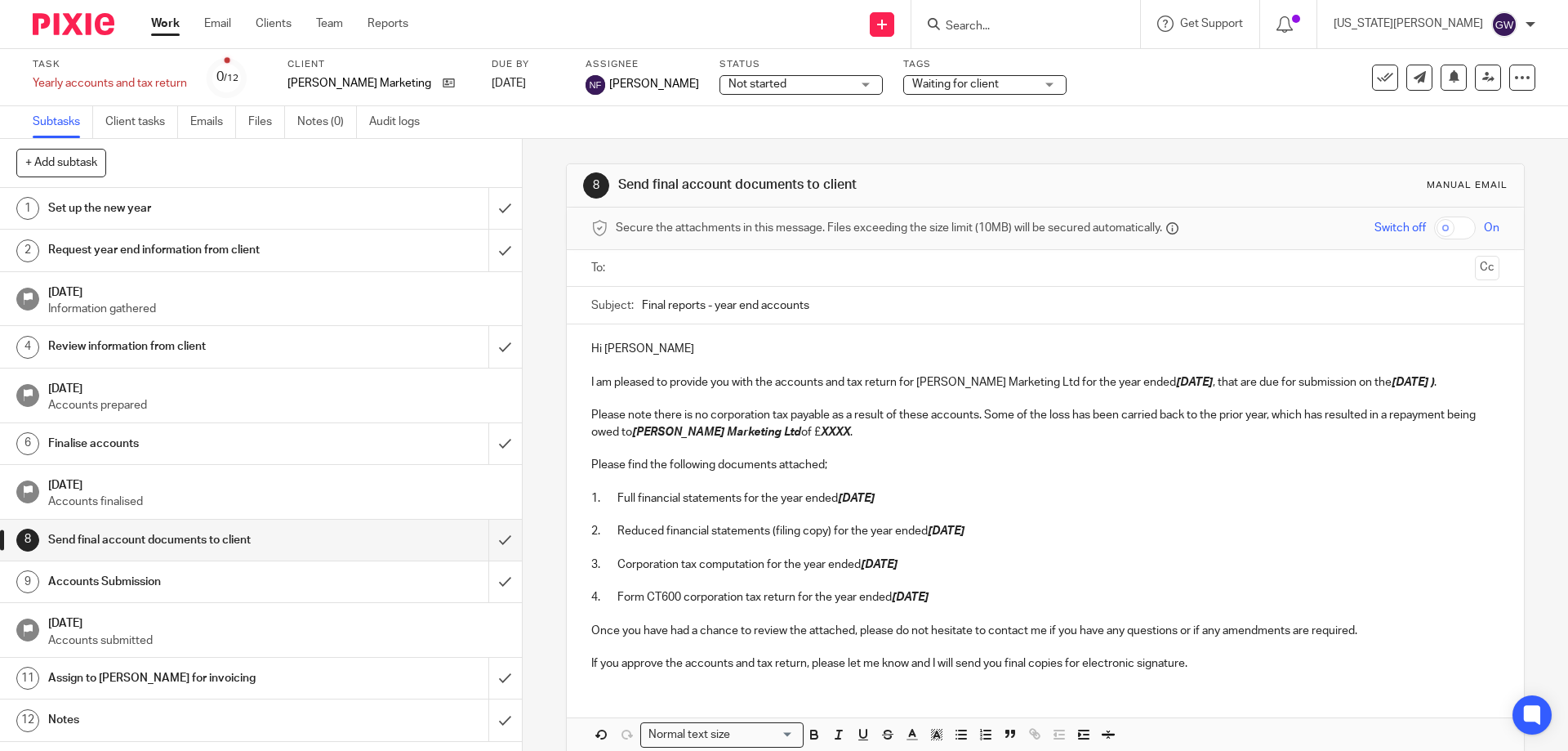 type 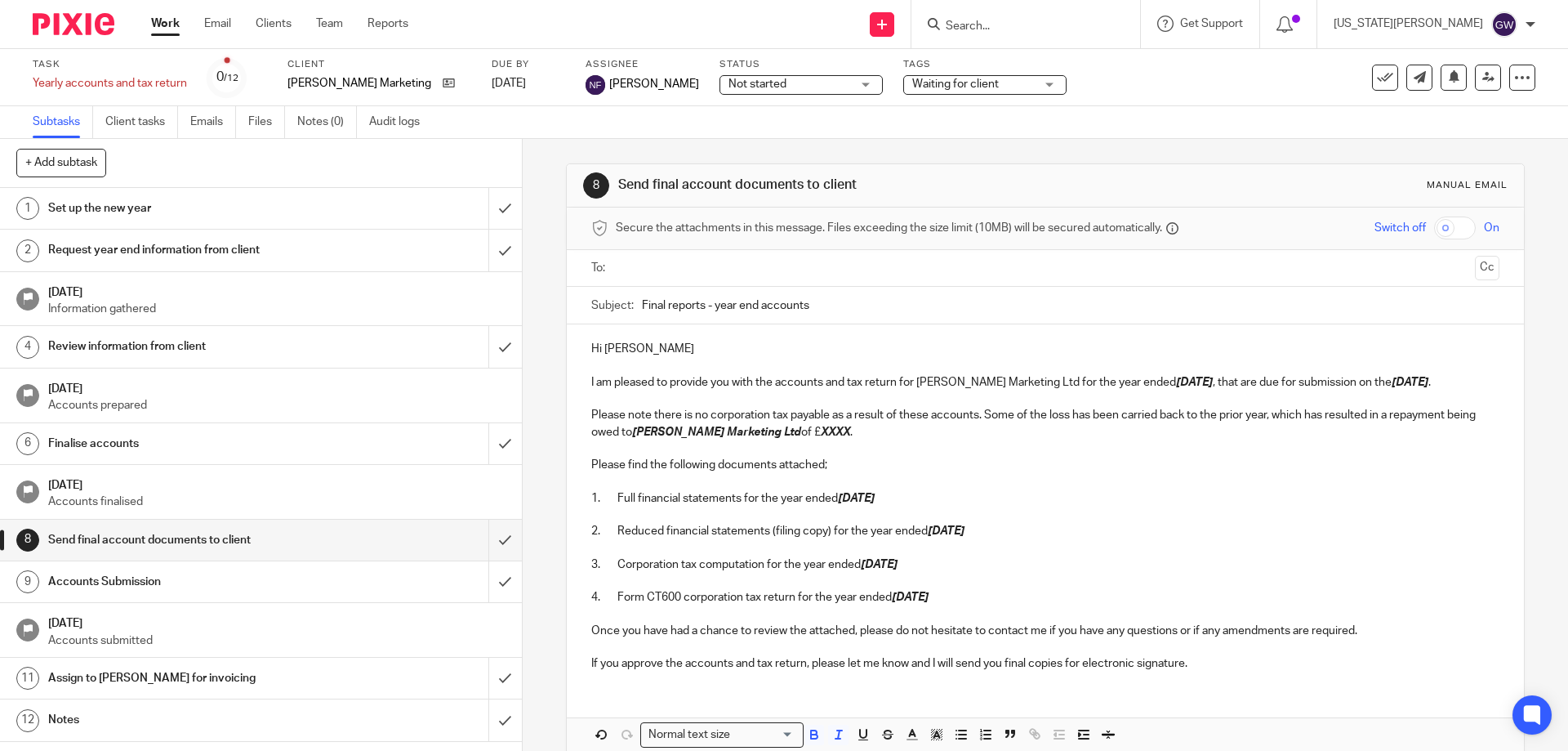 click on "XXXX" at bounding box center (835, 432) 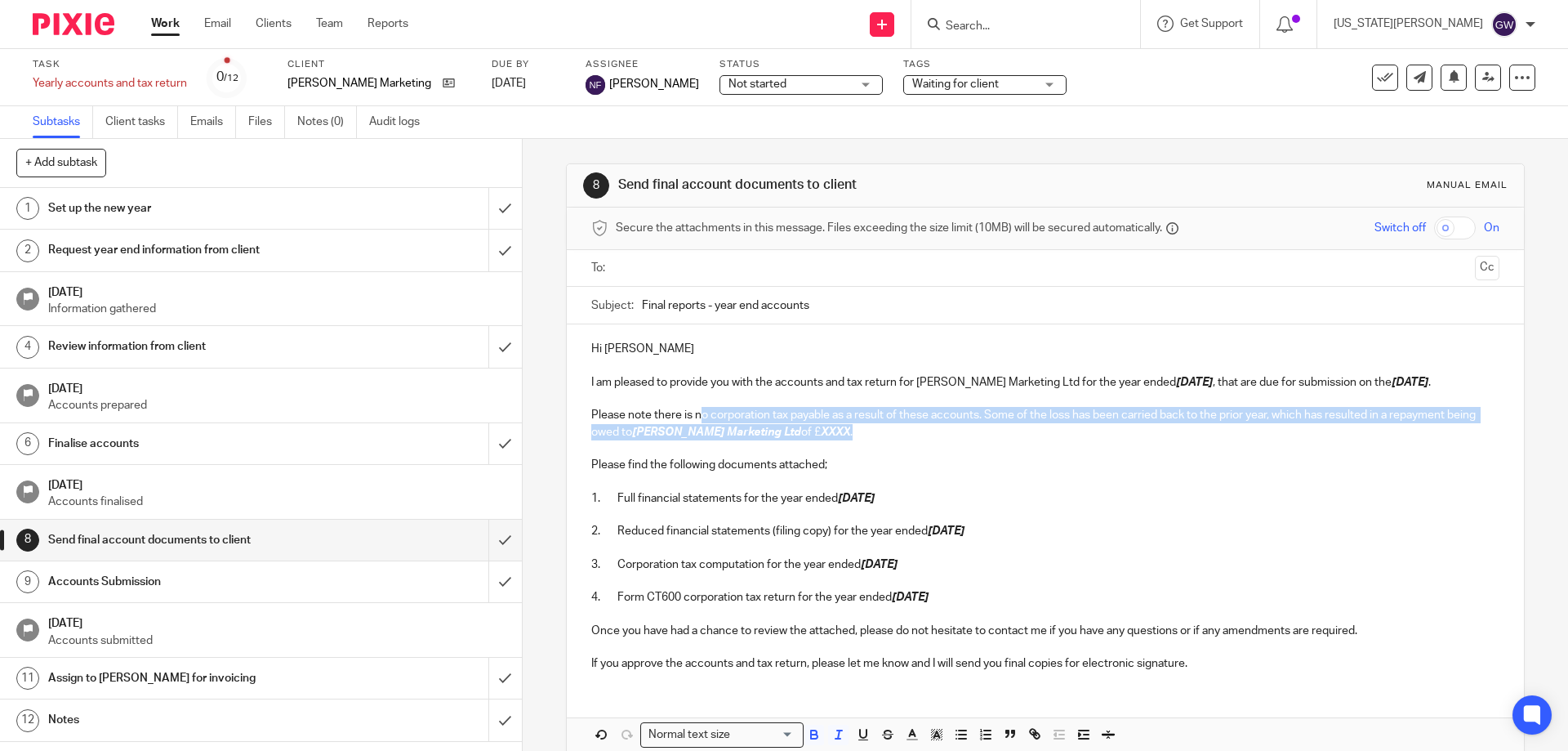 drag, startPoint x: 855, startPoint y: 428, endPoint x: 693, endPoint y: 420, distance: 162.19741 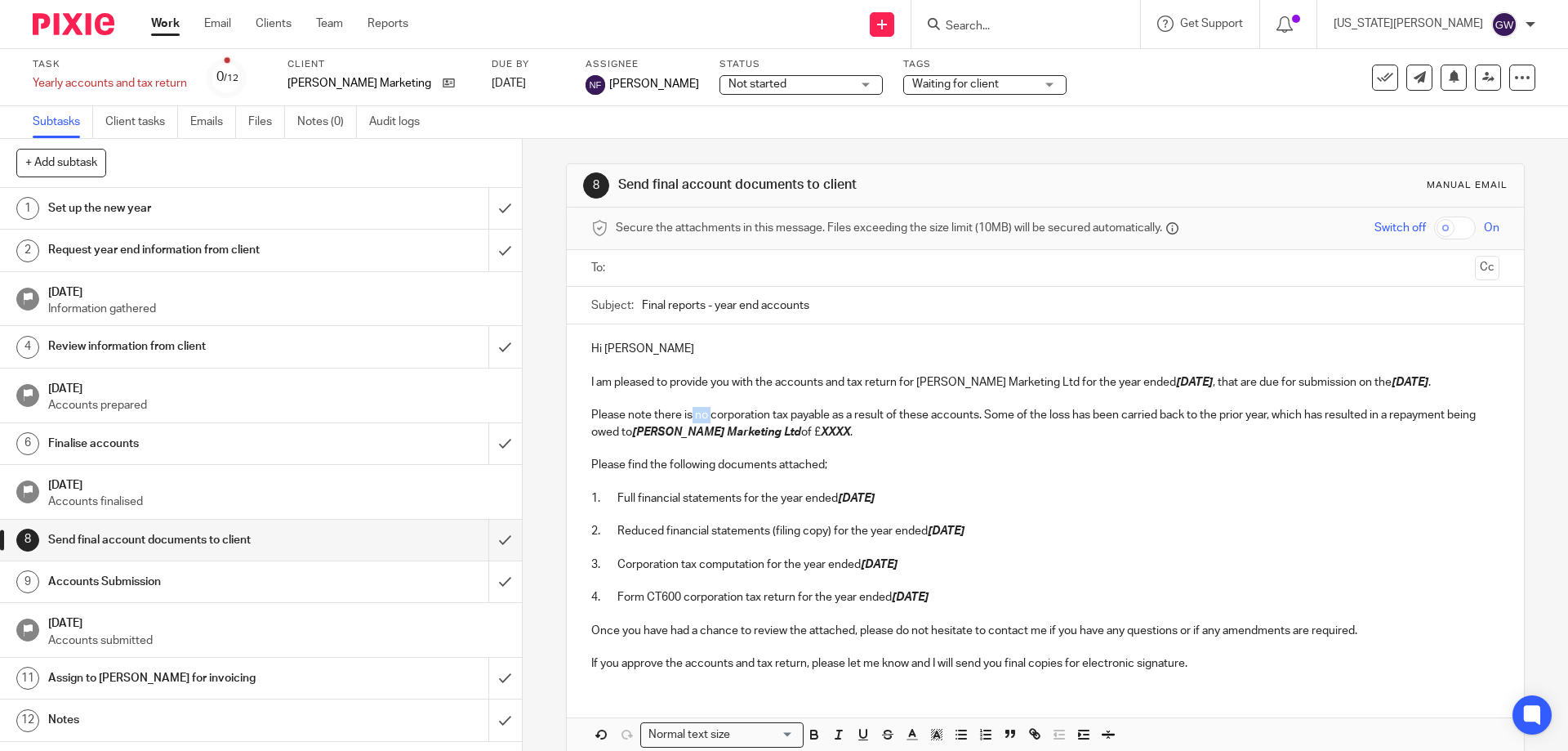 drag, startPoint x: 707, startPoint y: 413, endPoint x: 687, endPoint y: 414, distance: 20.024984 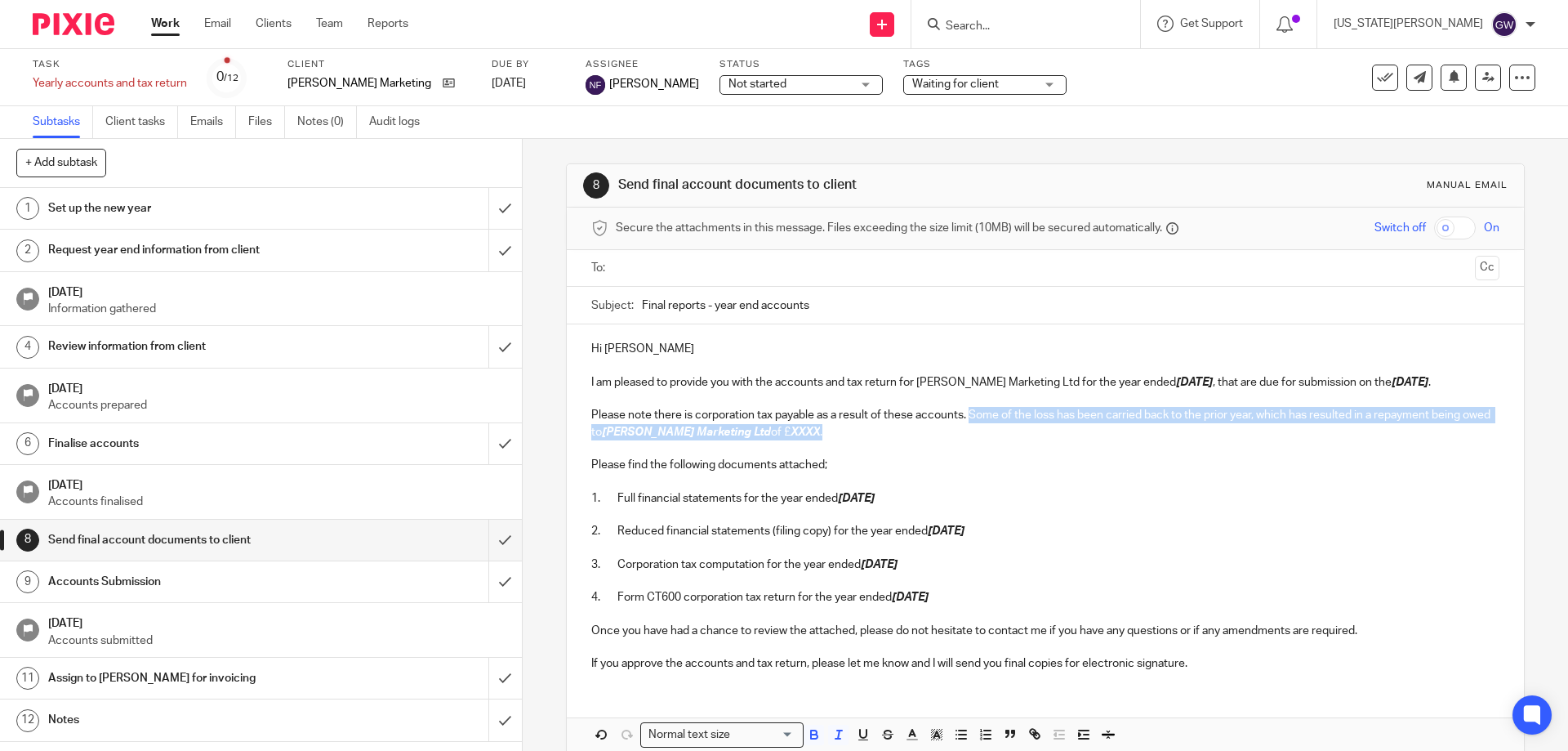 drag, startPoint x: 808, startPoint y: 435, endPoint x: 968, endPoint y: 412, distance: 162 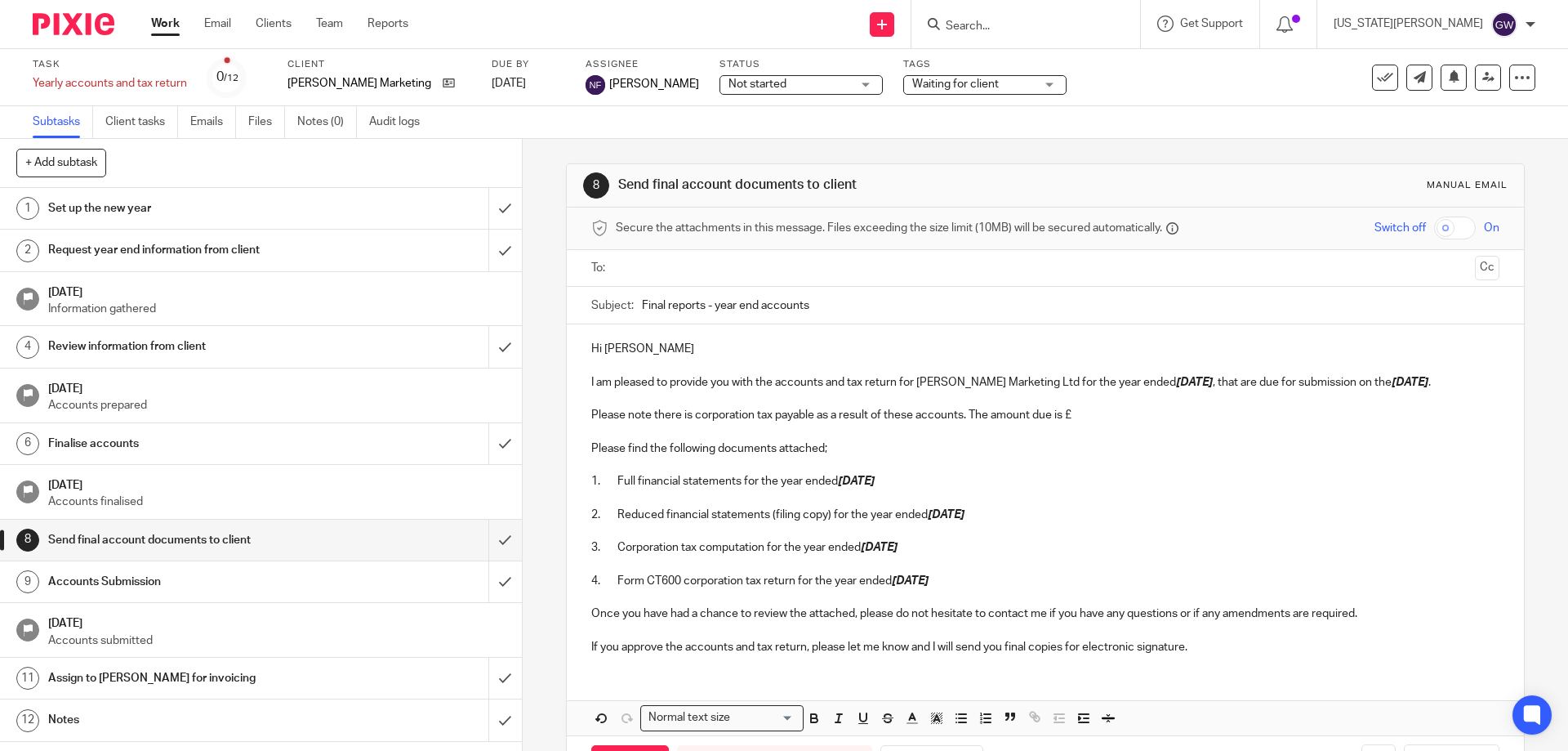 click on "Please note there is corporation tax payable as a result of these accounts. The amount due is £" at bounding box center (1045, 415) 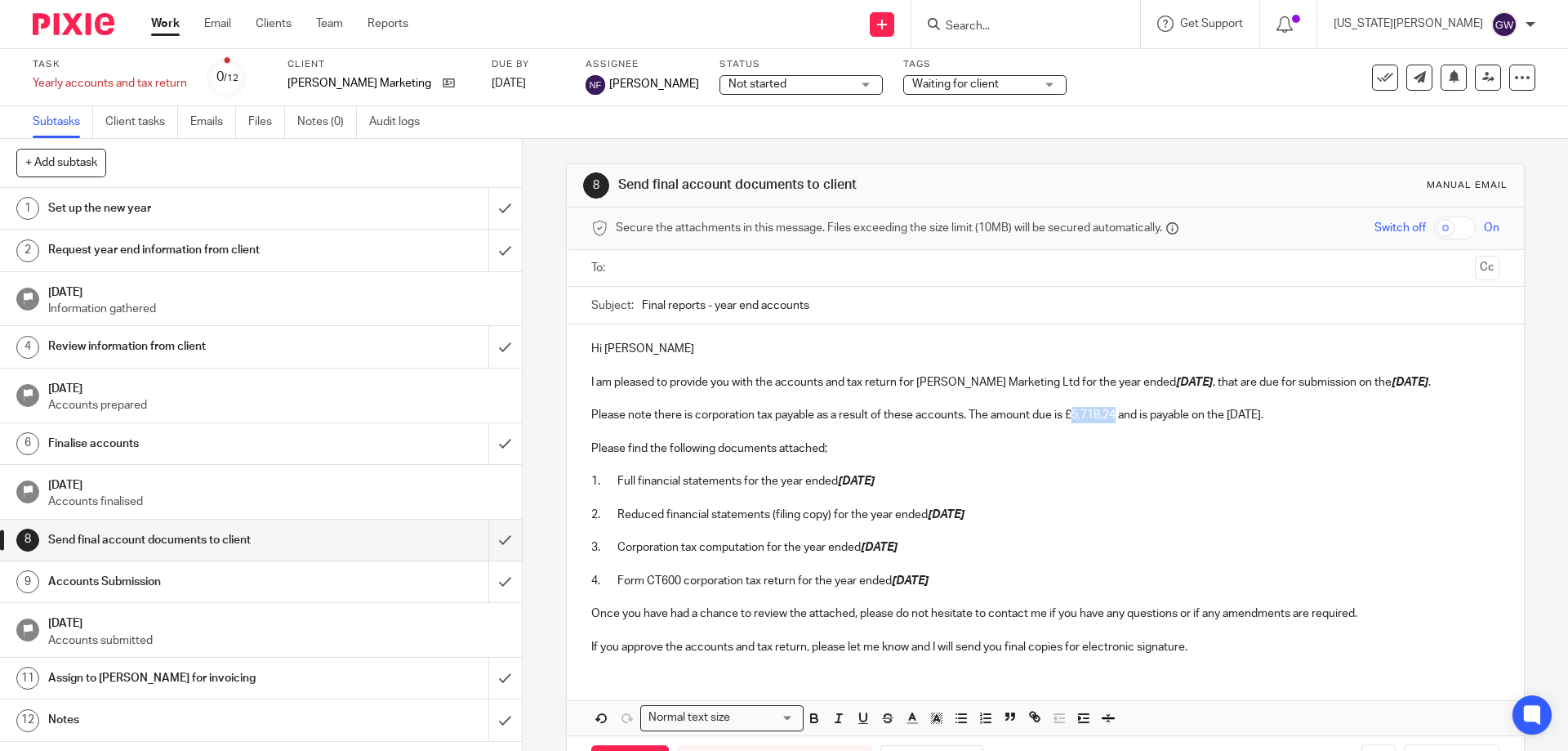 drag, startPoint x: 1070, startPoint y: 412, endPoint x: 1113, endPoint y: 418, distance: 43.416587 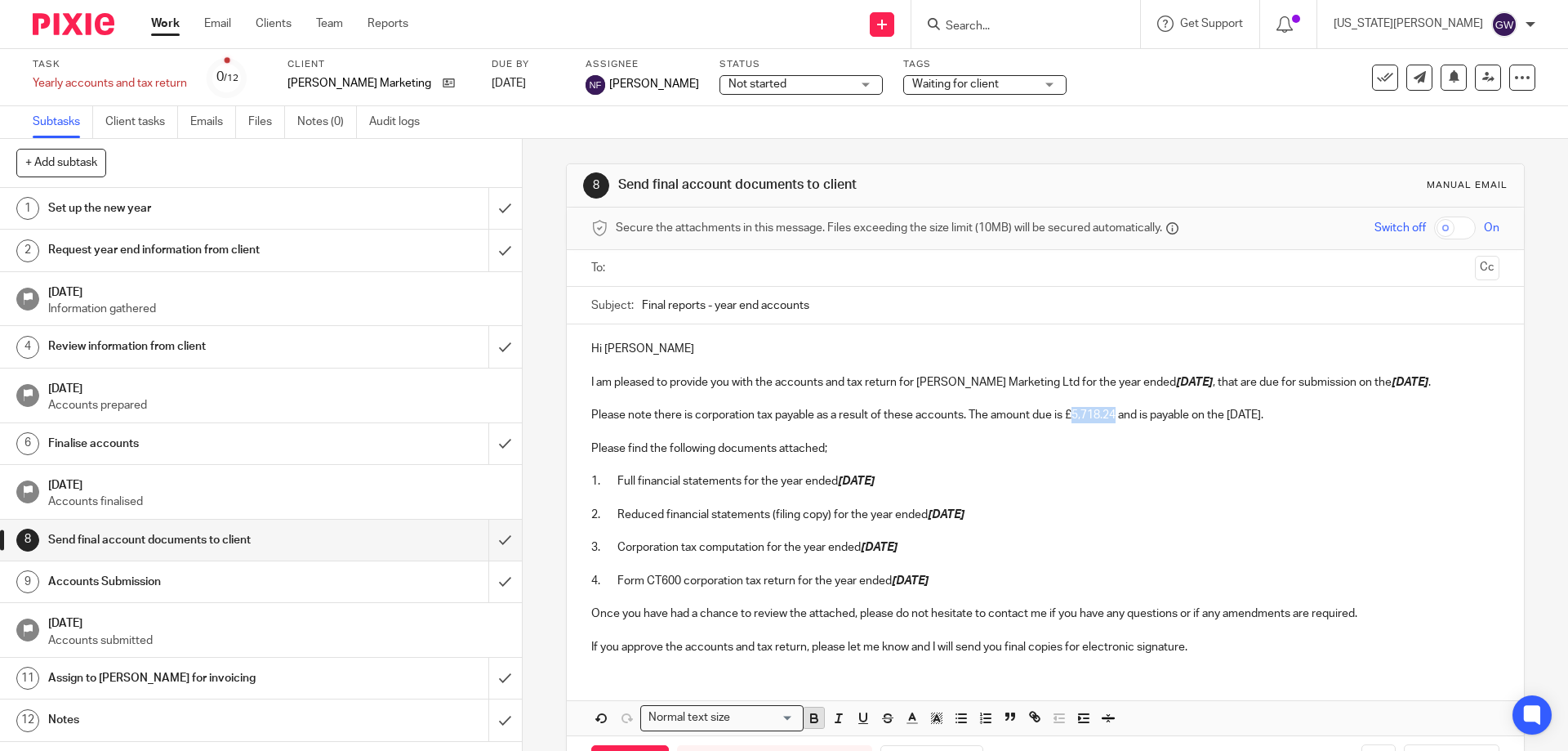 click 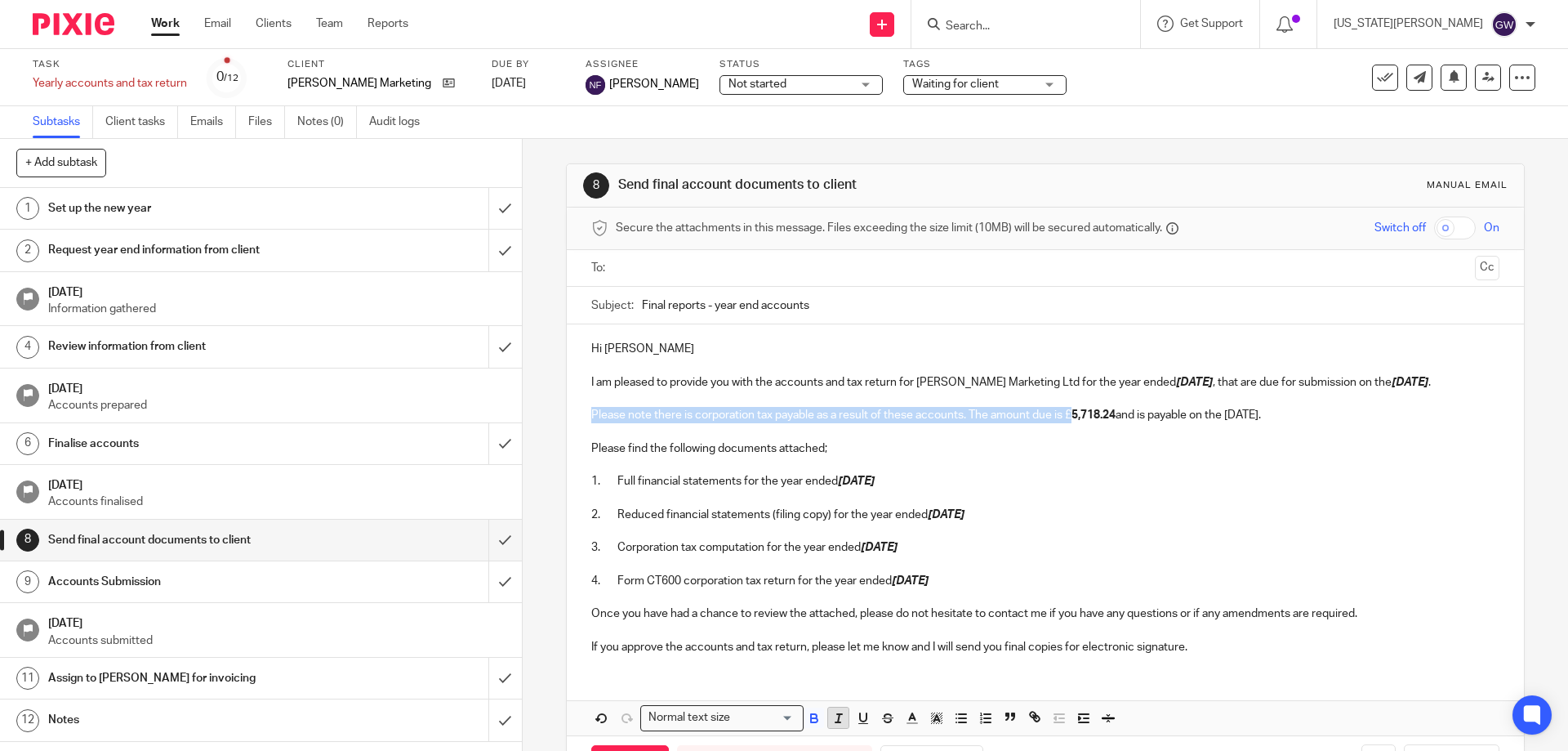 click 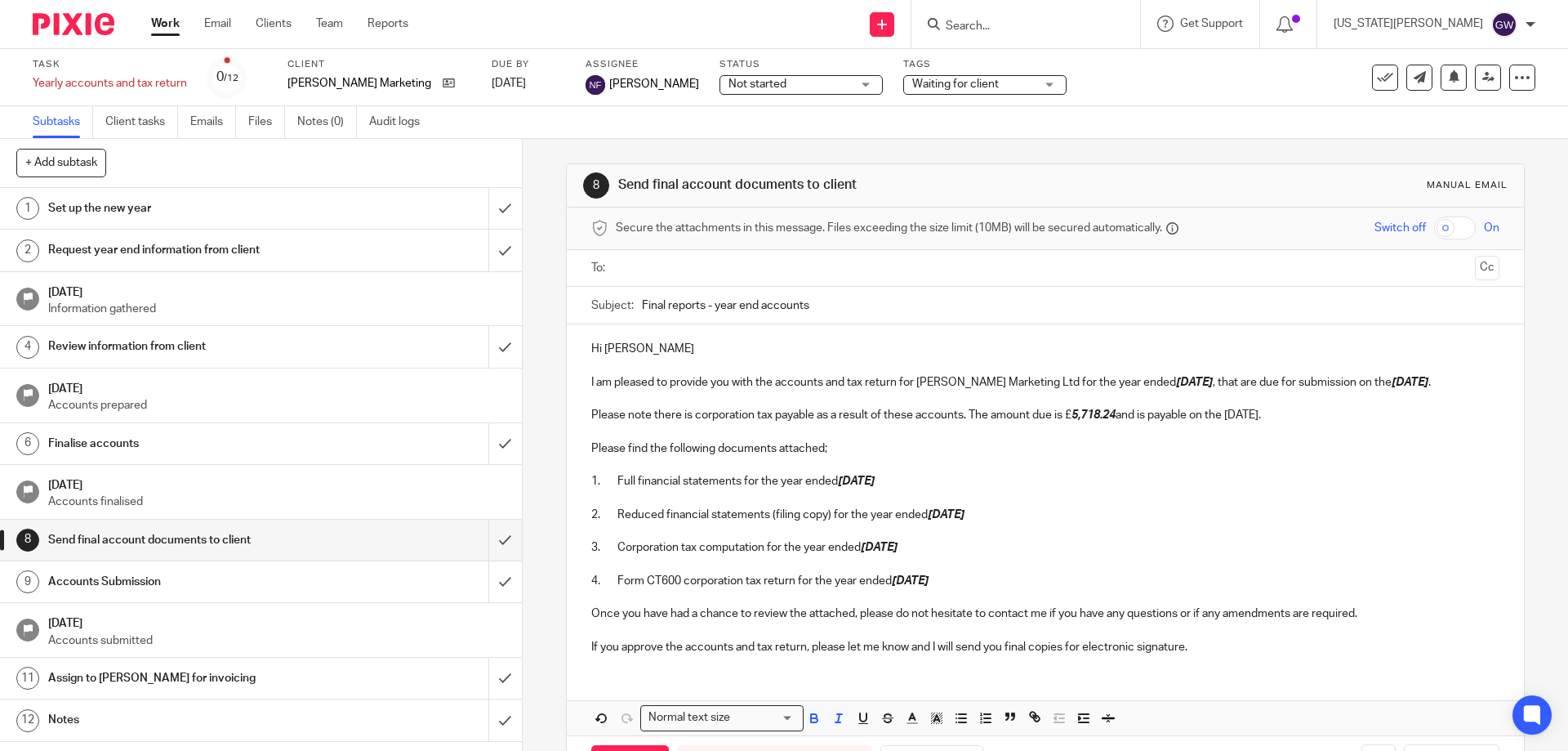 click on "2.       Reduced financial statements (filing copy) for the year ended  31 Oct 2024" at bounding box center (1045, 515) 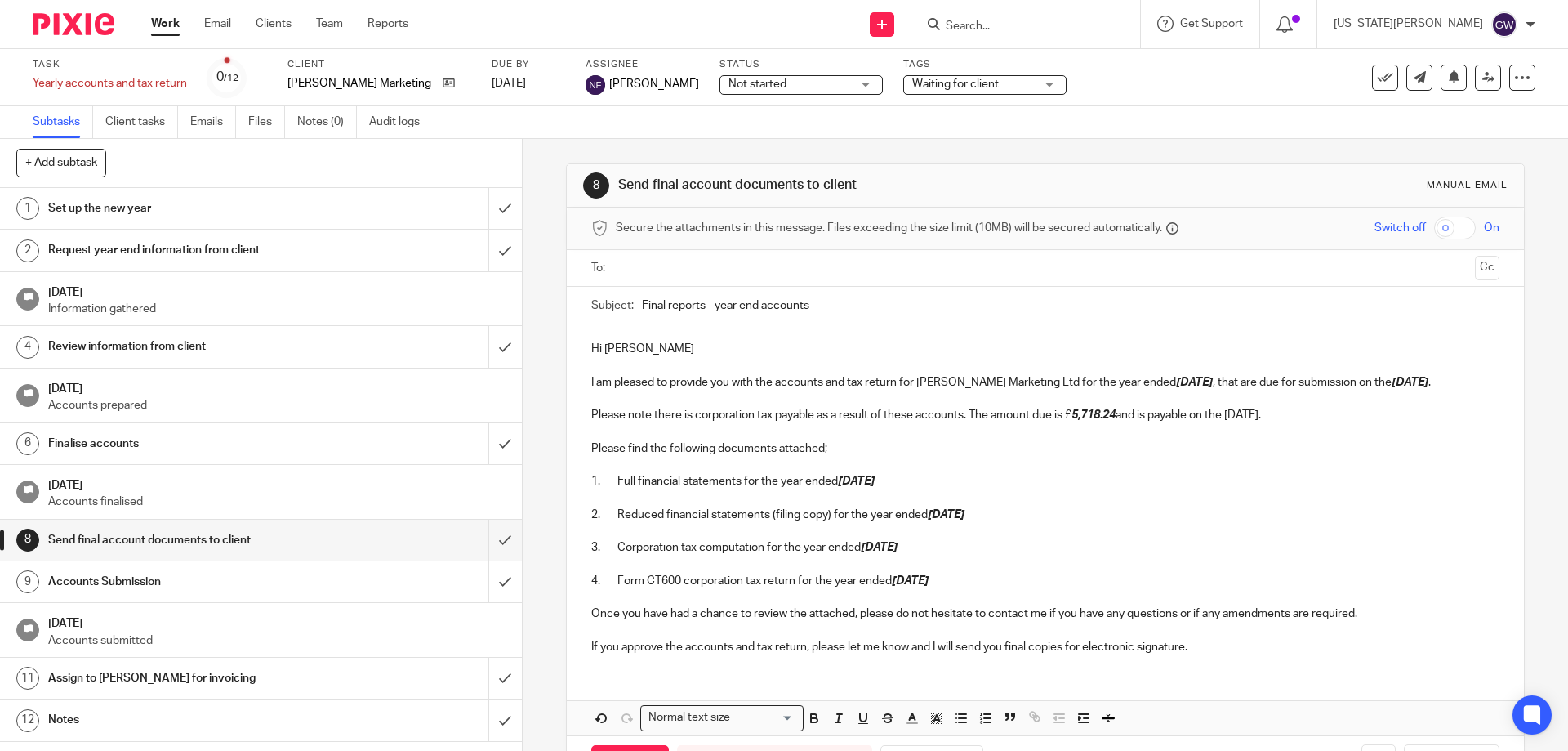 click on "3.       Corporation tax computation for the year ended  31 Oct 2024" at bounding box center [1045, 548] 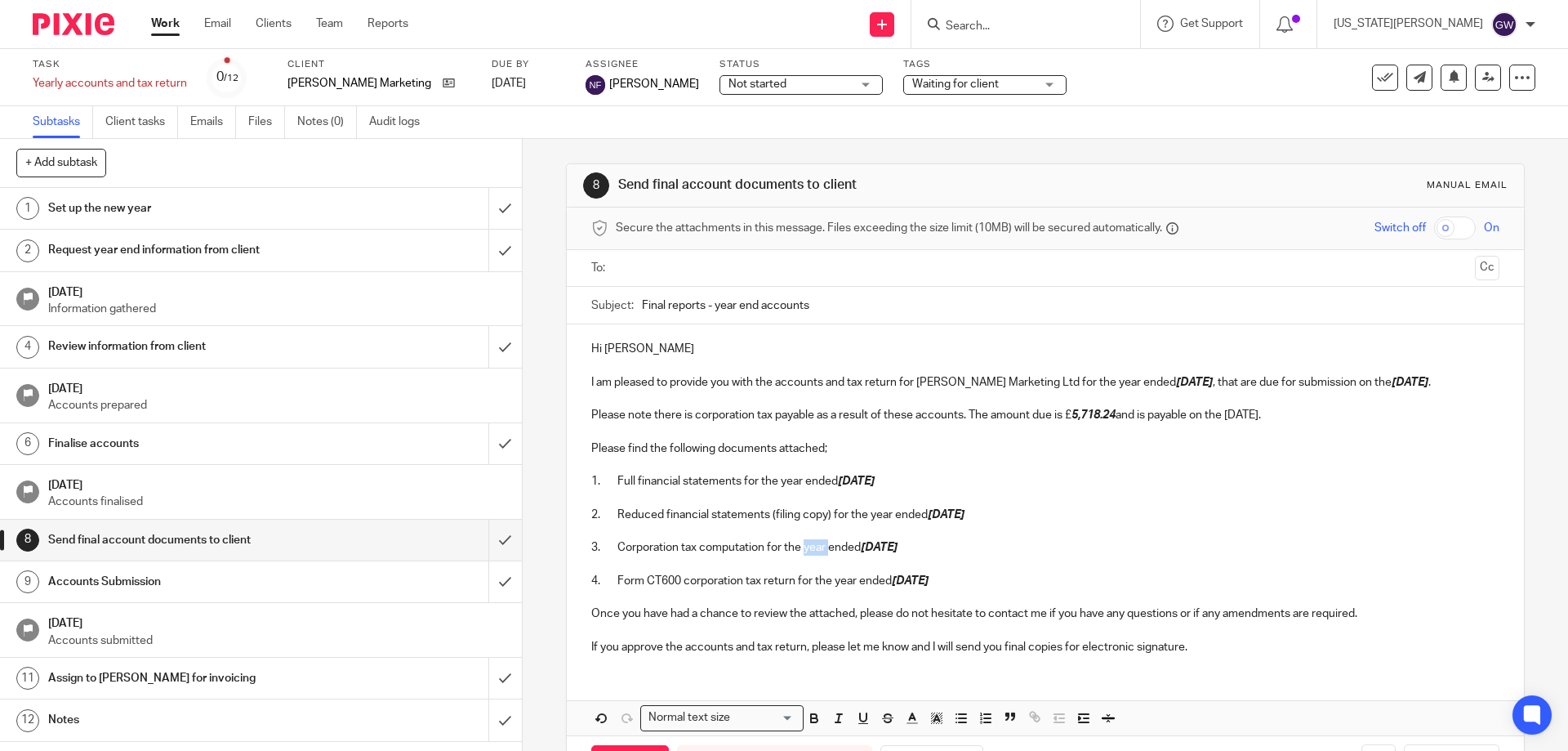 click on "3.       Corporation tax computation for the year ended  31 Oct 2024" at bounding box center (1045, 548) 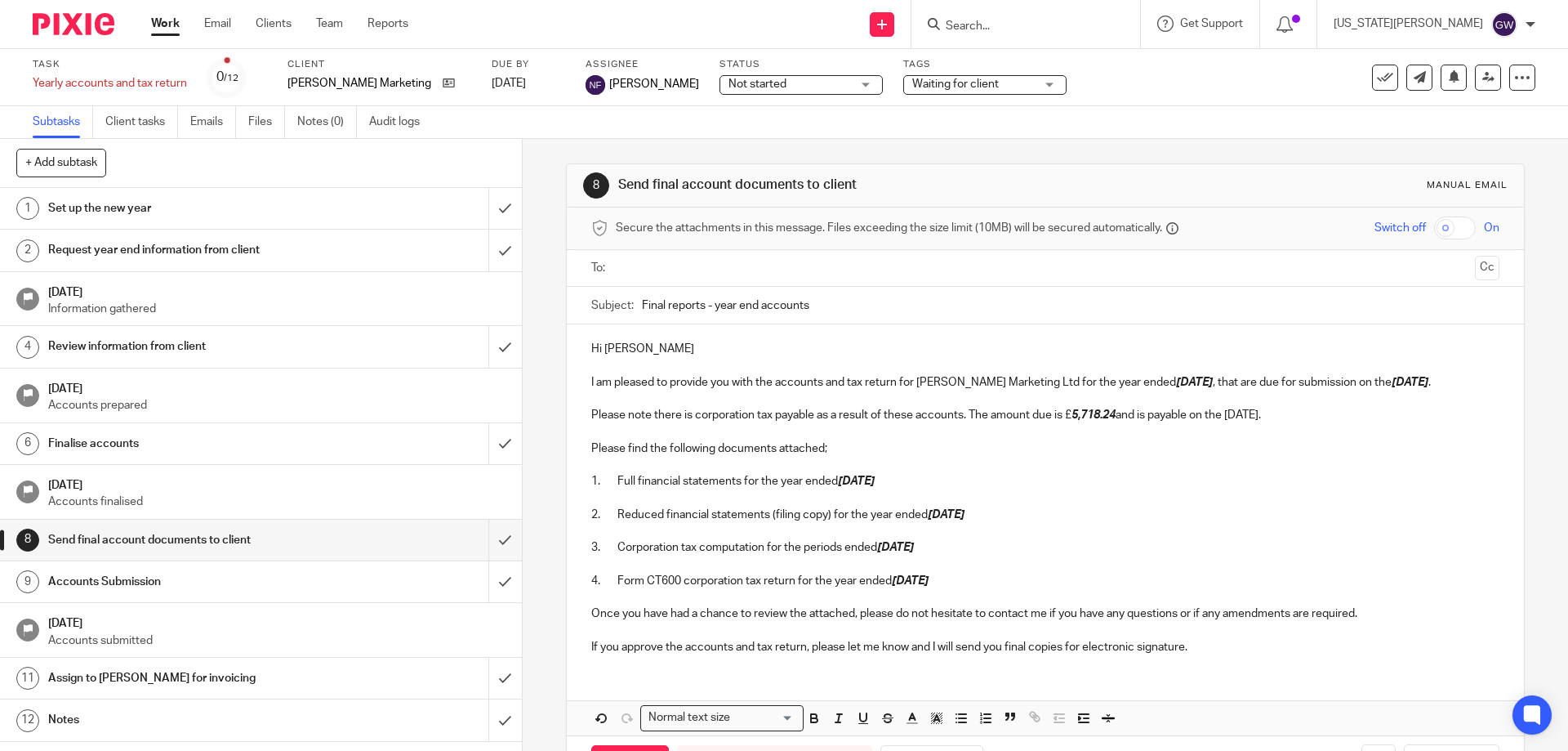 click on "31 Oct 2024" at bounding box center (946, 515) 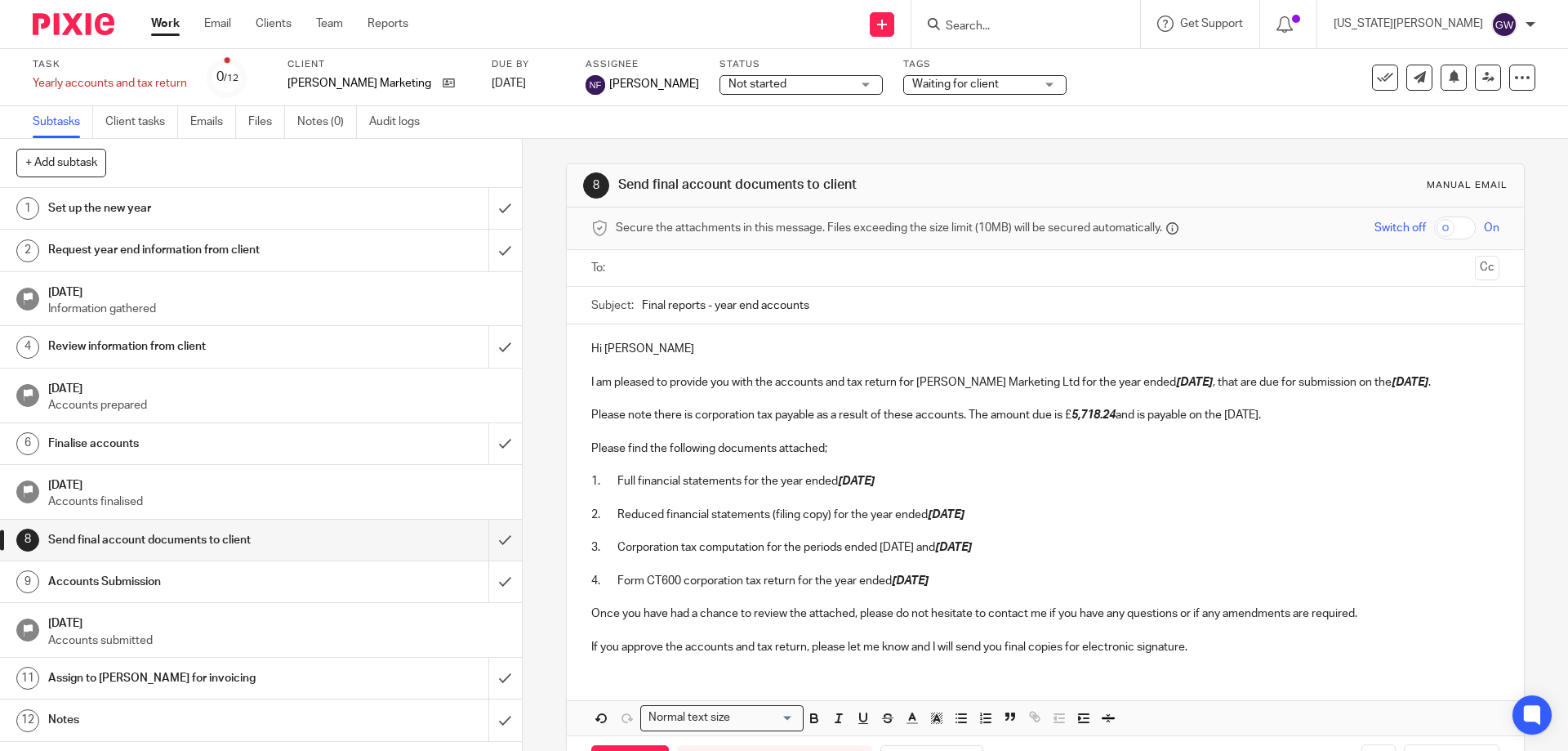 click on "31 Oct 2024" at bounding box center (910, 581) 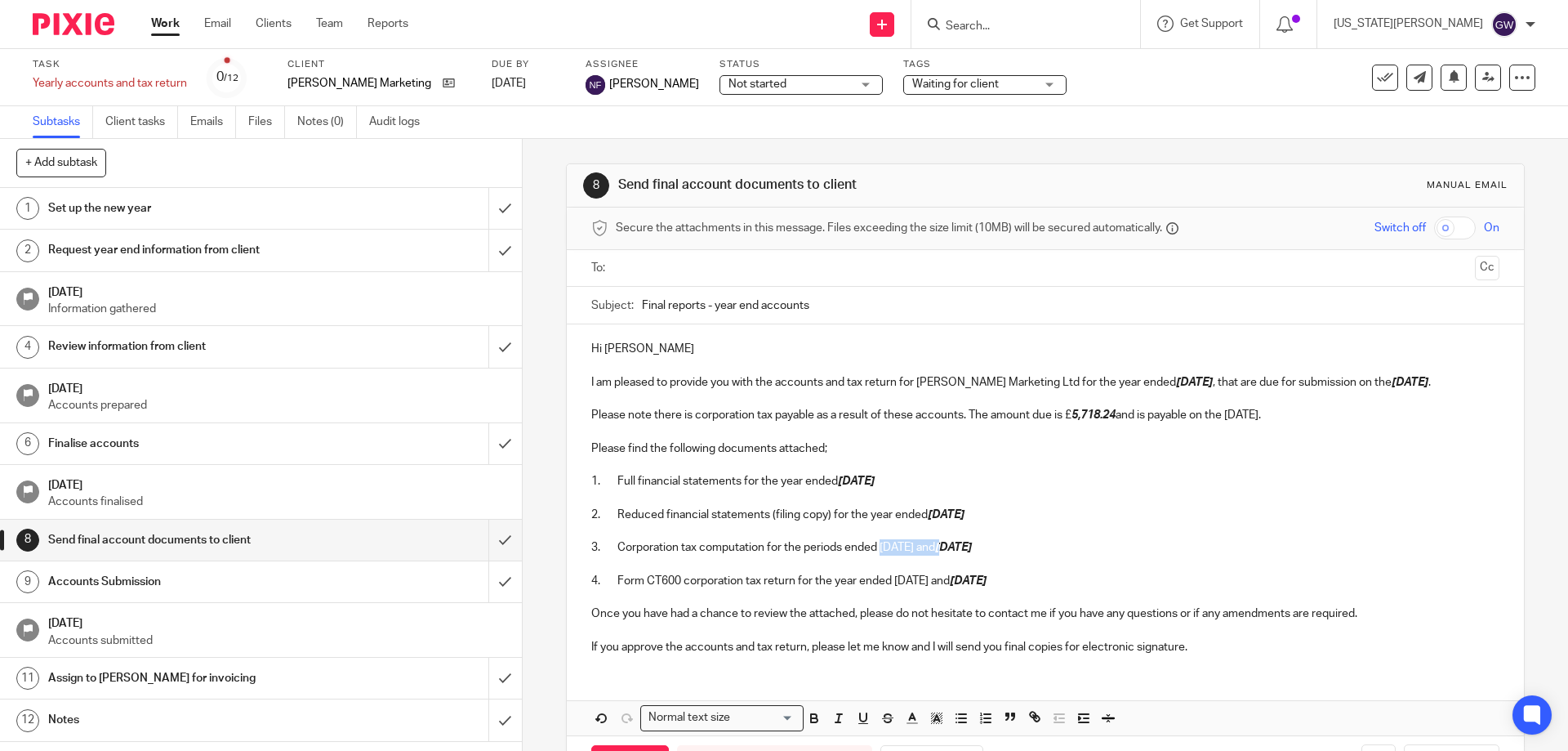 drag, startPoint x: 880, startPoint y: 550, endPoint x: 970, endPoint y: 547, distance: 90.05 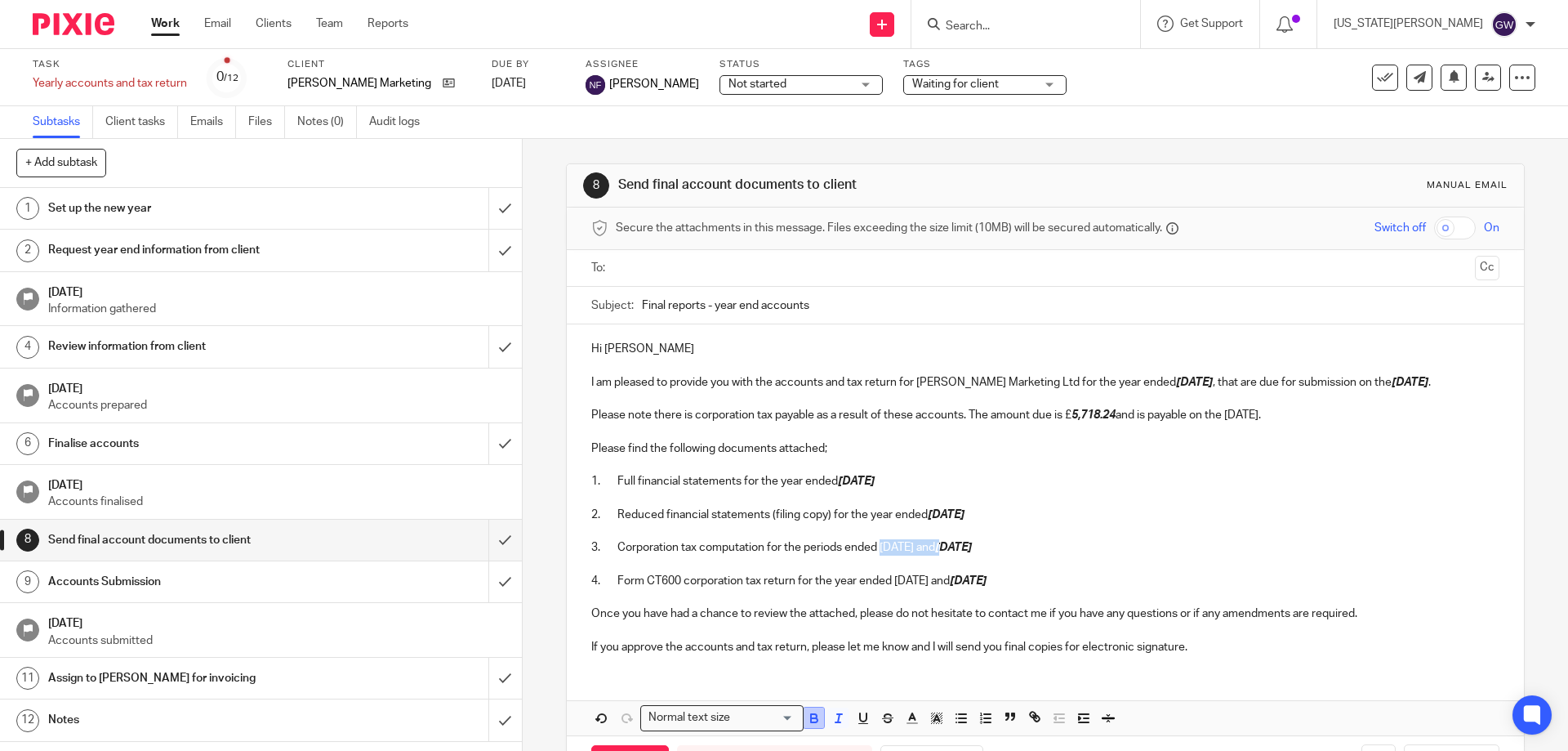 click at bounding box center (813, 717) 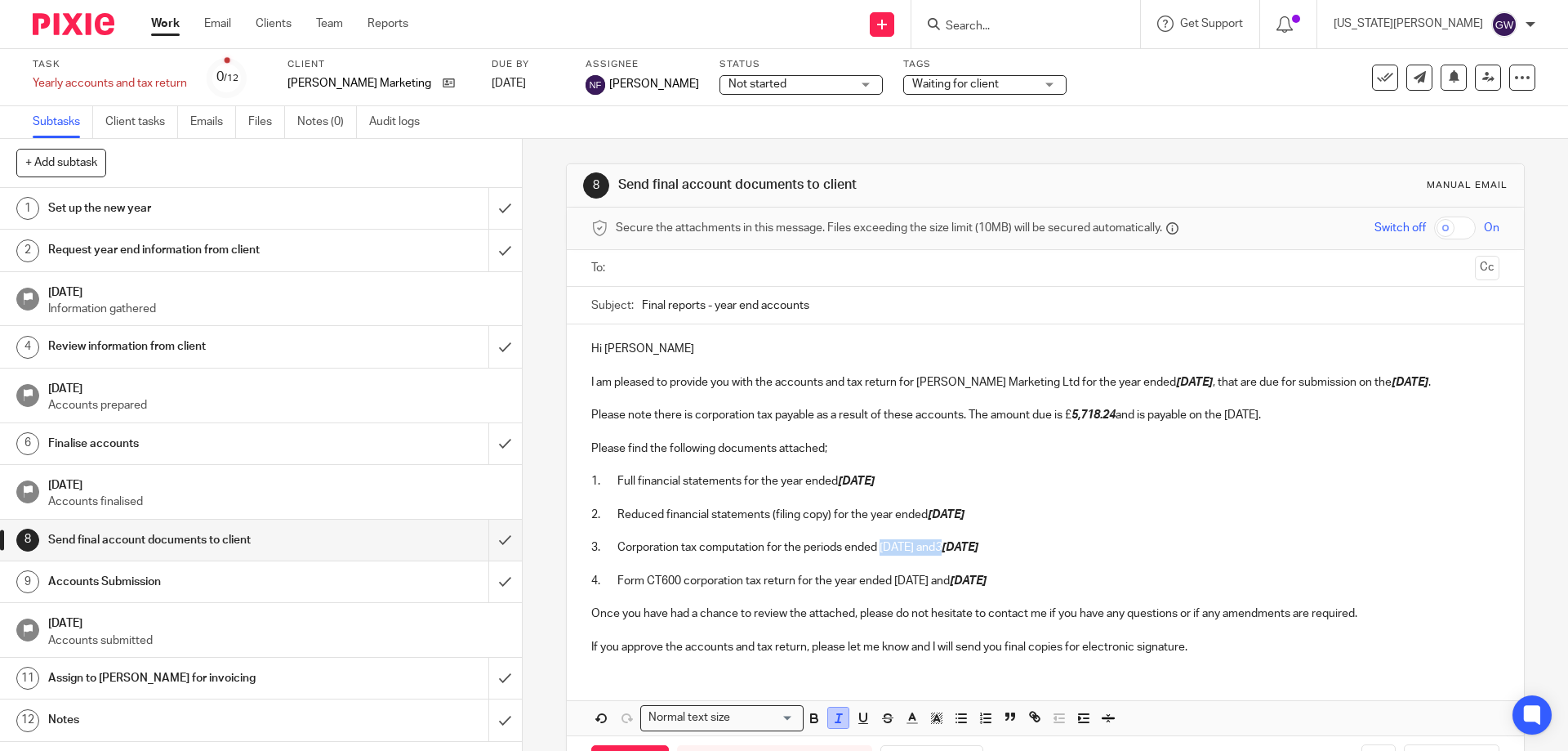 click 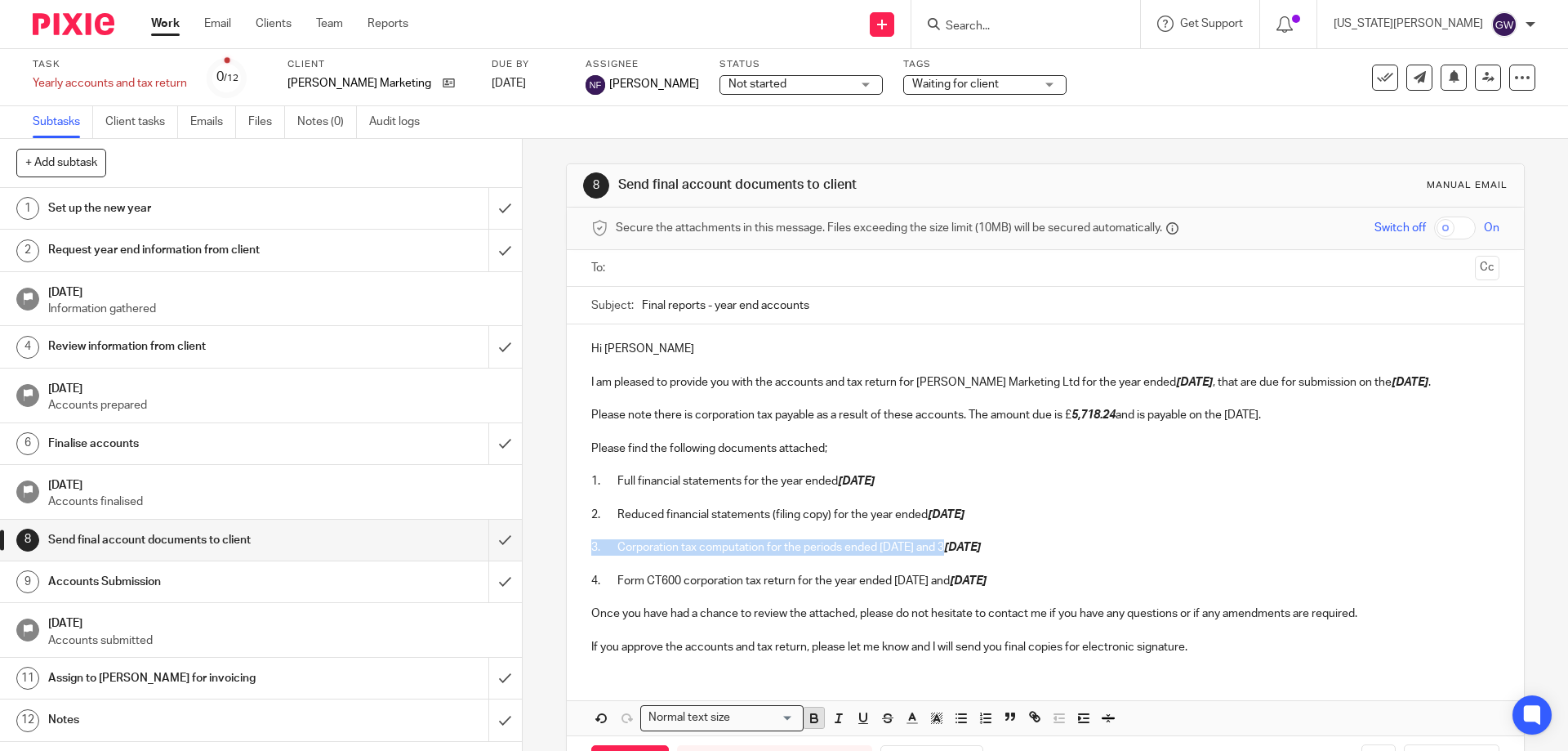 click 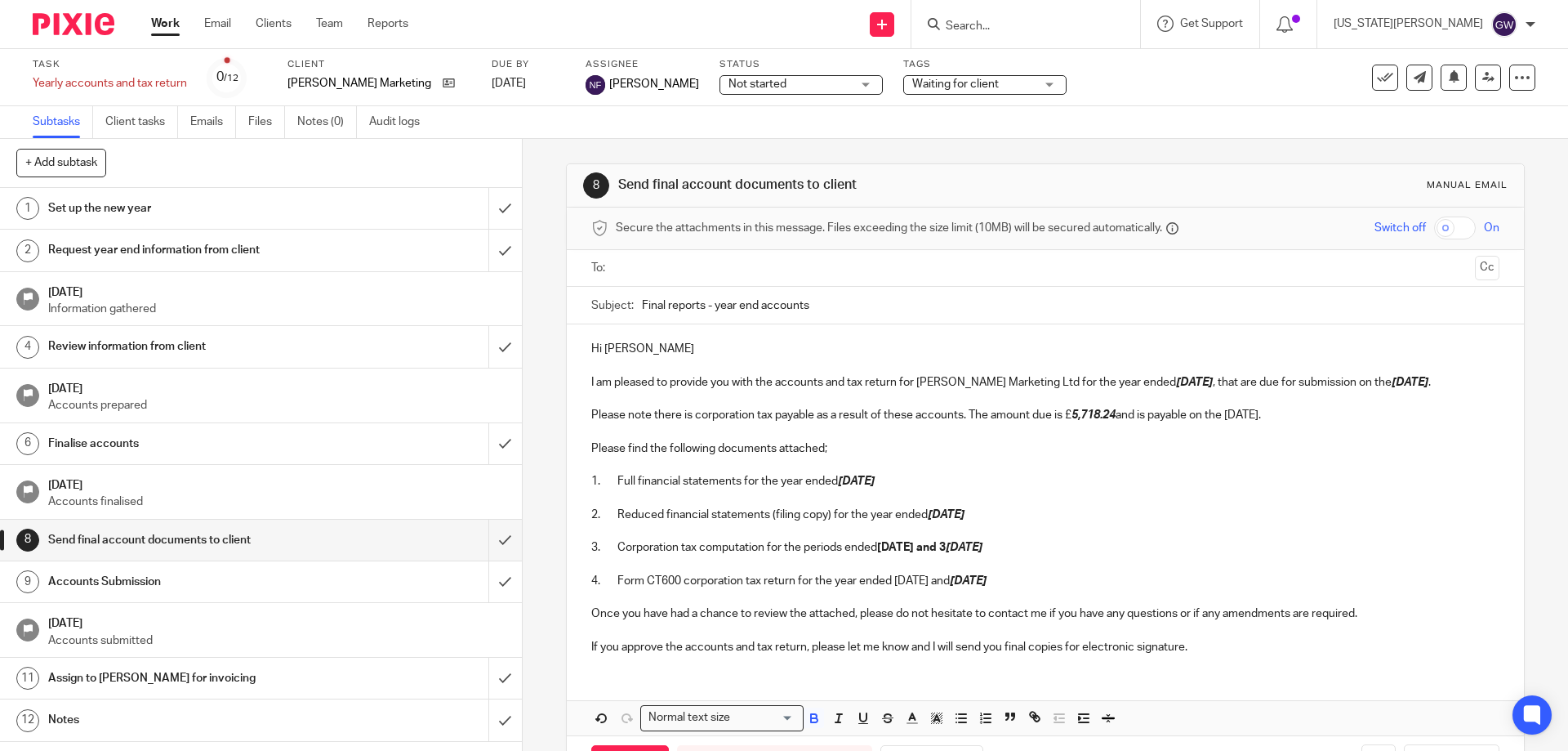 click on "Once you have had a chance to review the attached, please do not hesitate to contact me if you have any questions or if any amendments are required." at bounding box center (1045, 606) 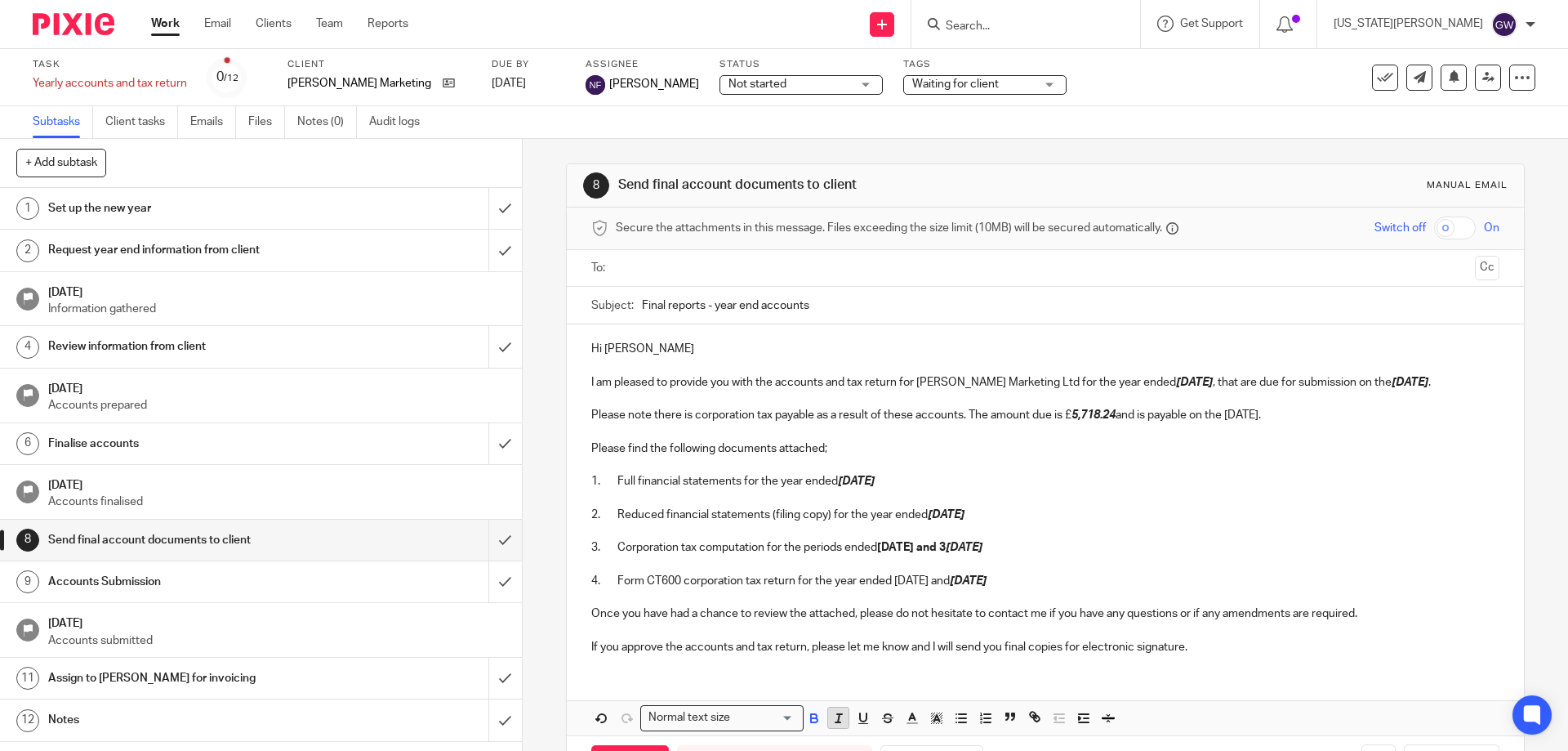 click 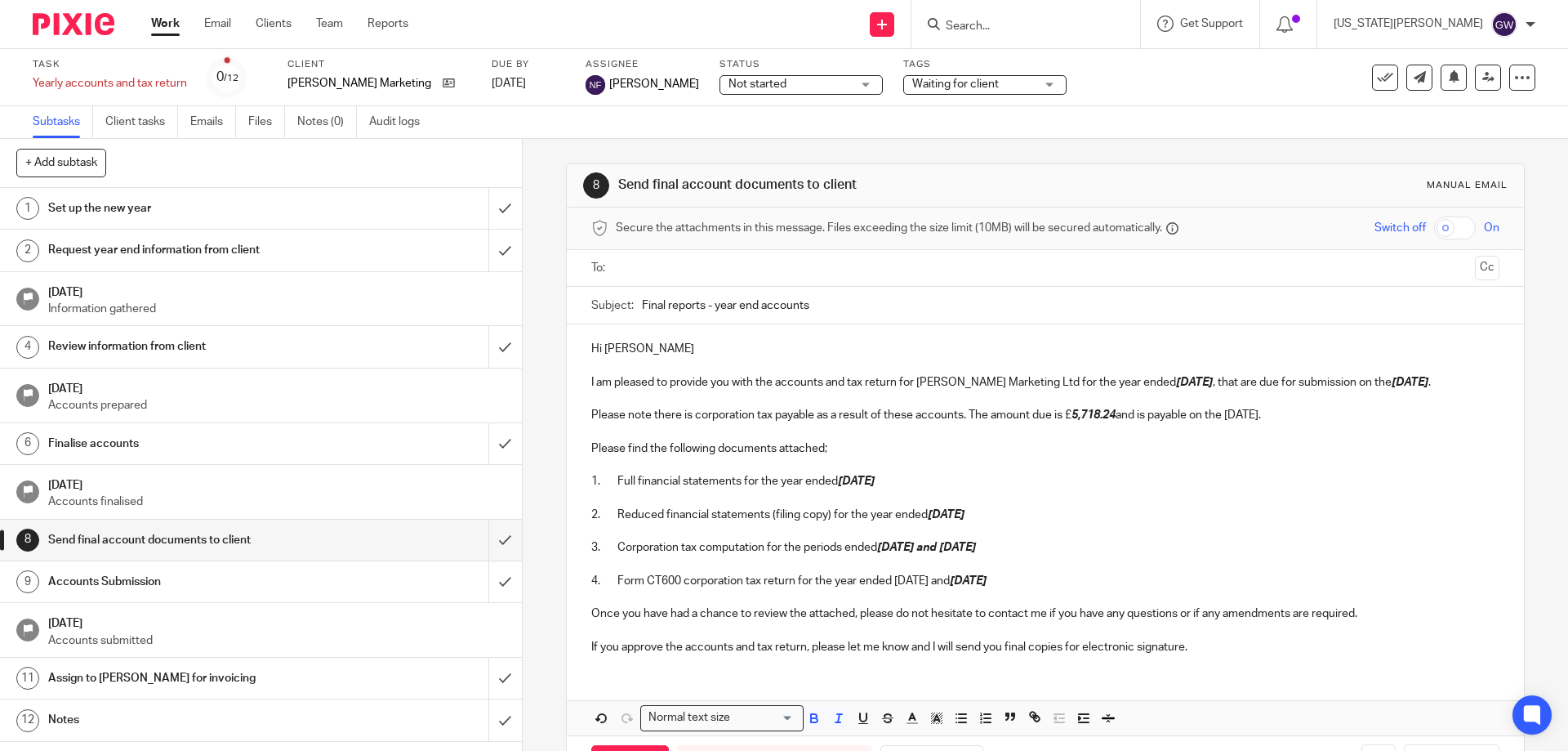 click on "4.       Form CT600 corporation tax return for the year ended 15 Oct 2024 and  31 Oct 2024" at bounding box center (1045, 581) 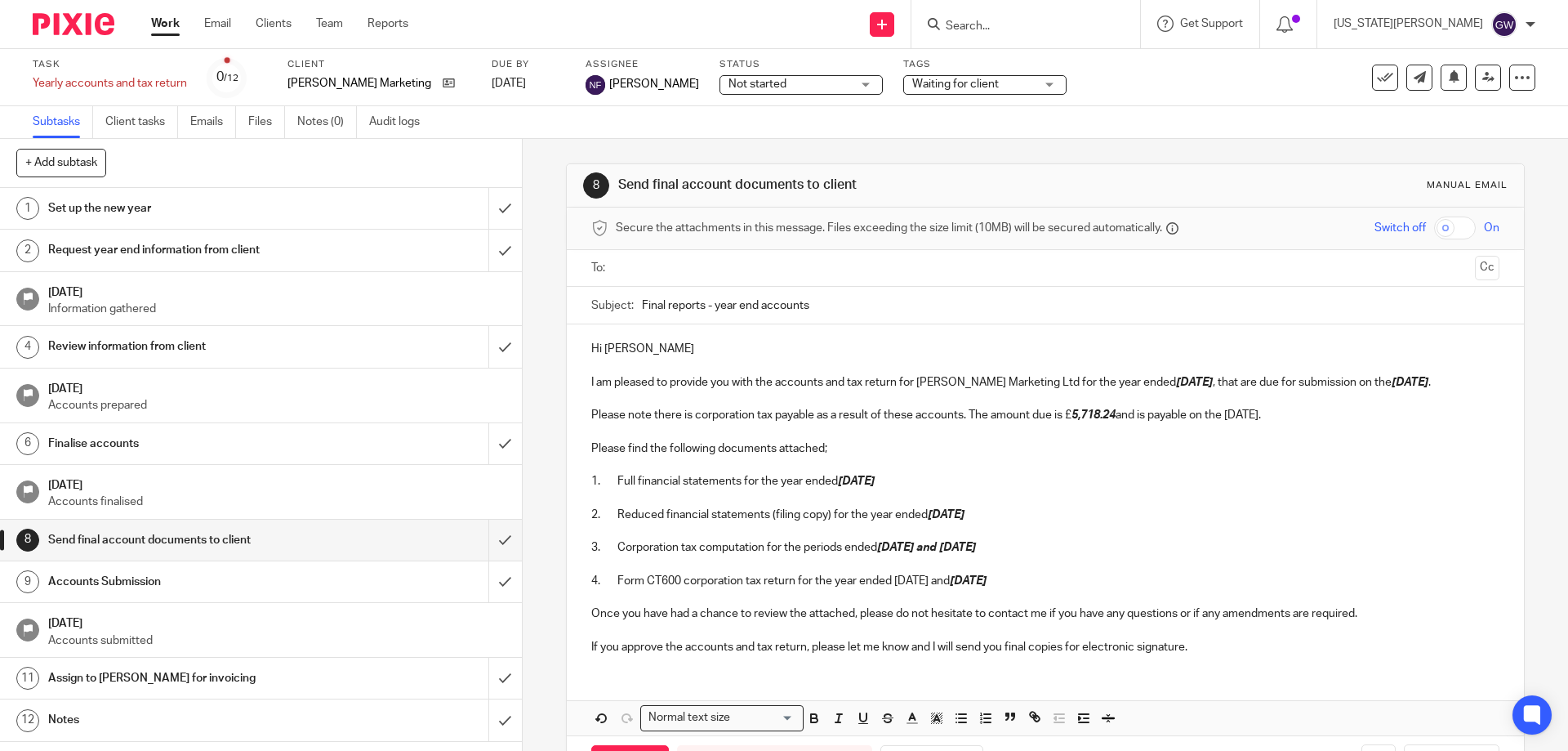 drag, startPoint x: 894, startPoint y: 579, endPoint x: 978, endPoint y: 586, distance: 84.291162 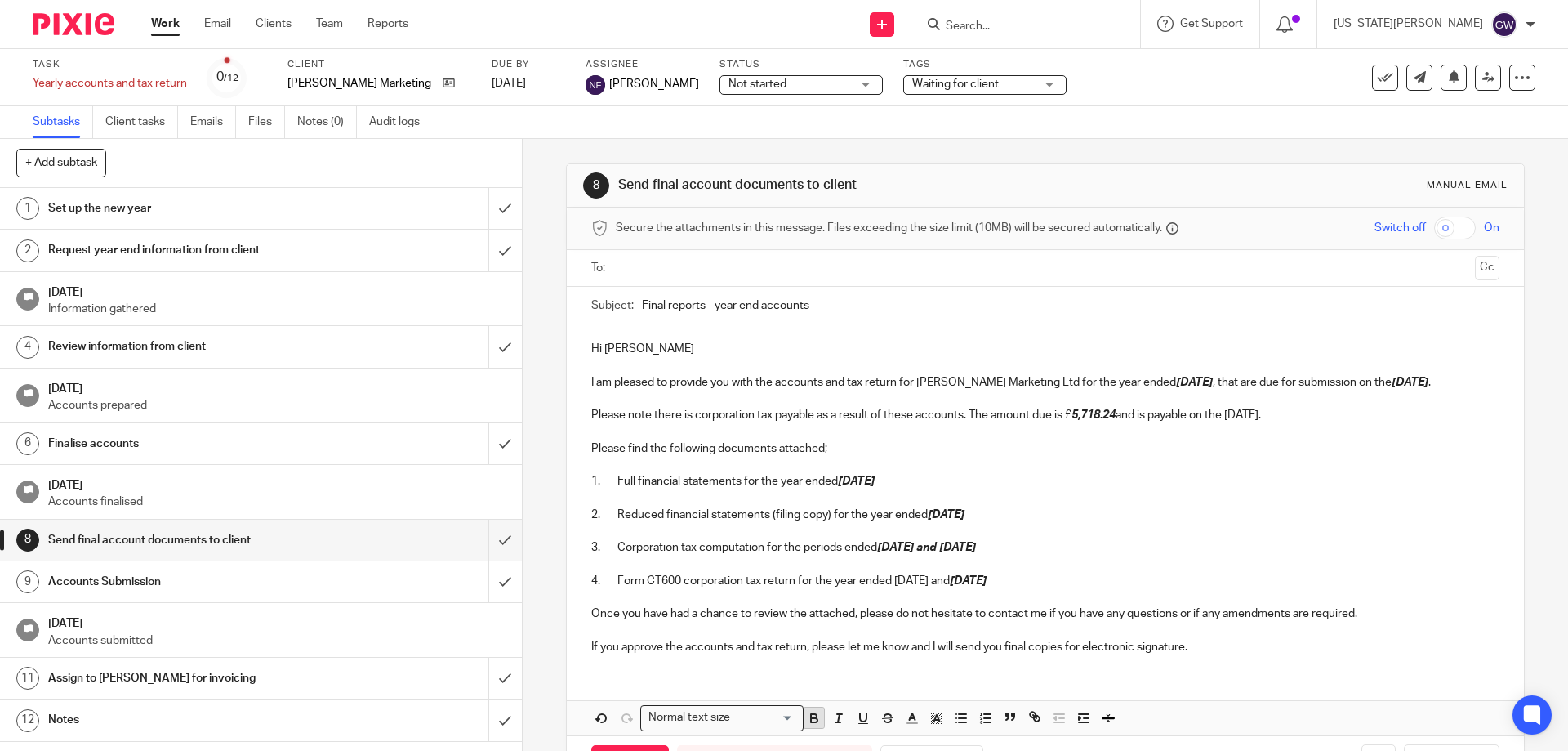 click at bounding box center [813, 717] 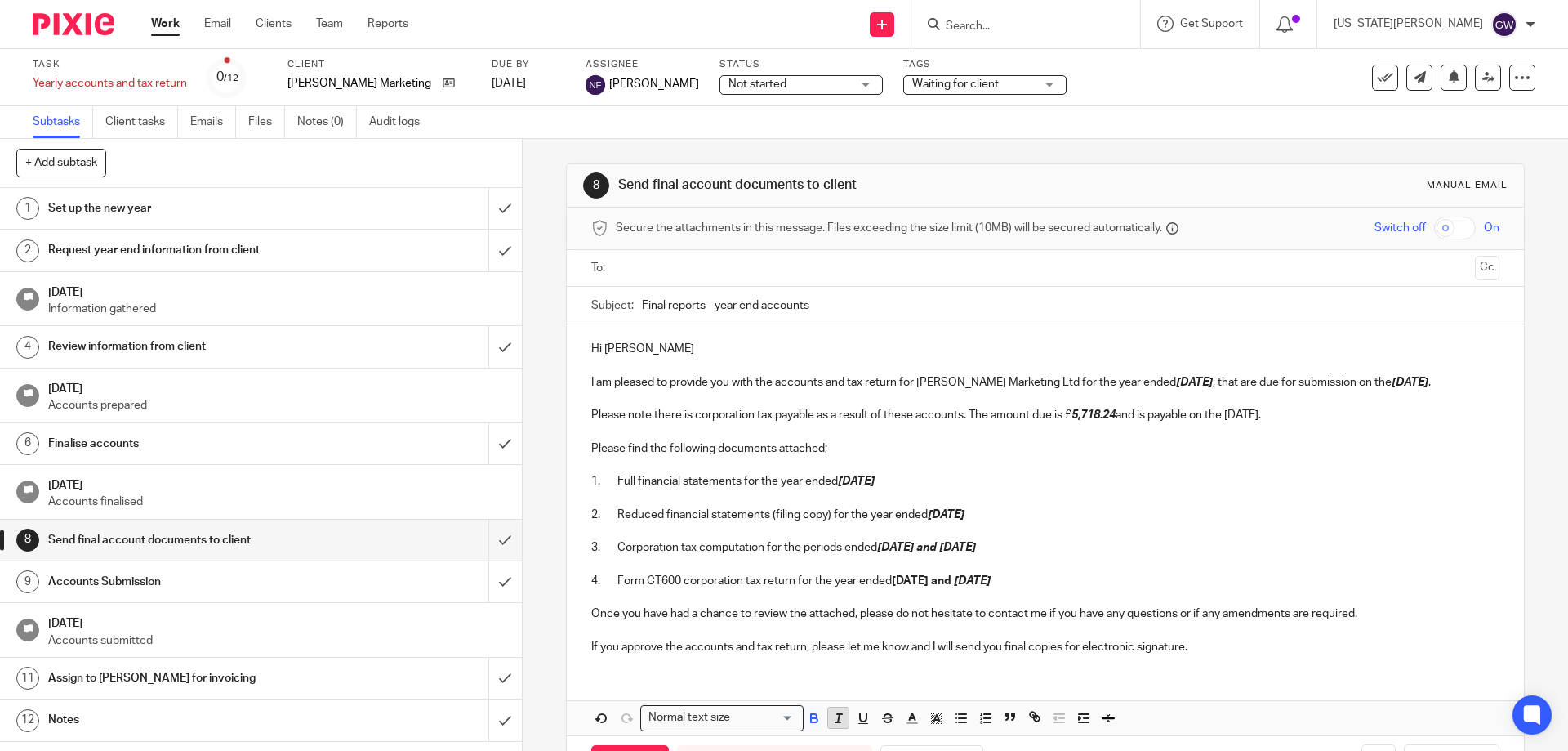 click 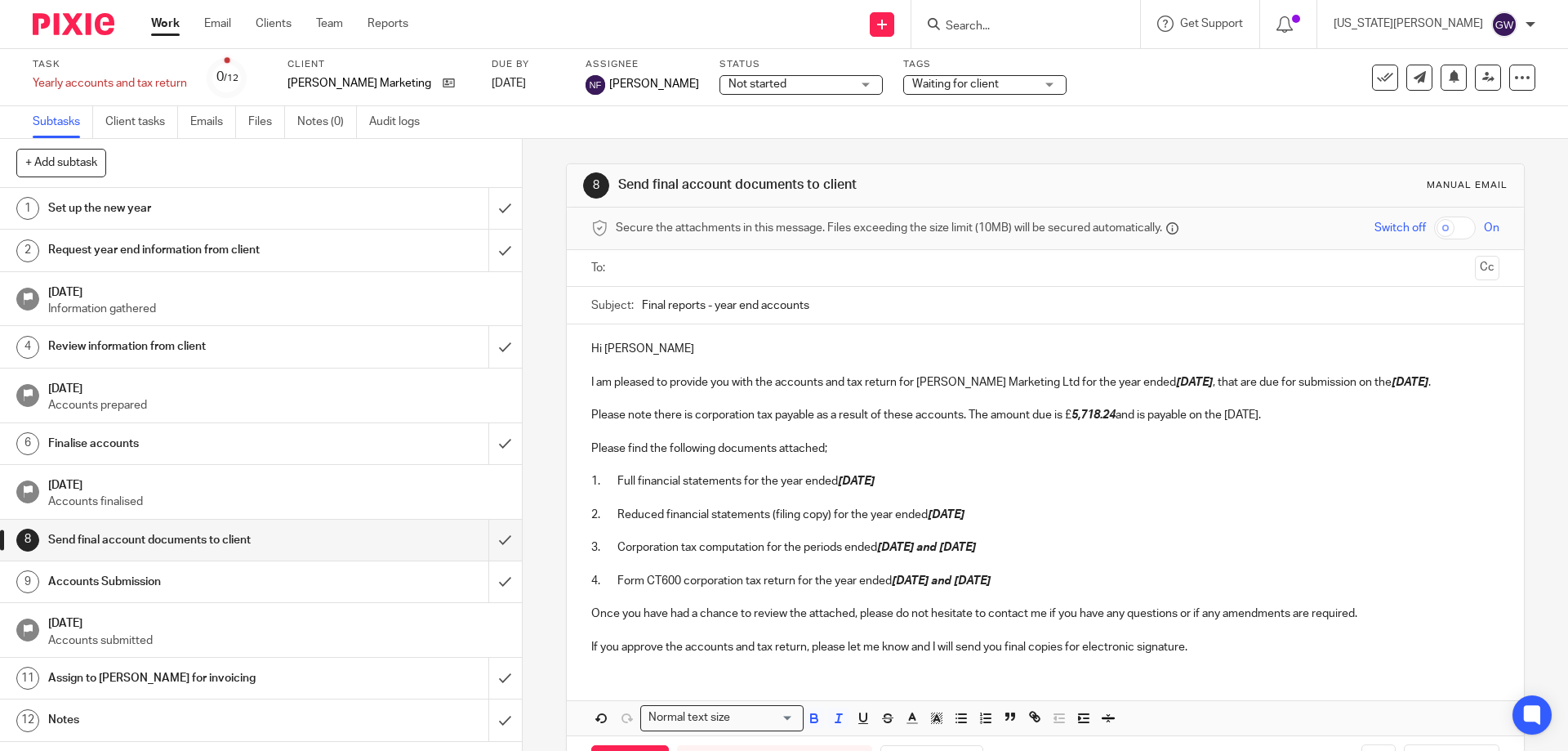 click on "4.       Form CT600 corporation tax return for the year ended  15 Oct 2024 and   31 Oct 2024" at bounding box center (1045, 581) 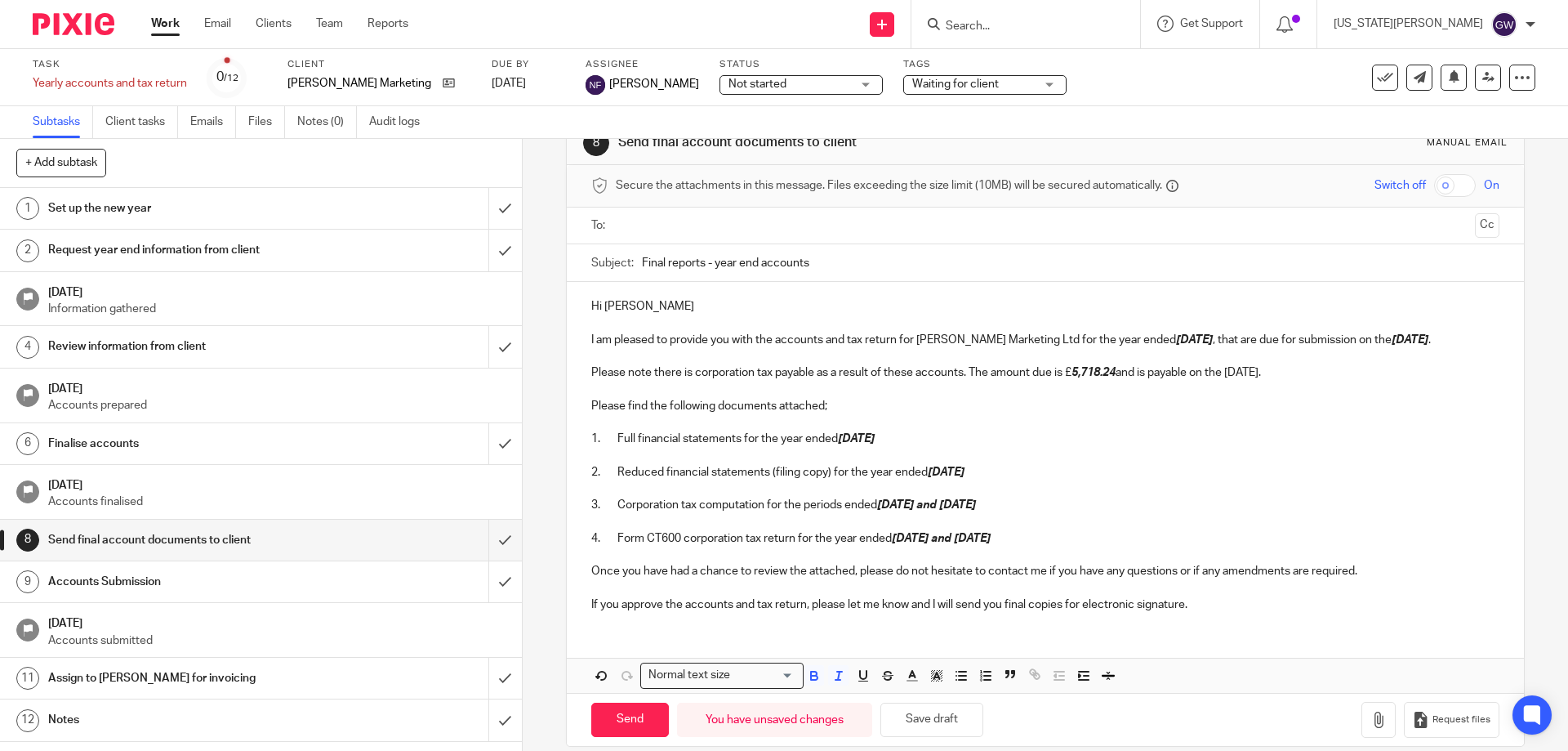 scroll, scrollTop: 63, scrollLeft: 0, axis: vertical 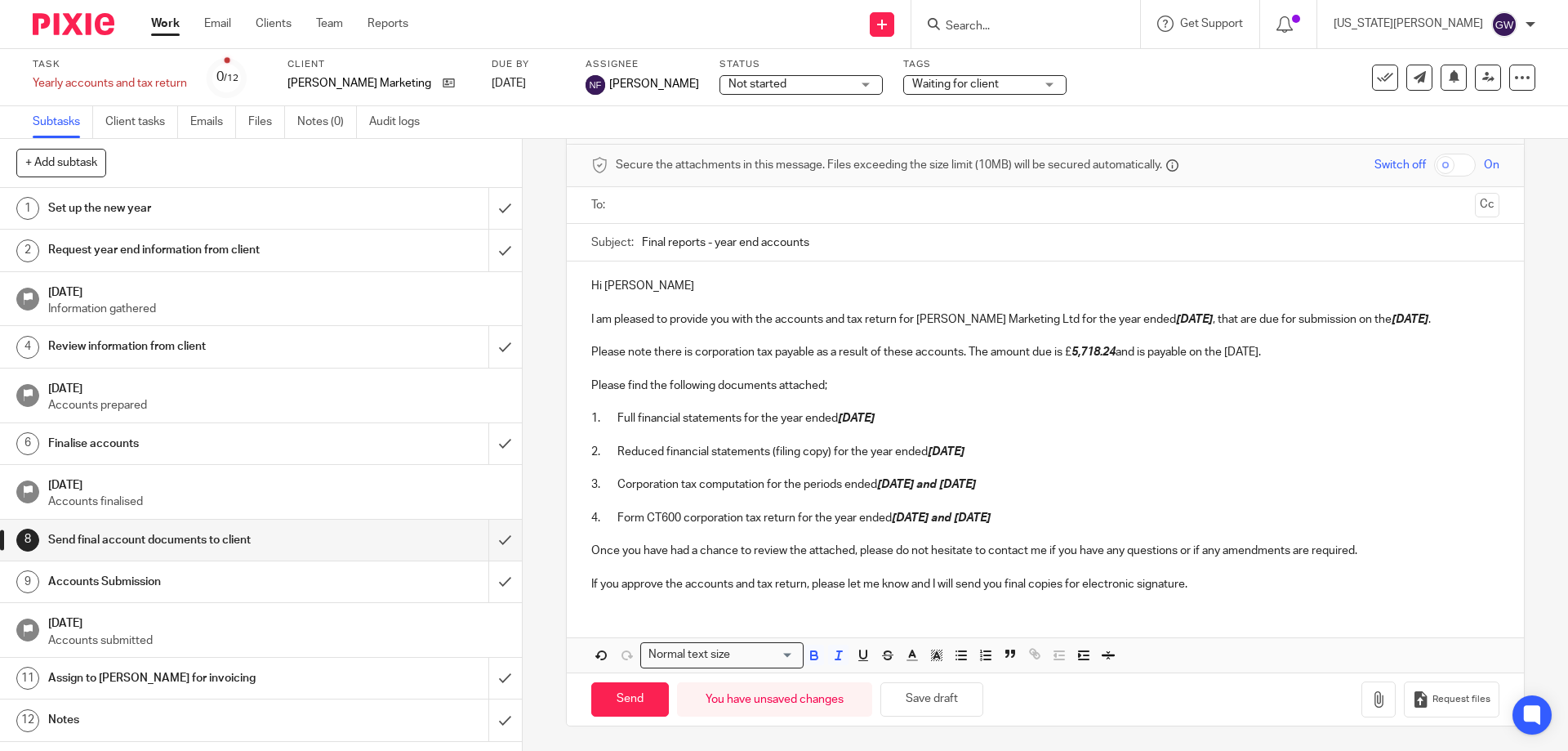 click at bounding box center (1045, 205) 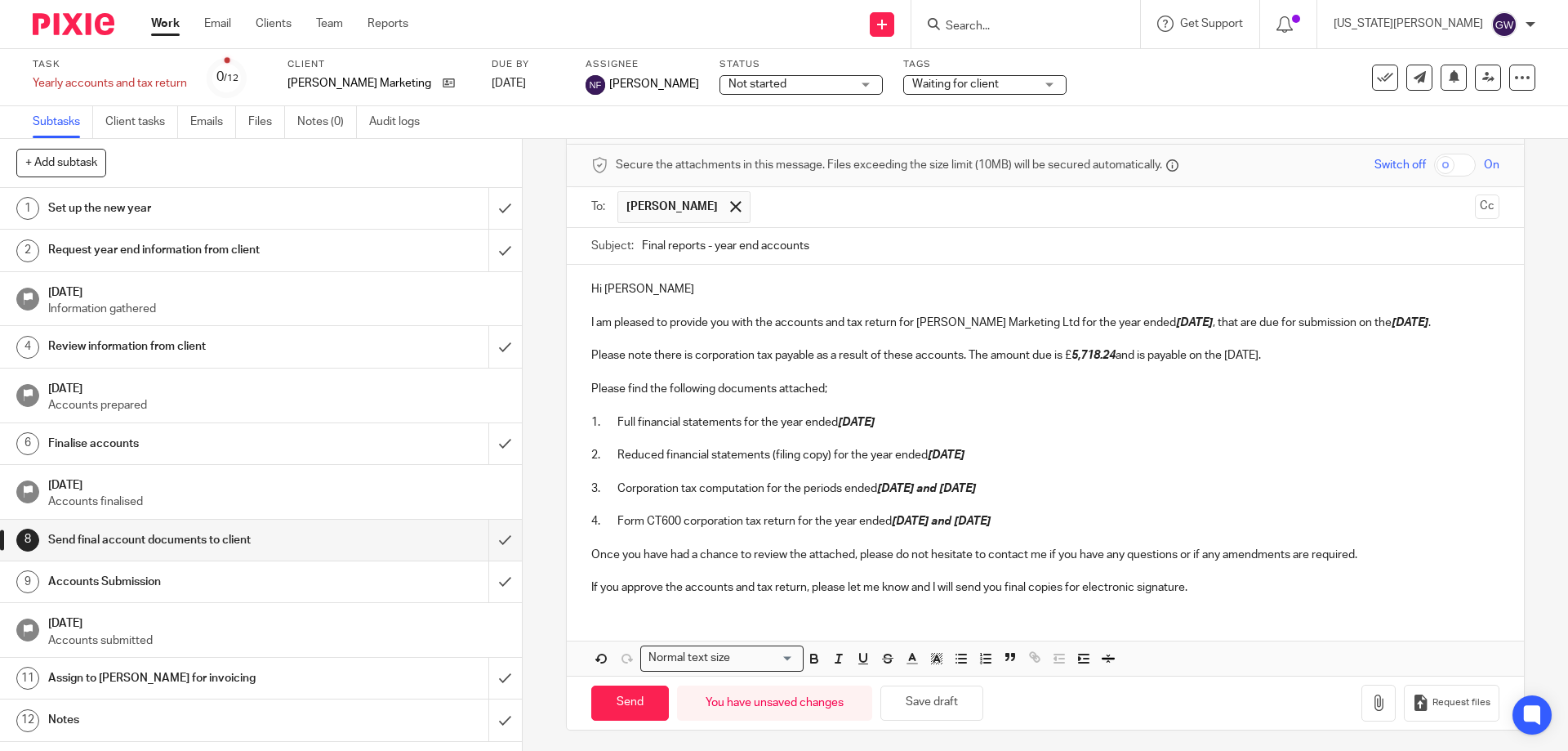 click at bounding box center (1045, 405) 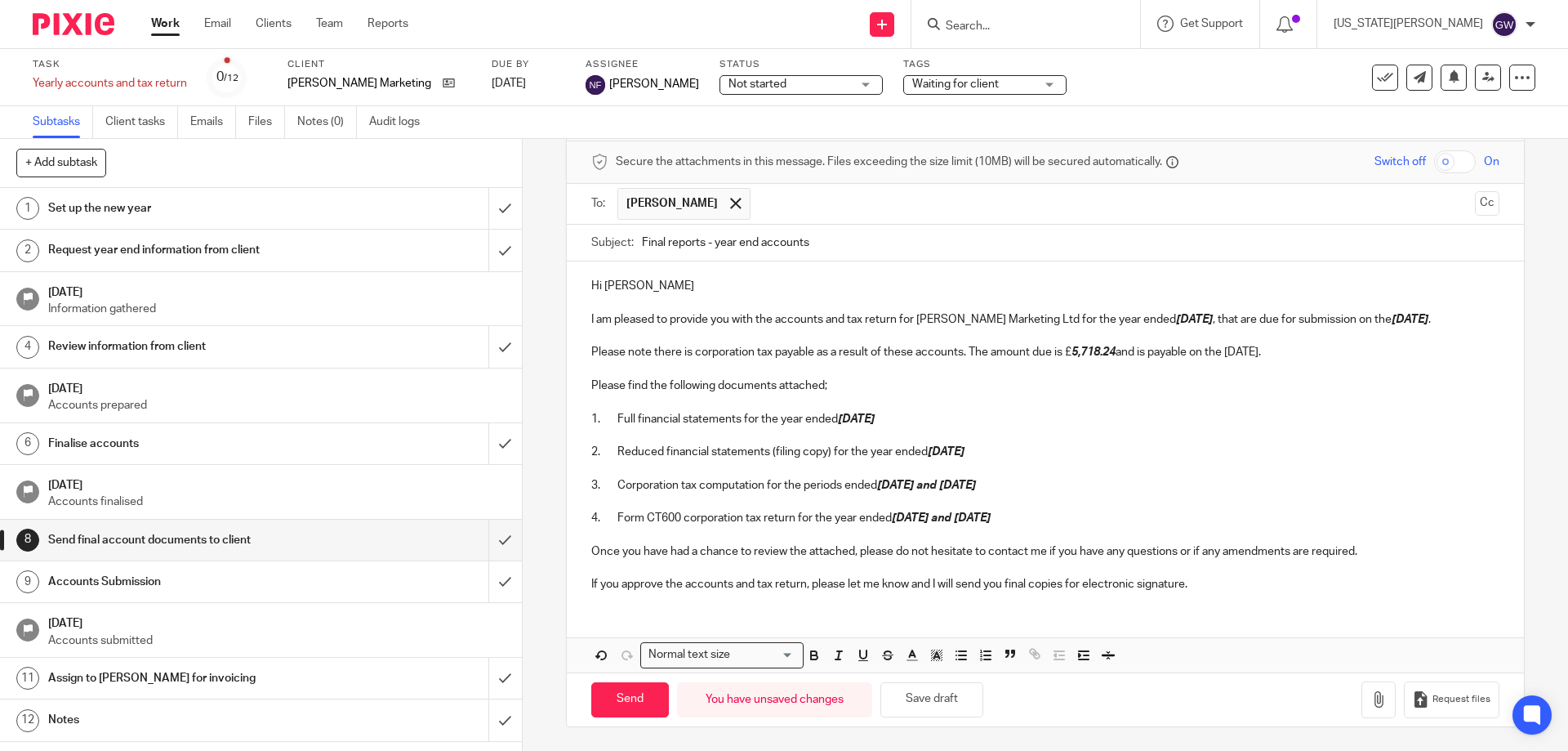 scroll, scrollTop: 67, scrollLeft: 0, axis: vertical 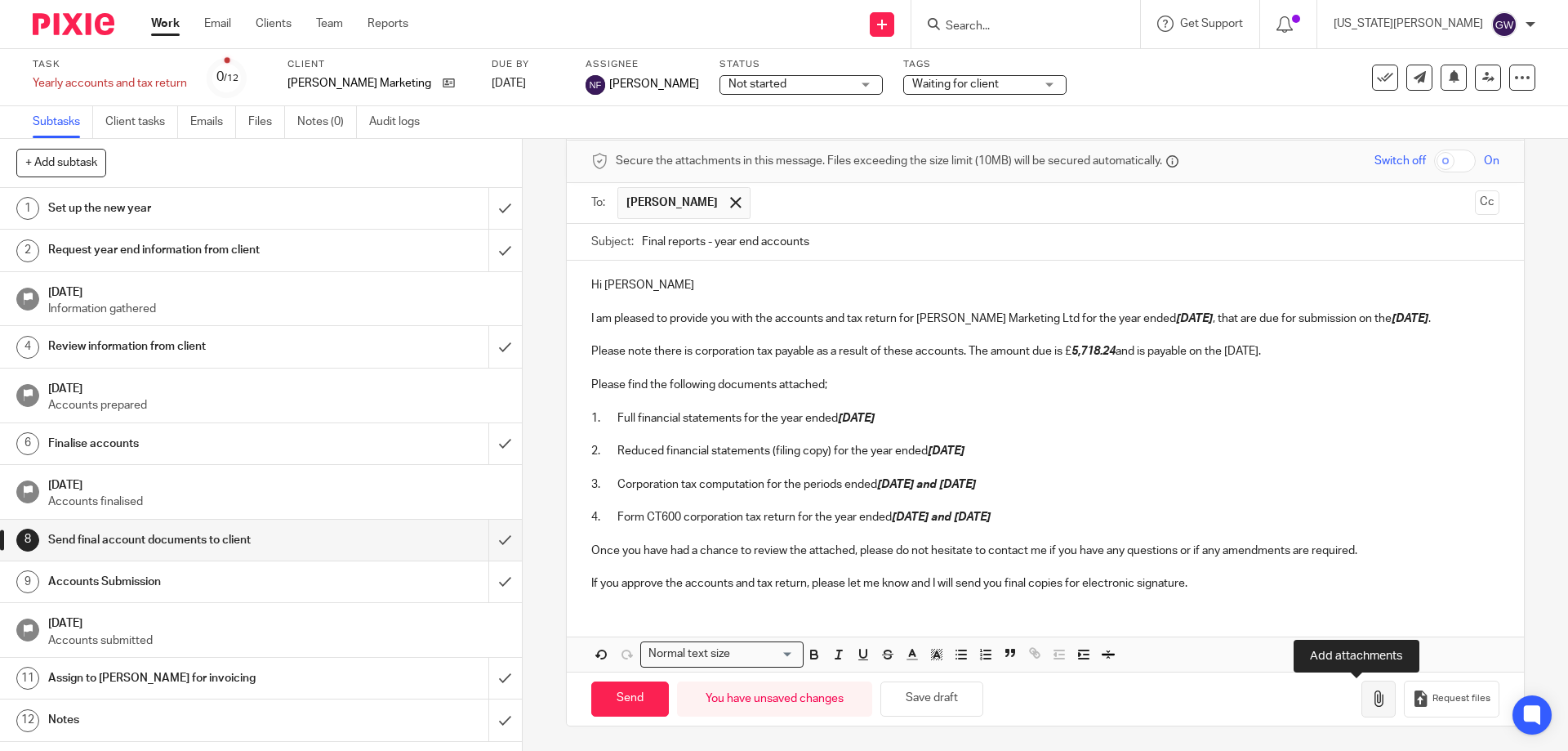 click at bounding box center [1379, 699] 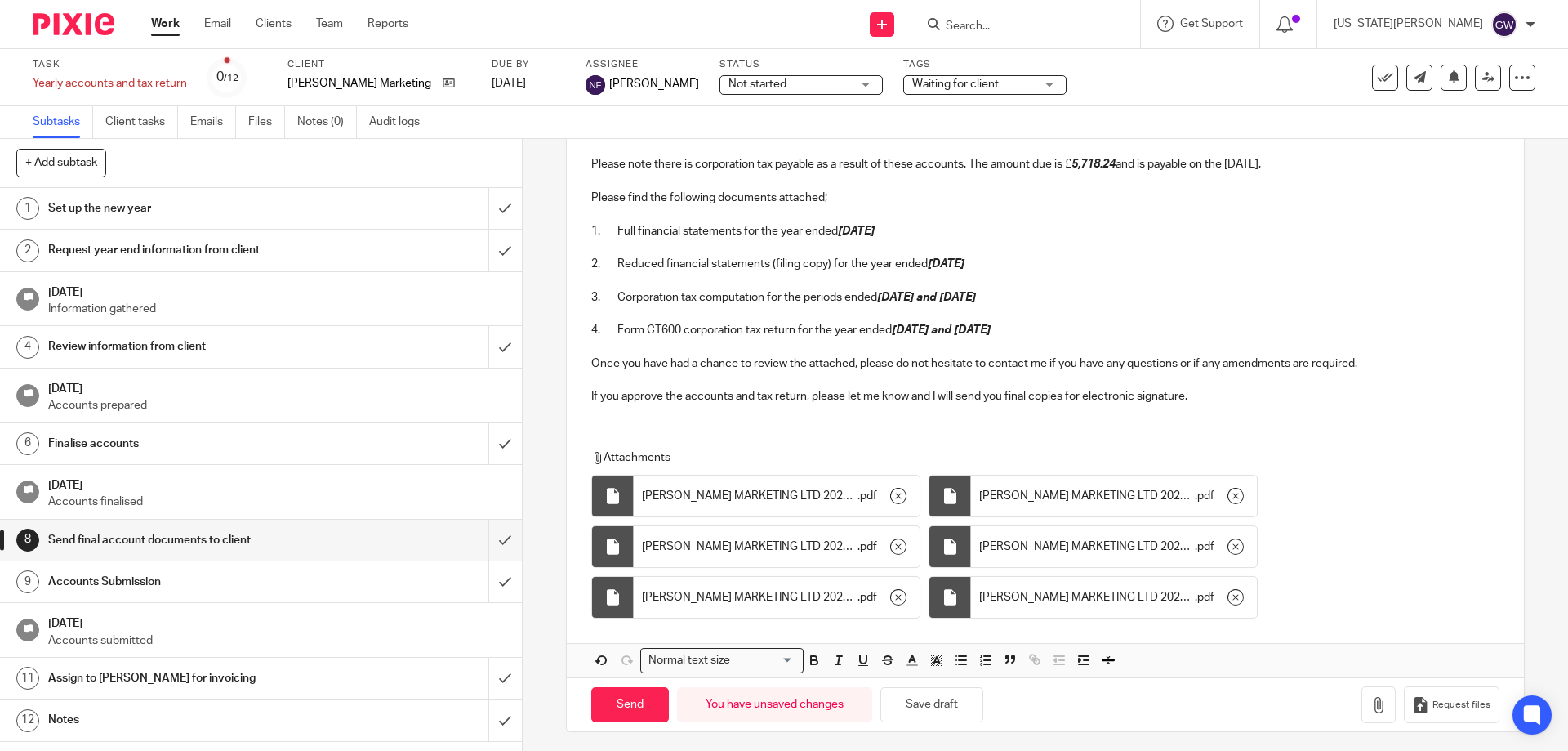 scroll, scrollTop: 262, scrollLeft: 0, axis: vertical 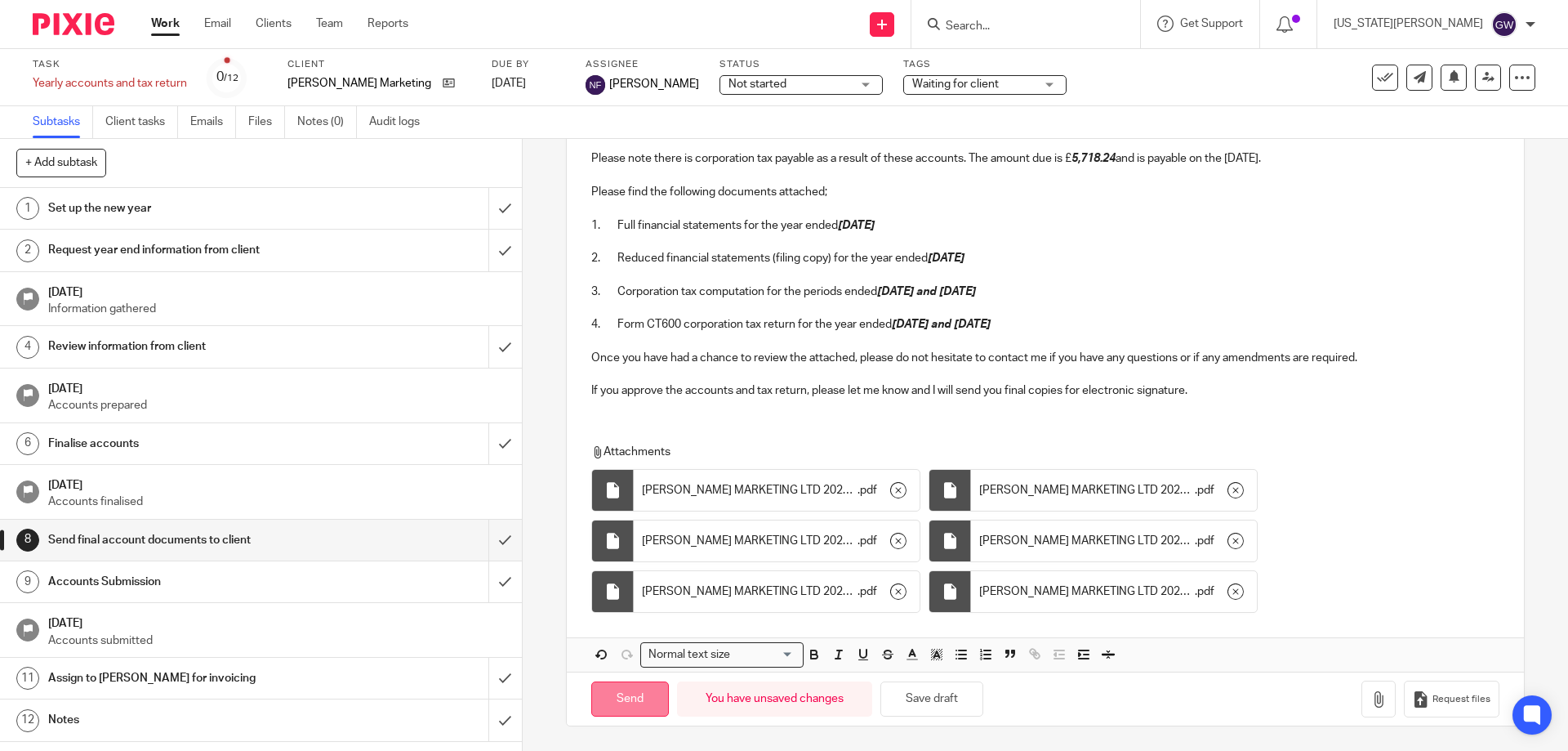 click on "Send" at bounding box center (630, 699) 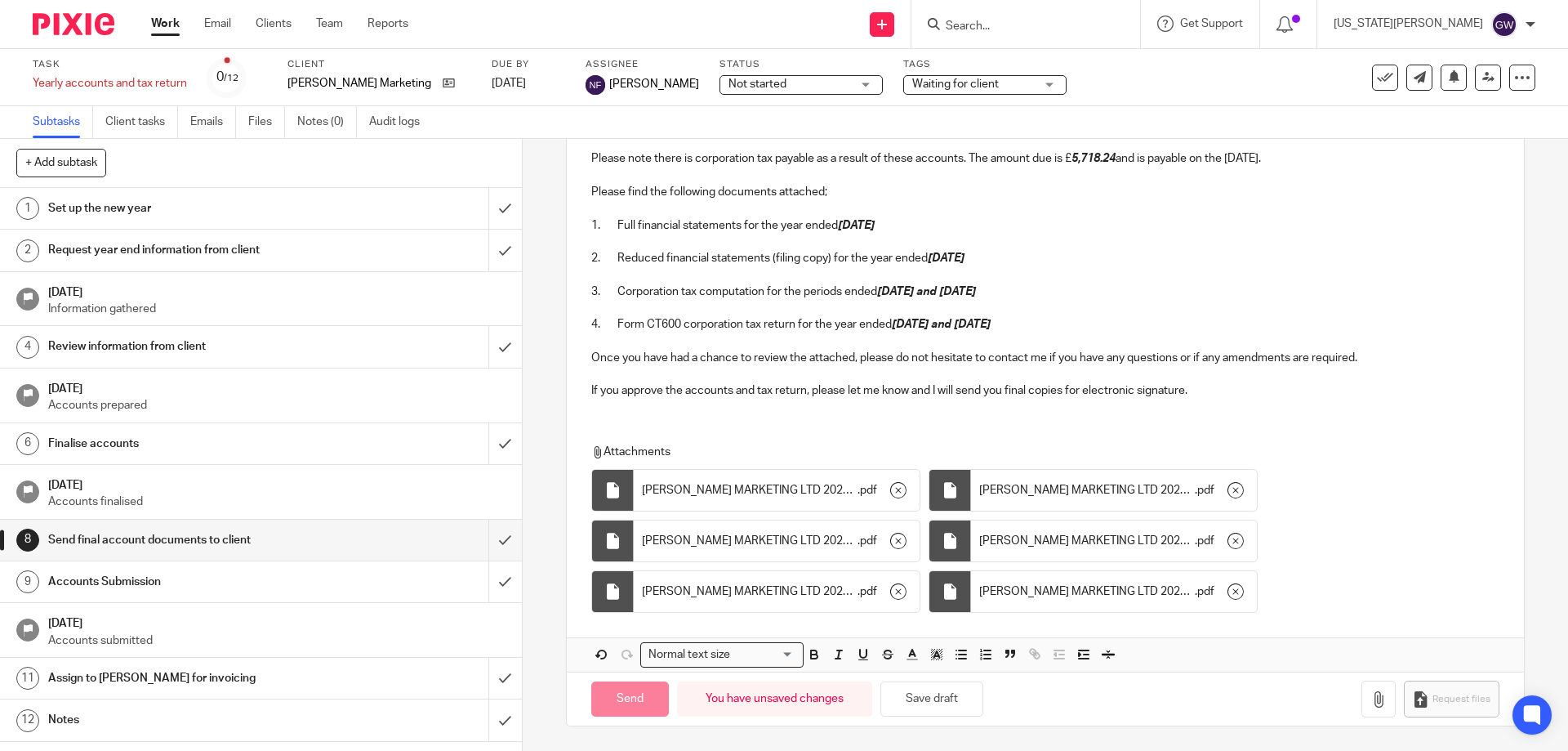 type on "Sent" 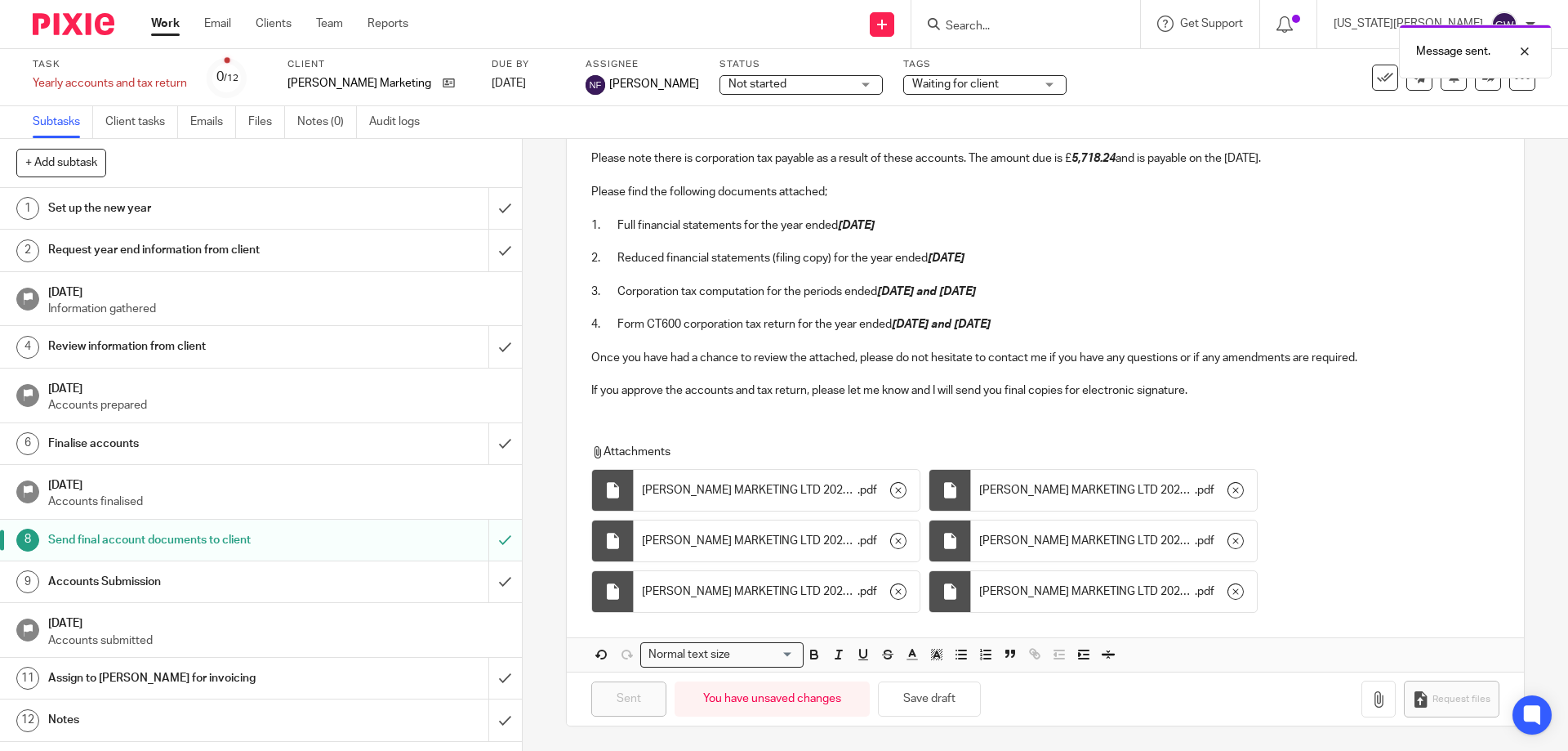 click on "Message sent." at bounding box center (1168, 47) 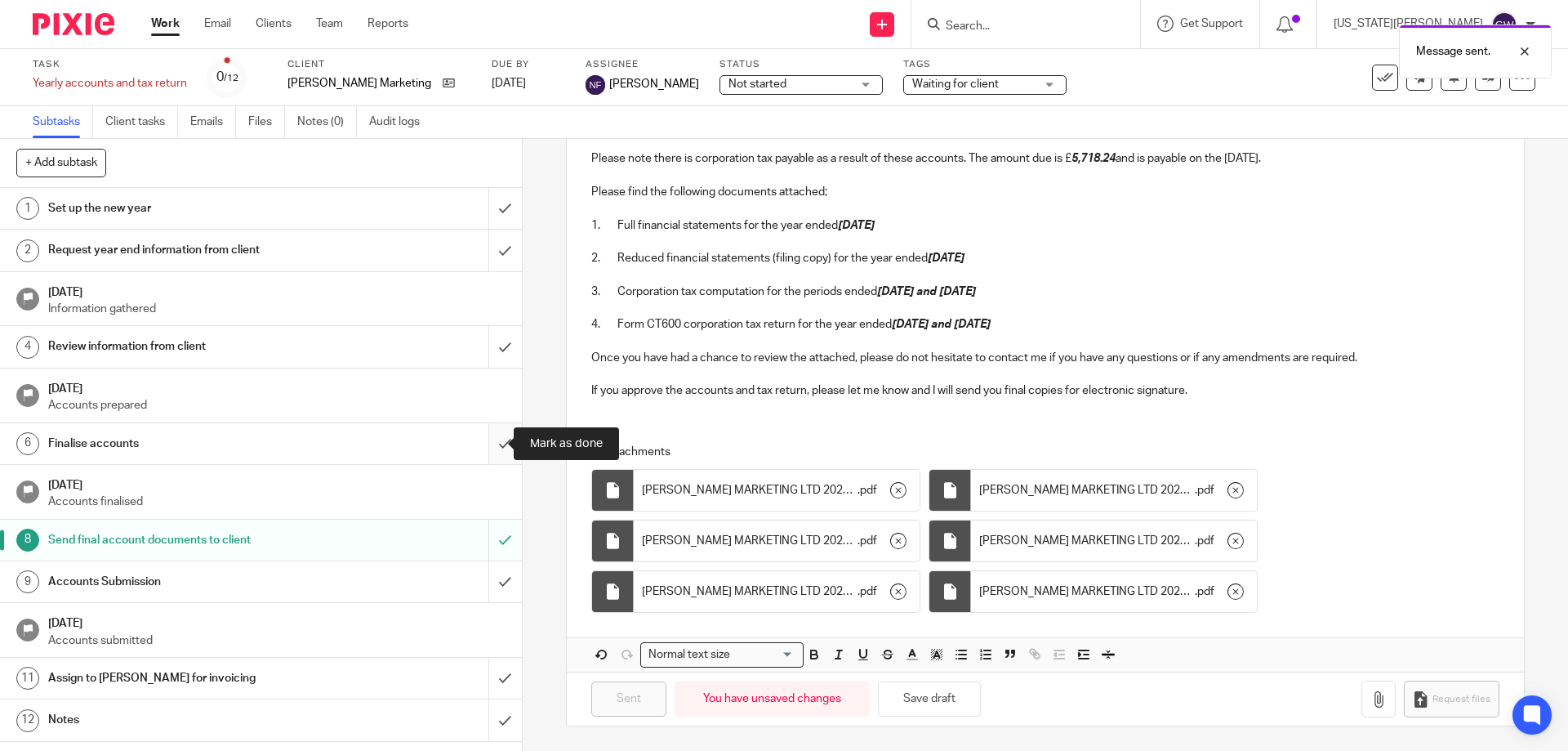 click at bounding box center (261, 444) 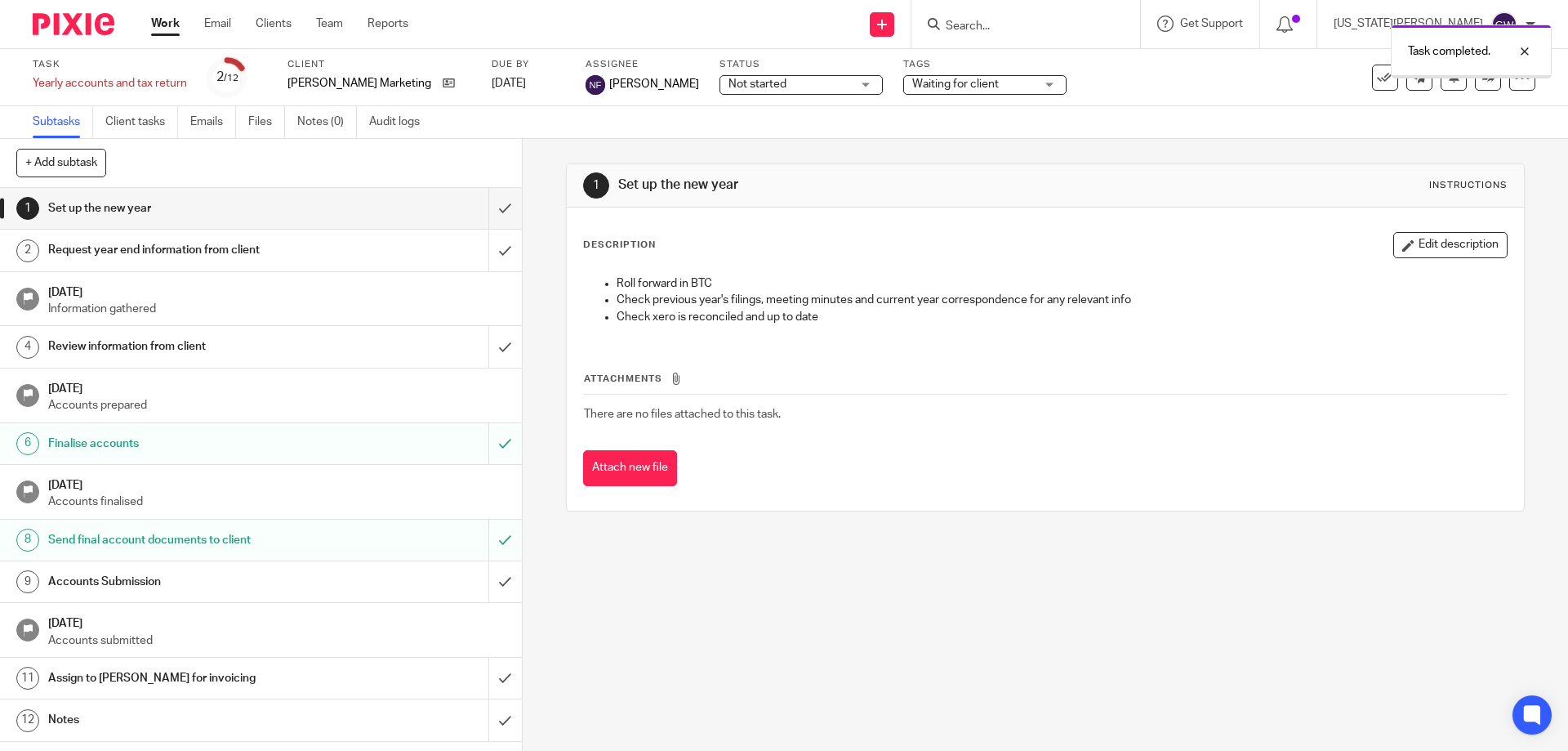 scroll, scrollTop: 0, scrollLeft: 0, axis: both 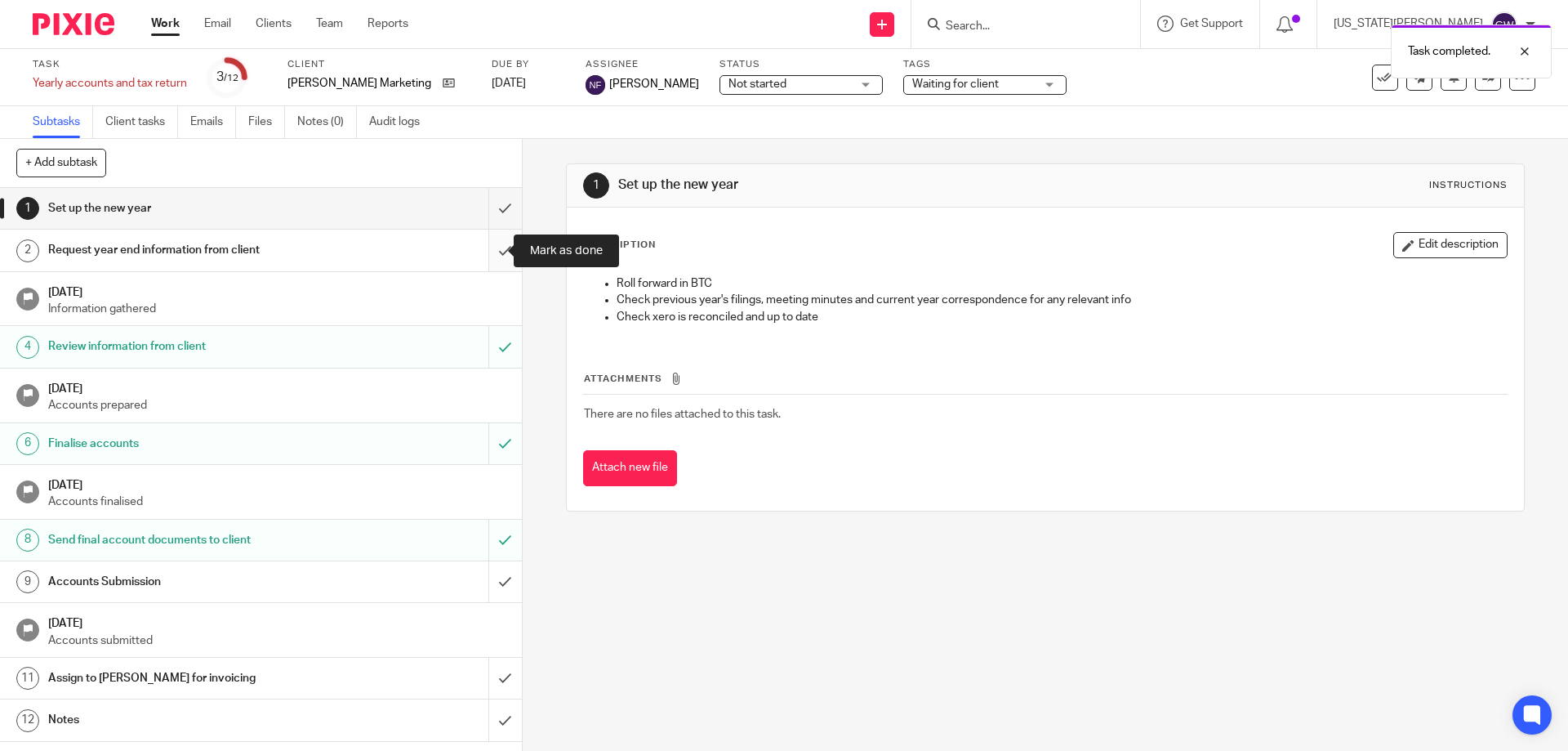 click at bounding box center (261, 250) 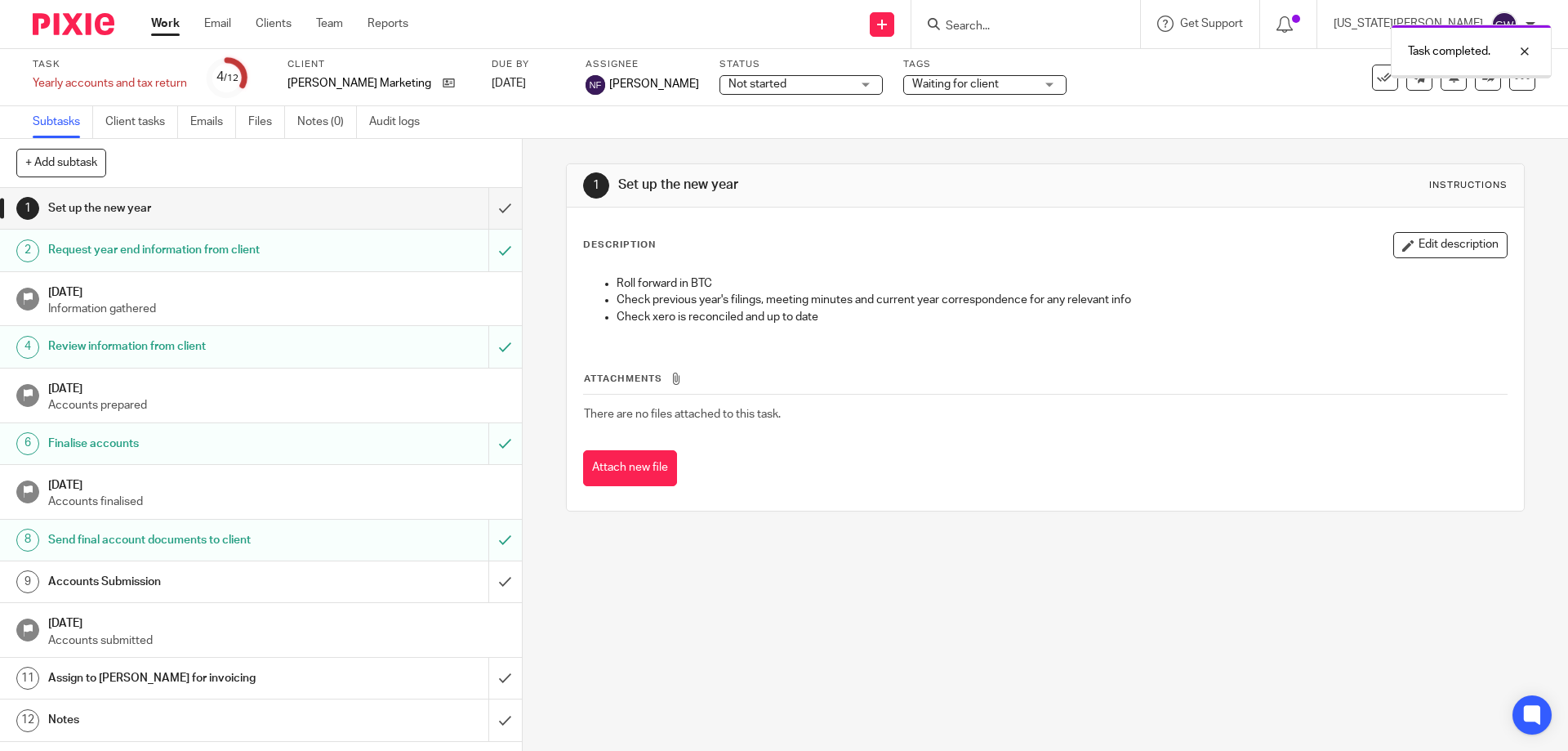 click at bounding box center (261, 208) 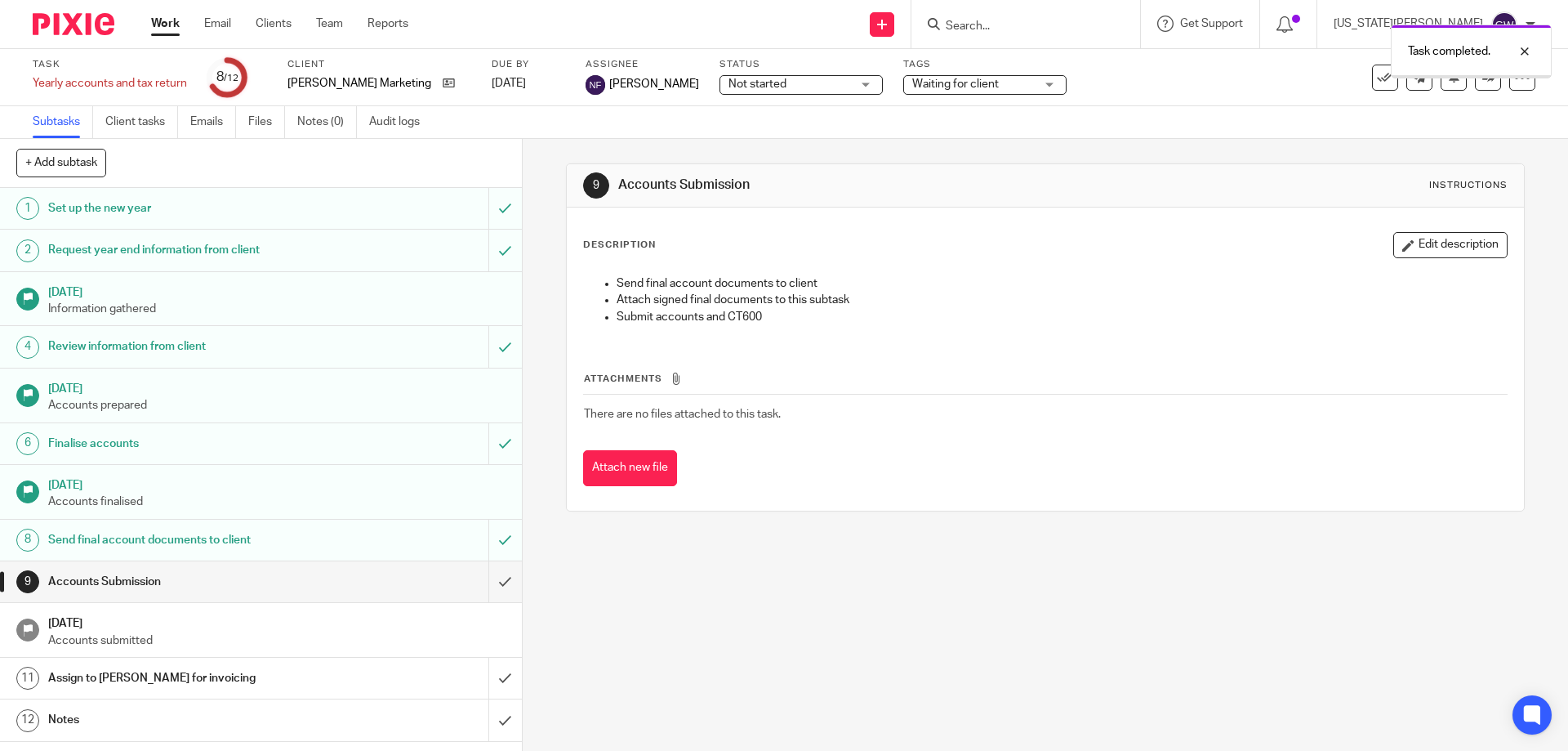 scroll, scrollTop: 0, scrollLeft: 0, axis: both 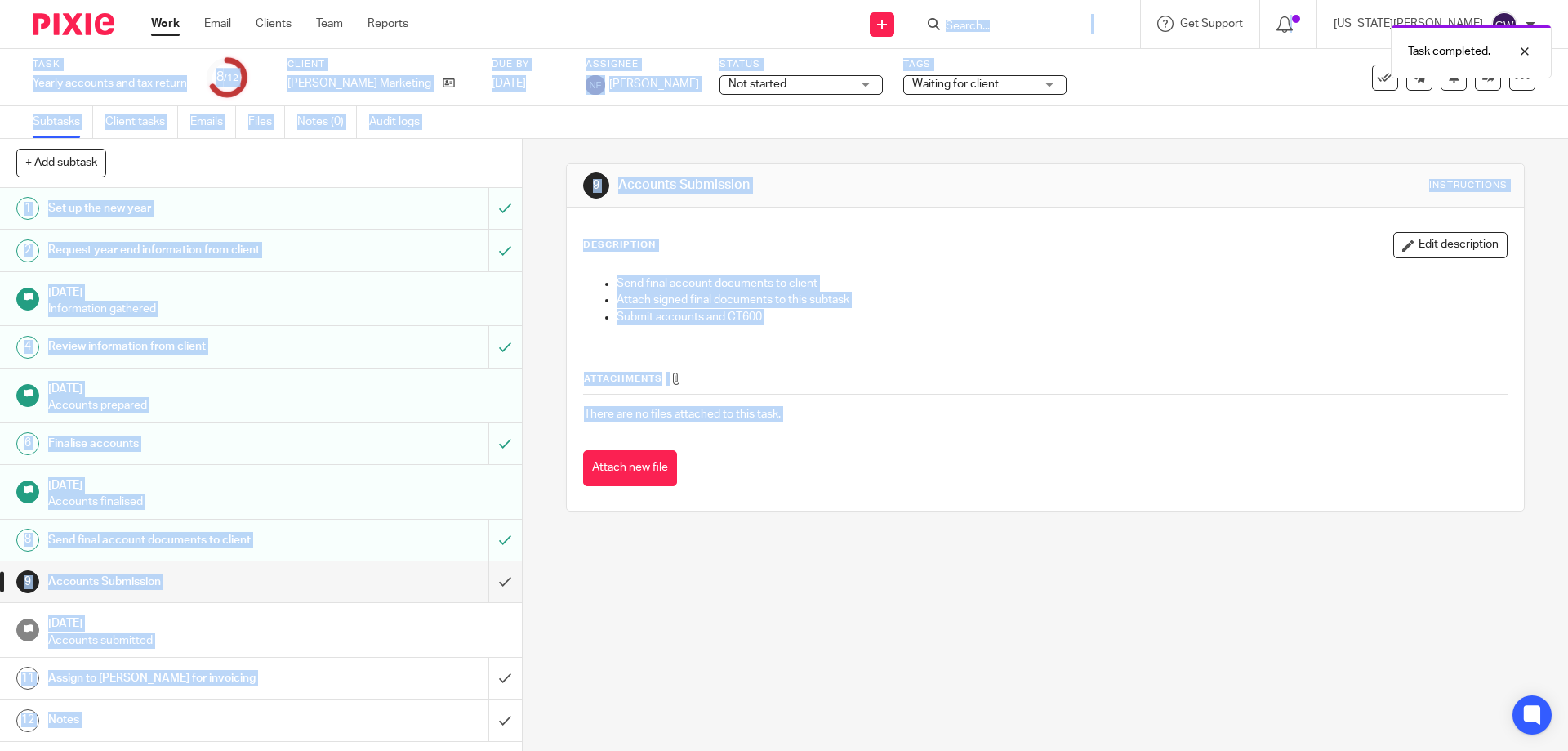 click on "Work
Email
Clients
Team
Reports
Work
Email
Clients
Team
Reports
Settings
Send new email
Create task
Add client" at bounding box center [784, 375] 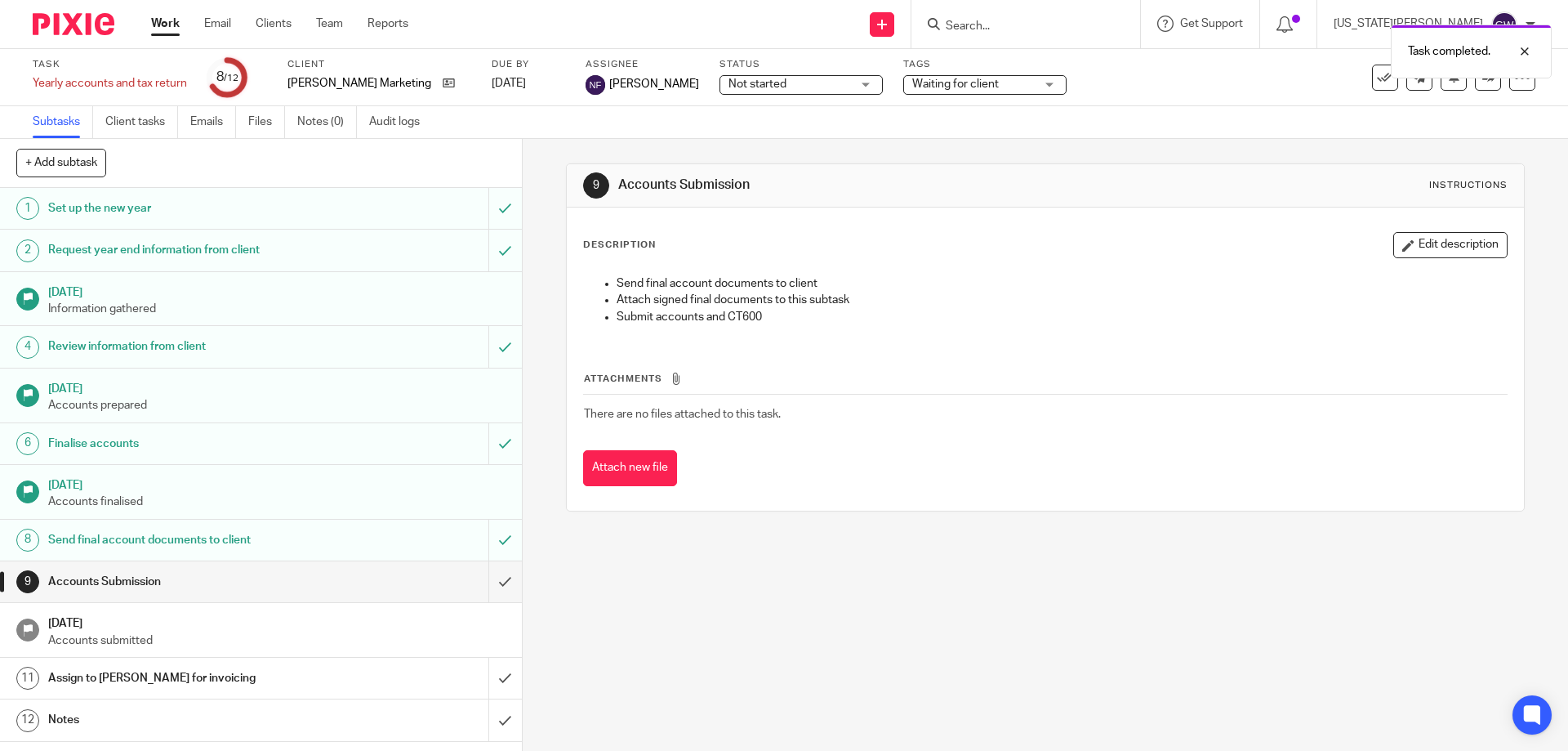 click on "Task completed." at bounding box center (1168, 47) 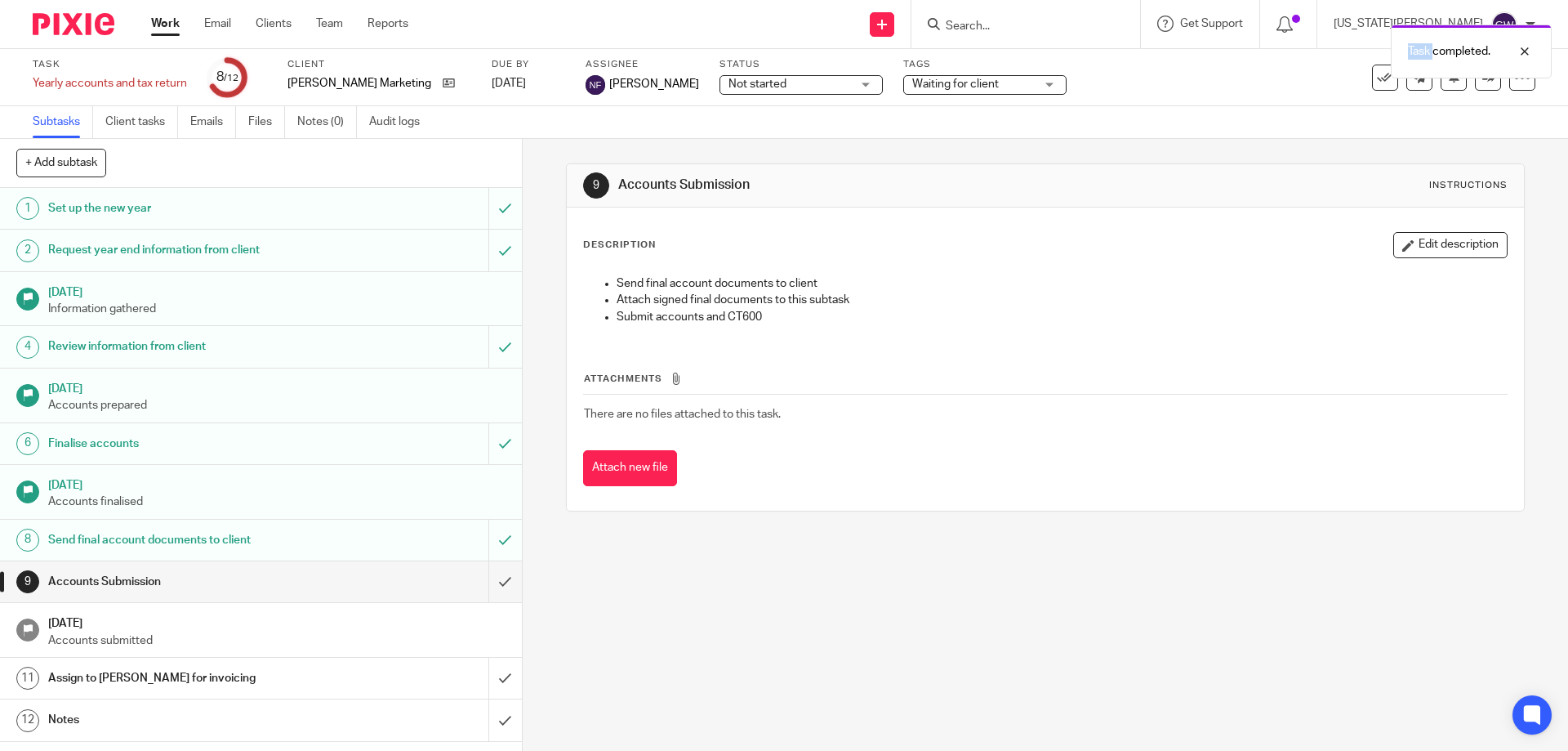click on "Task completed." at bounding box center [1168, 47] 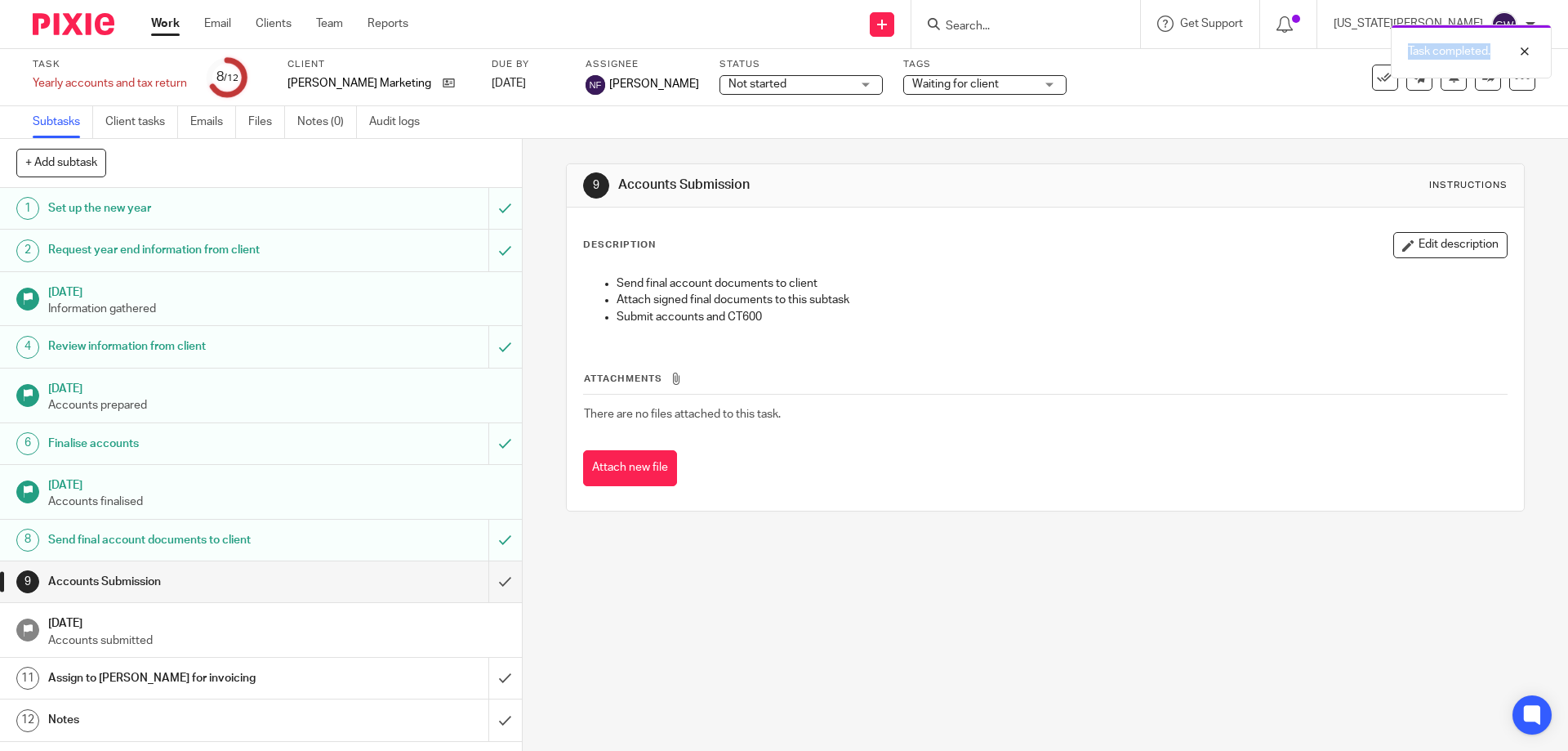 click on "Task completed." at bounding box center (1168, 47) 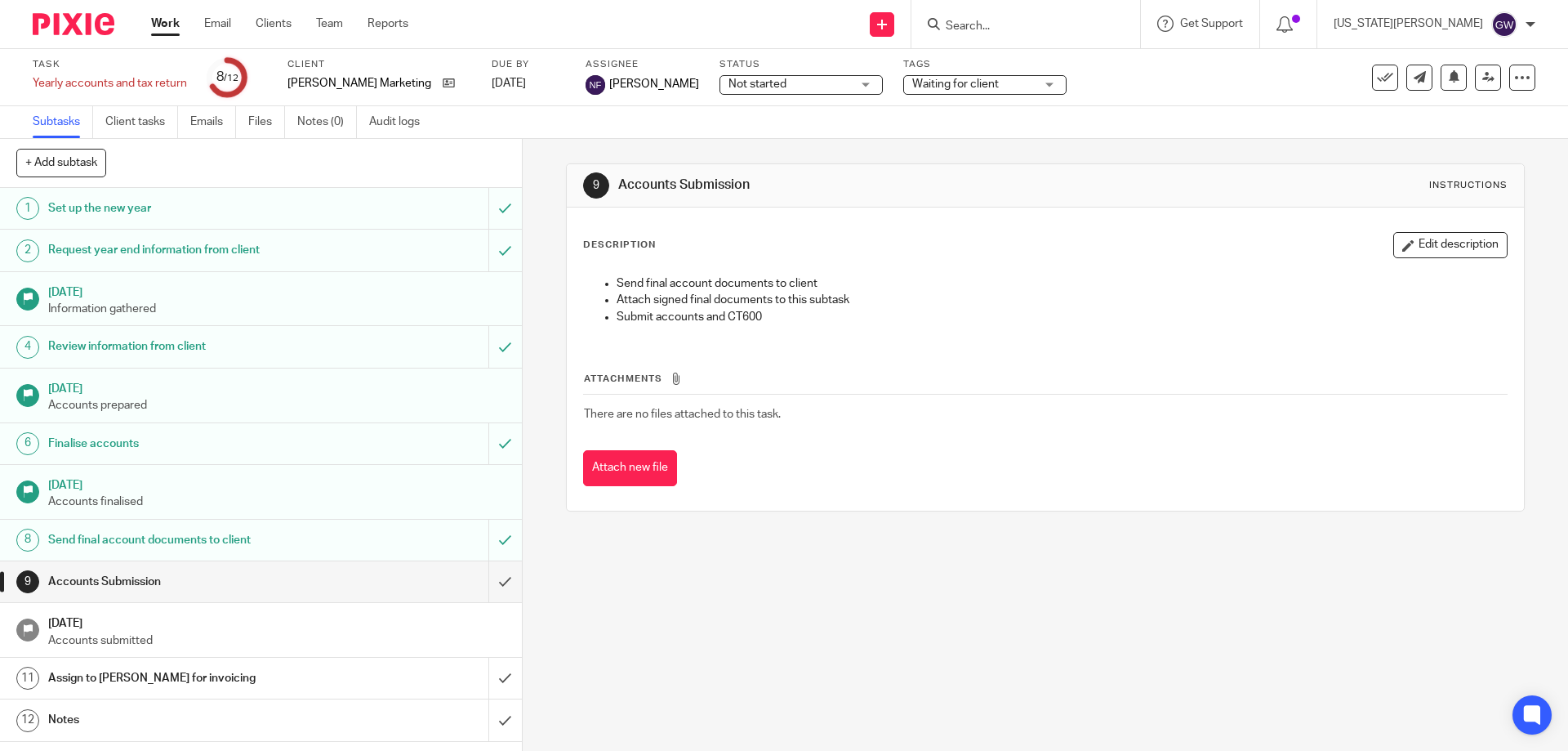 click at bounding box center [1018, 27] 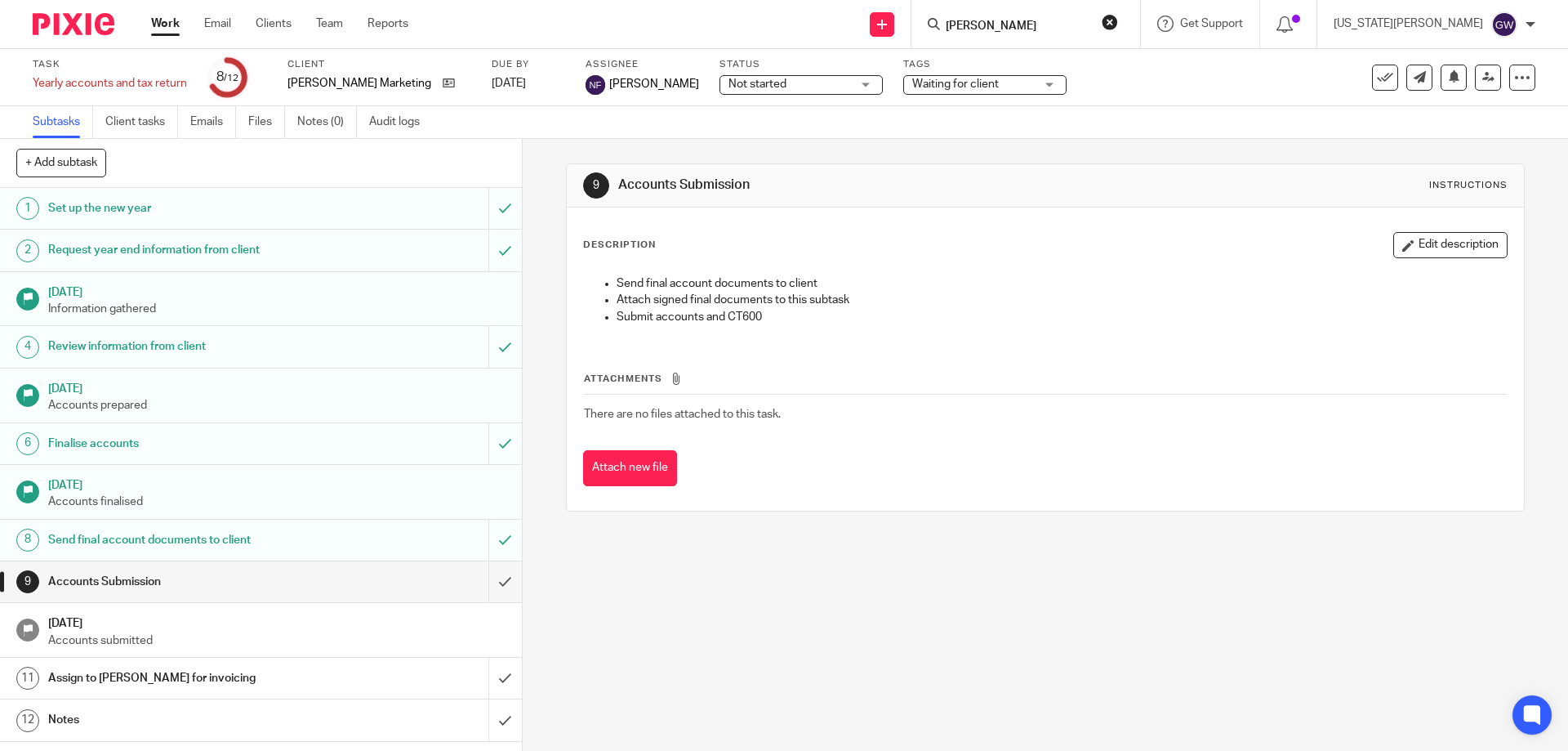type on "georgi" 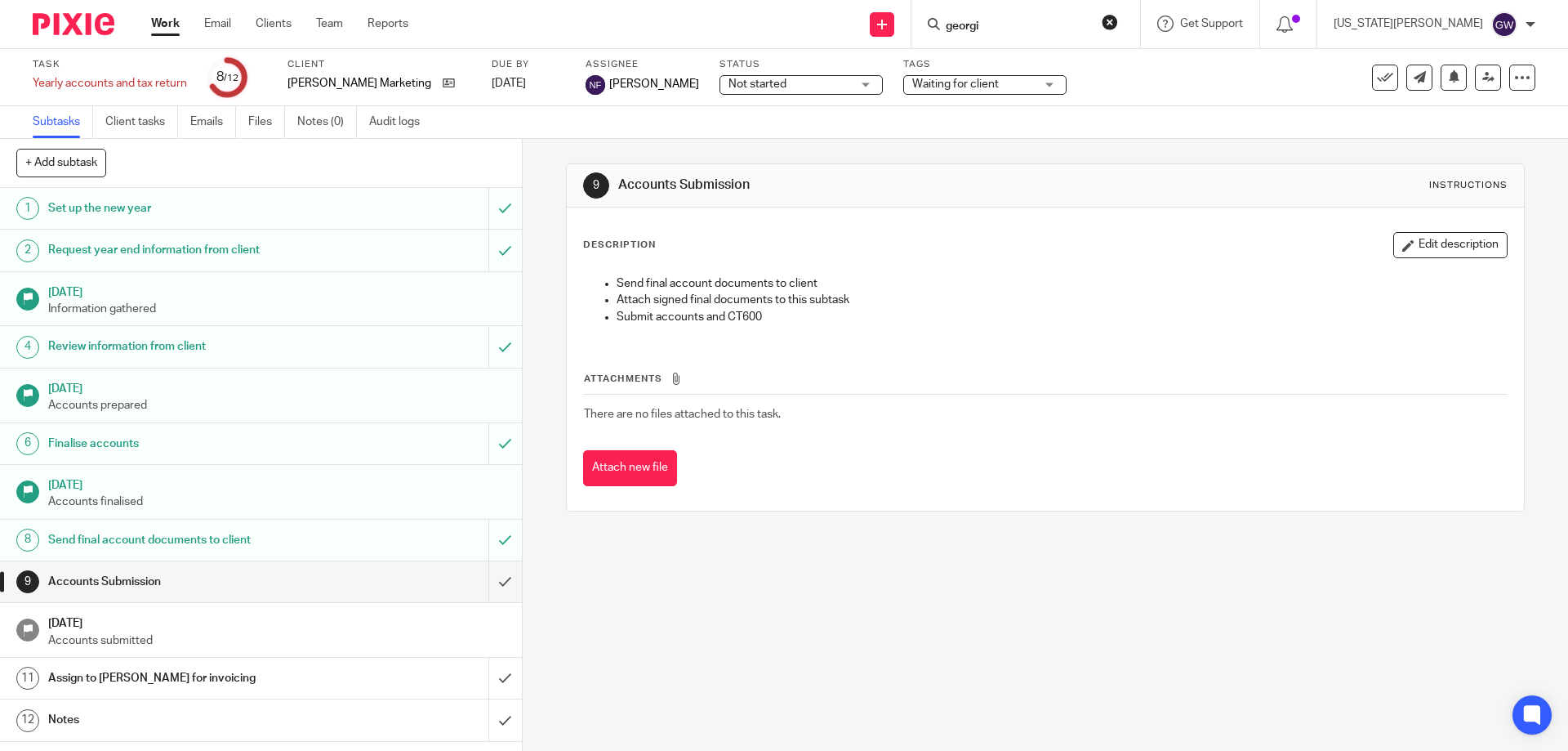 drag, startPoint x: 1067, startPoint y: 20, endPoint x: 890, endPoint y: -11, distance: 179.69418 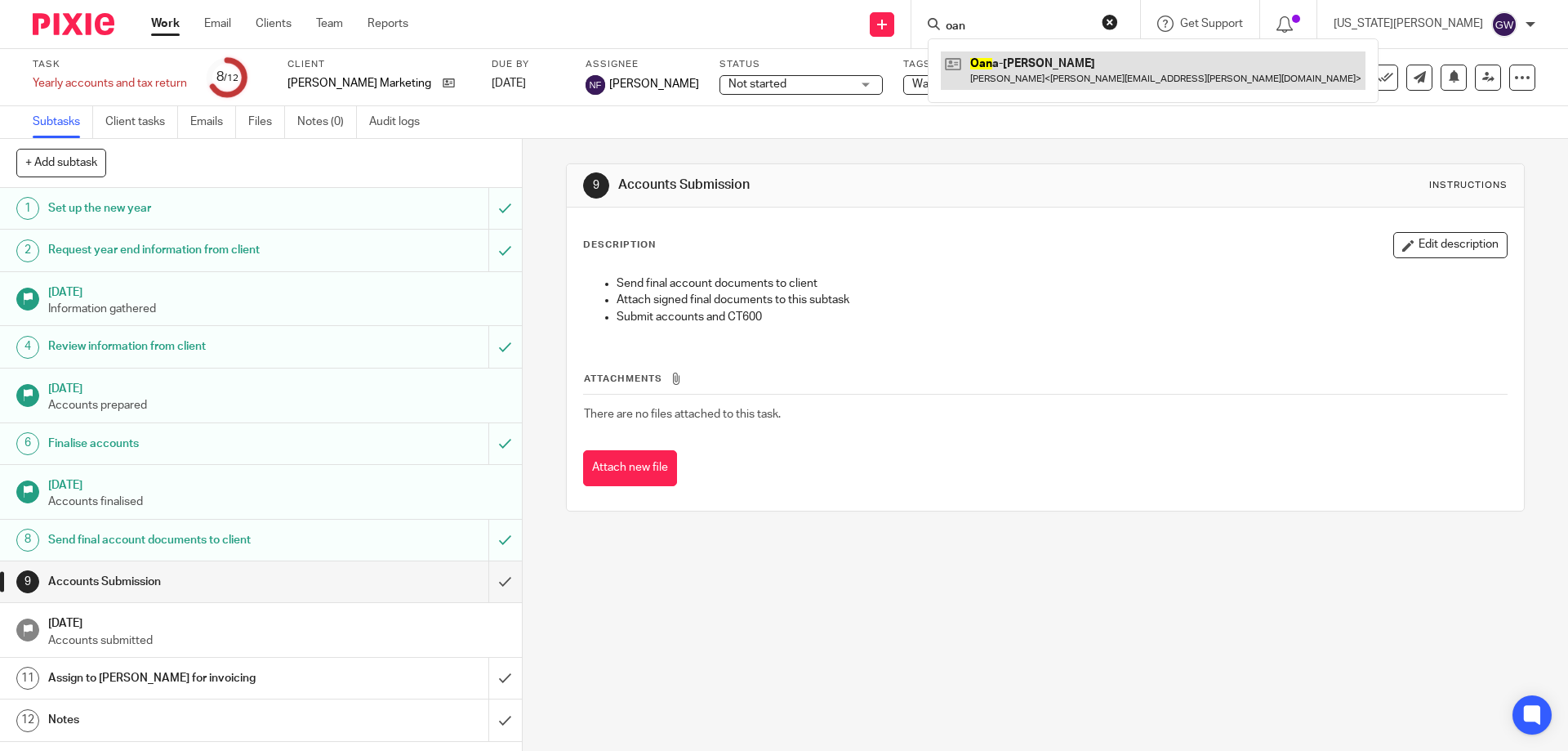 type on "oan" 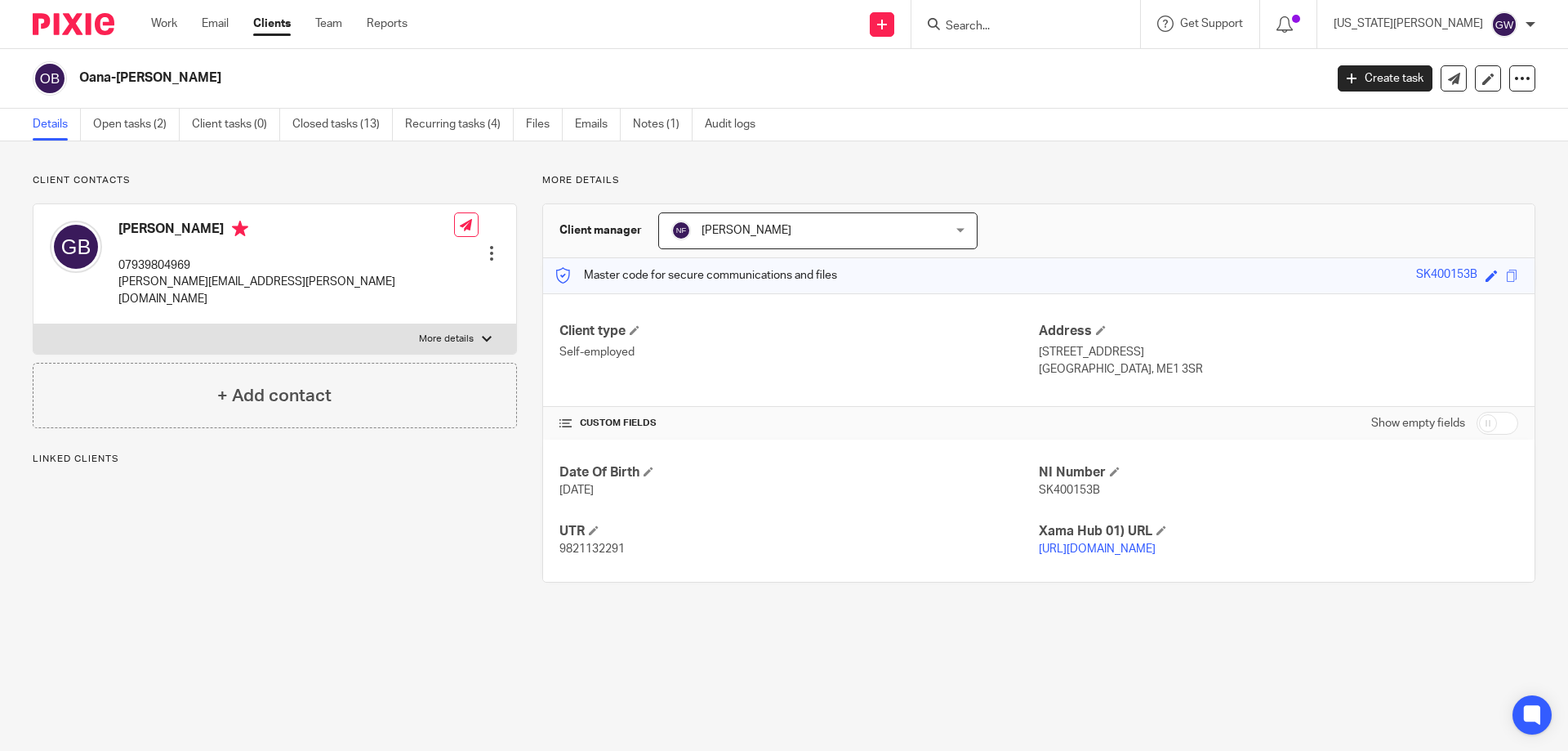 scroll, scrollTop: 0, scrollLeft: 0, axis: both 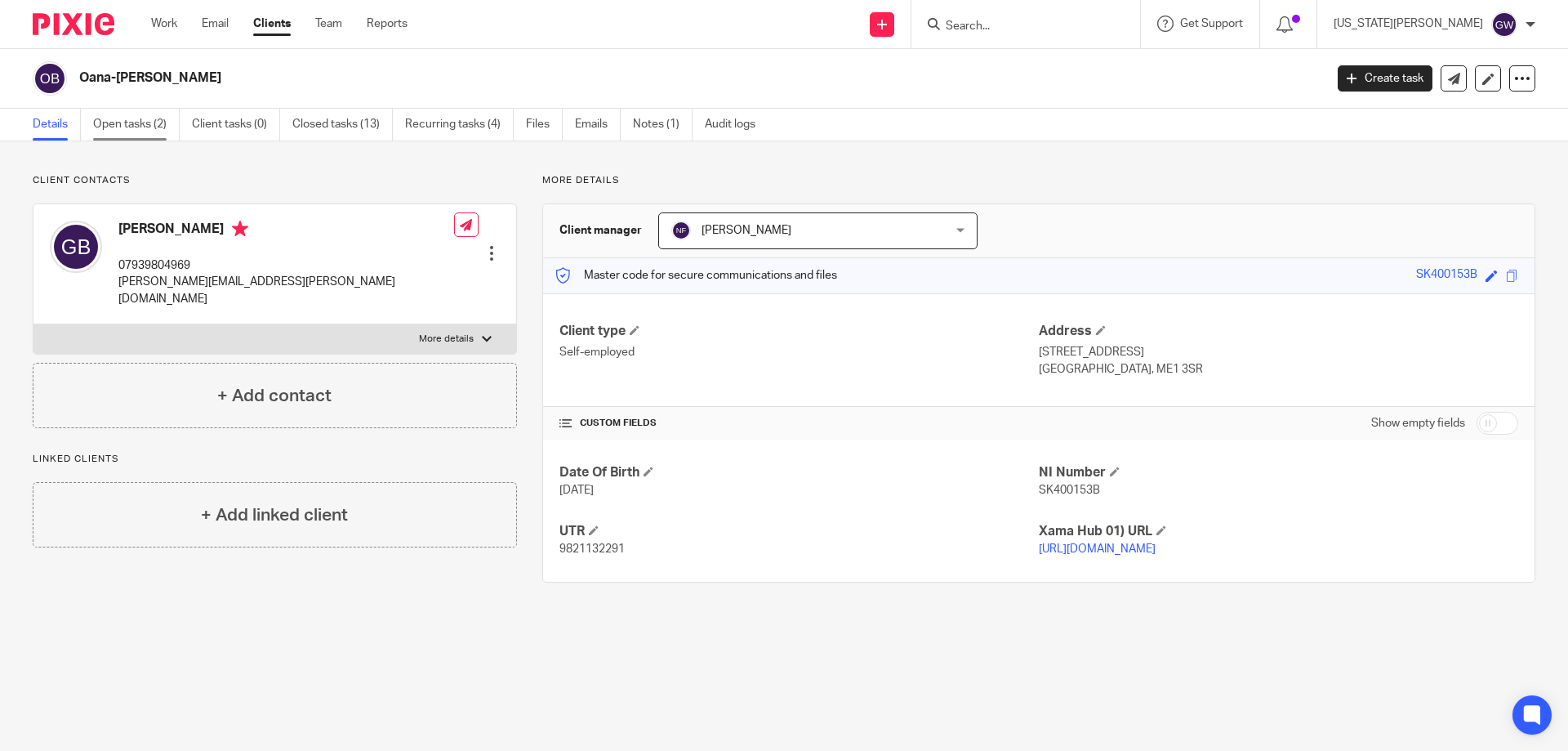 click on "Open tasks (2)" at bounding box center [136, 124] 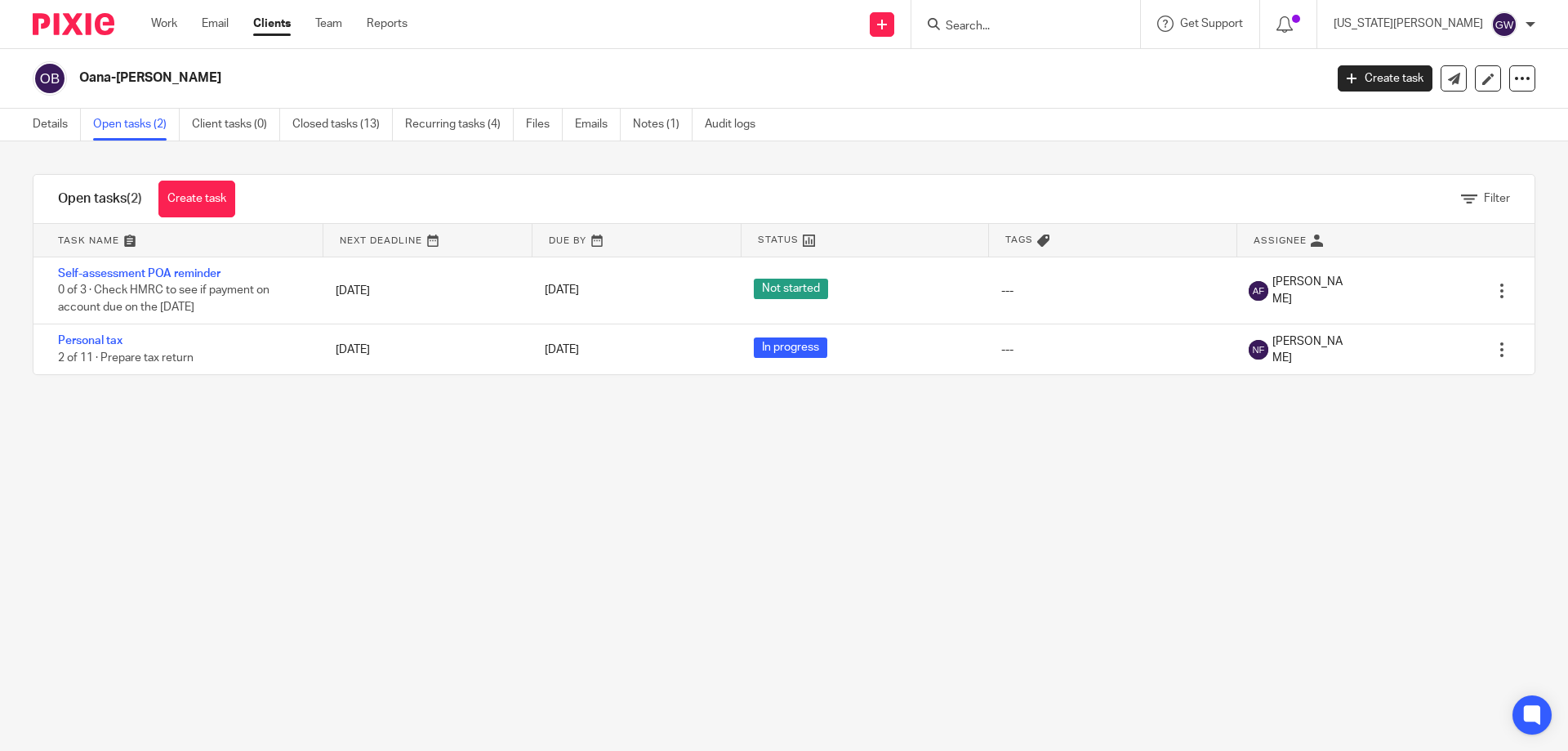 scroll, scrollTop: 0, scrollLeft: 0, axis: both 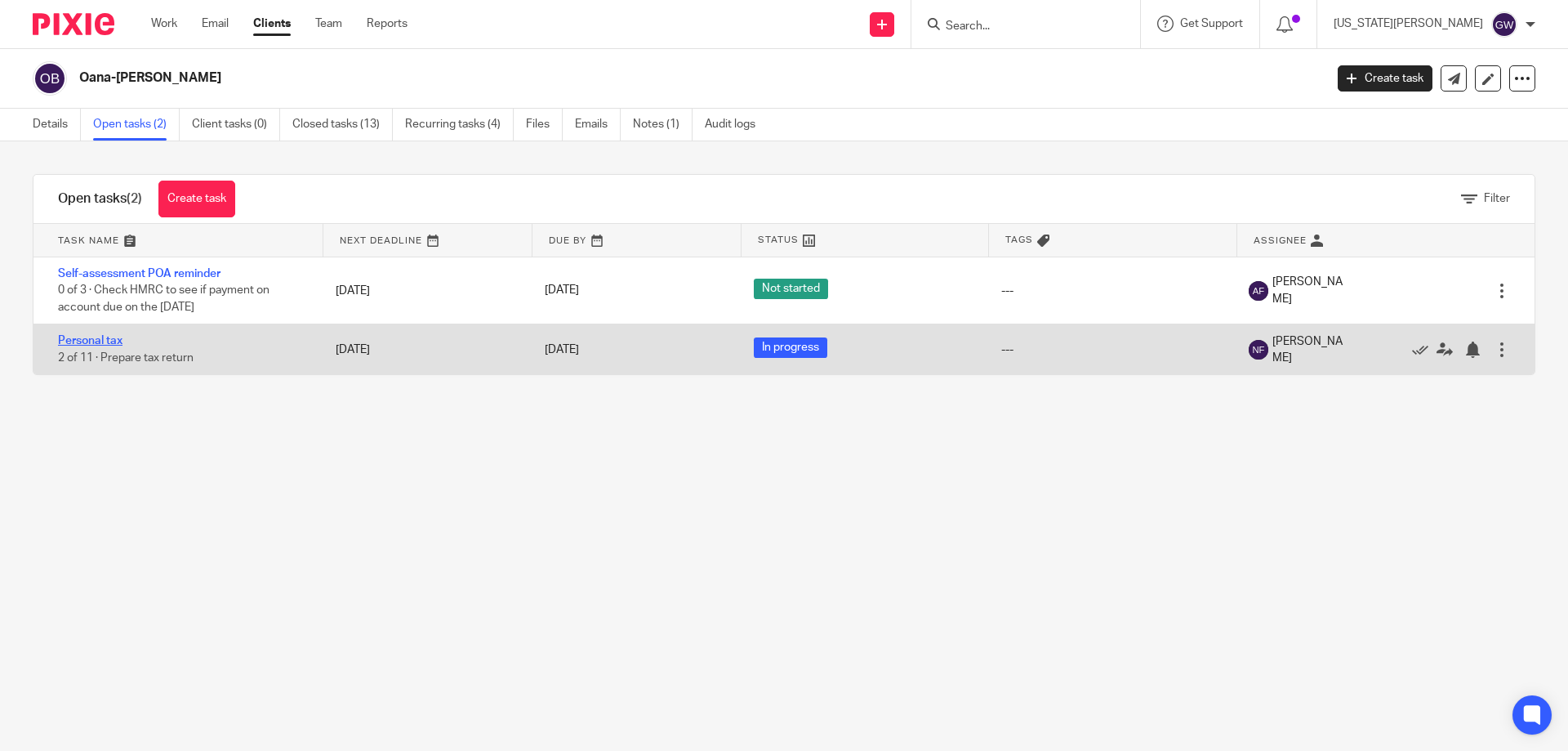 click on "Personal tax" at bounding box center [90, 341] 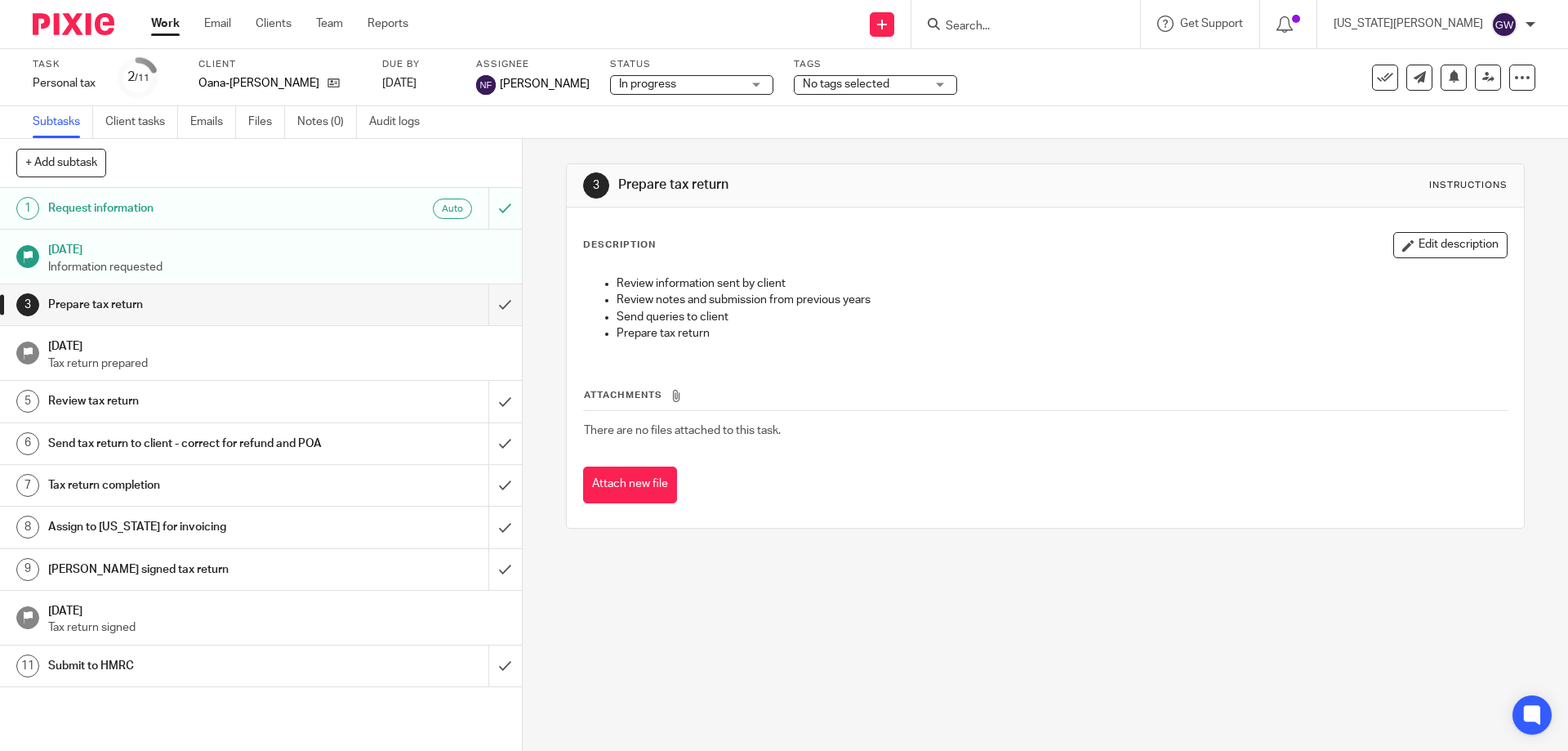 scroll, scrollTop: 0, scrollLeft: 0, axis: both 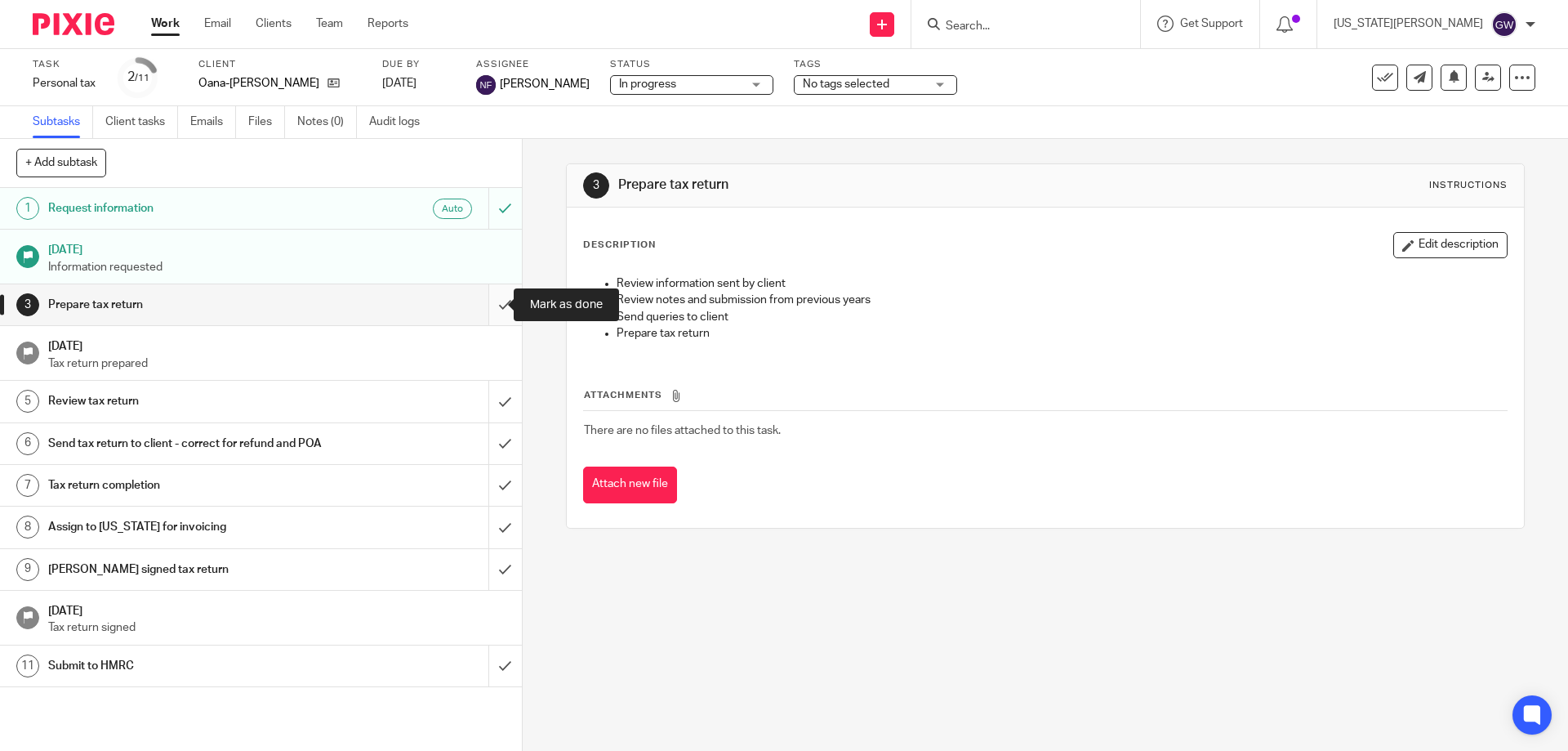 click at bounding box center [261, 305] 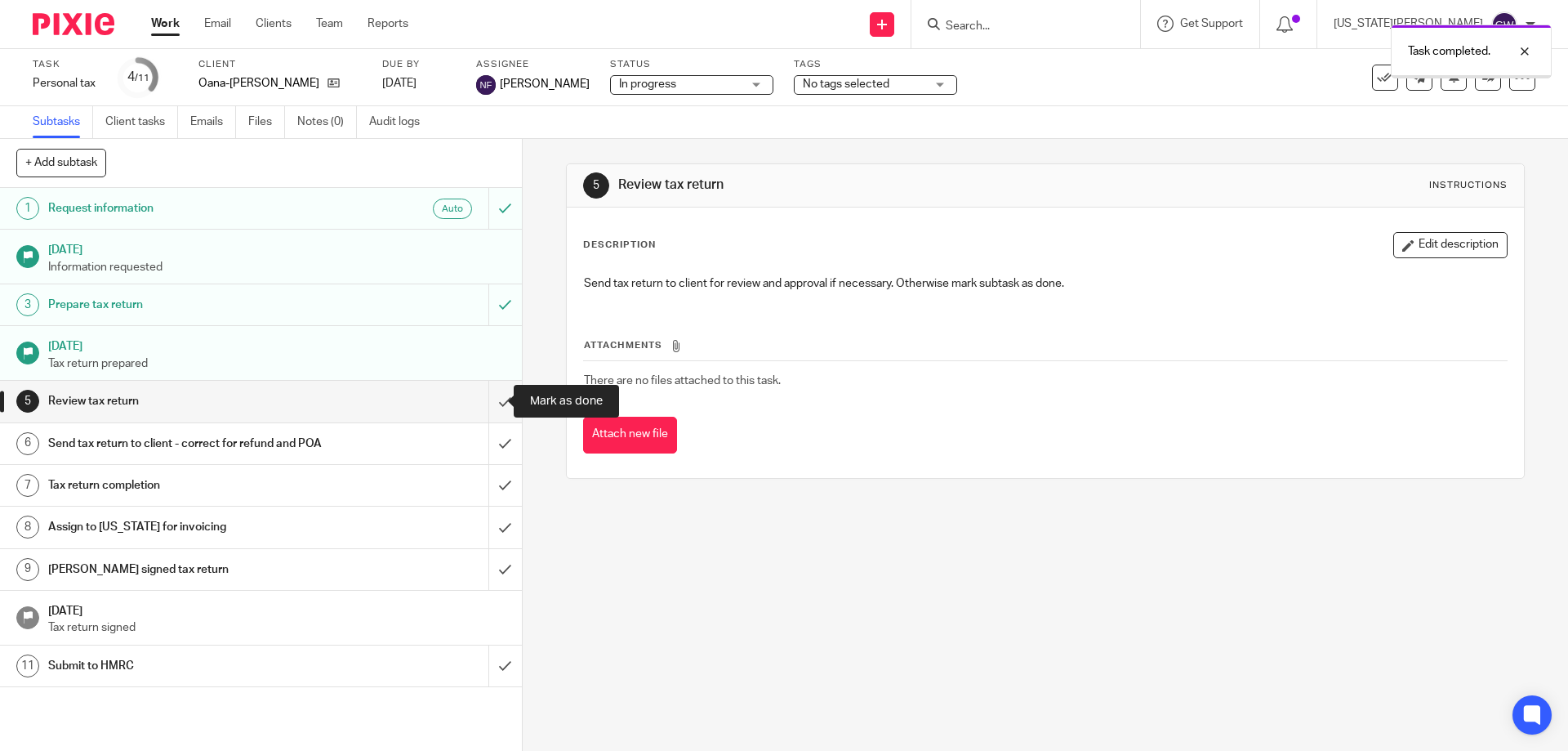 click at bounding box center (261, 401) 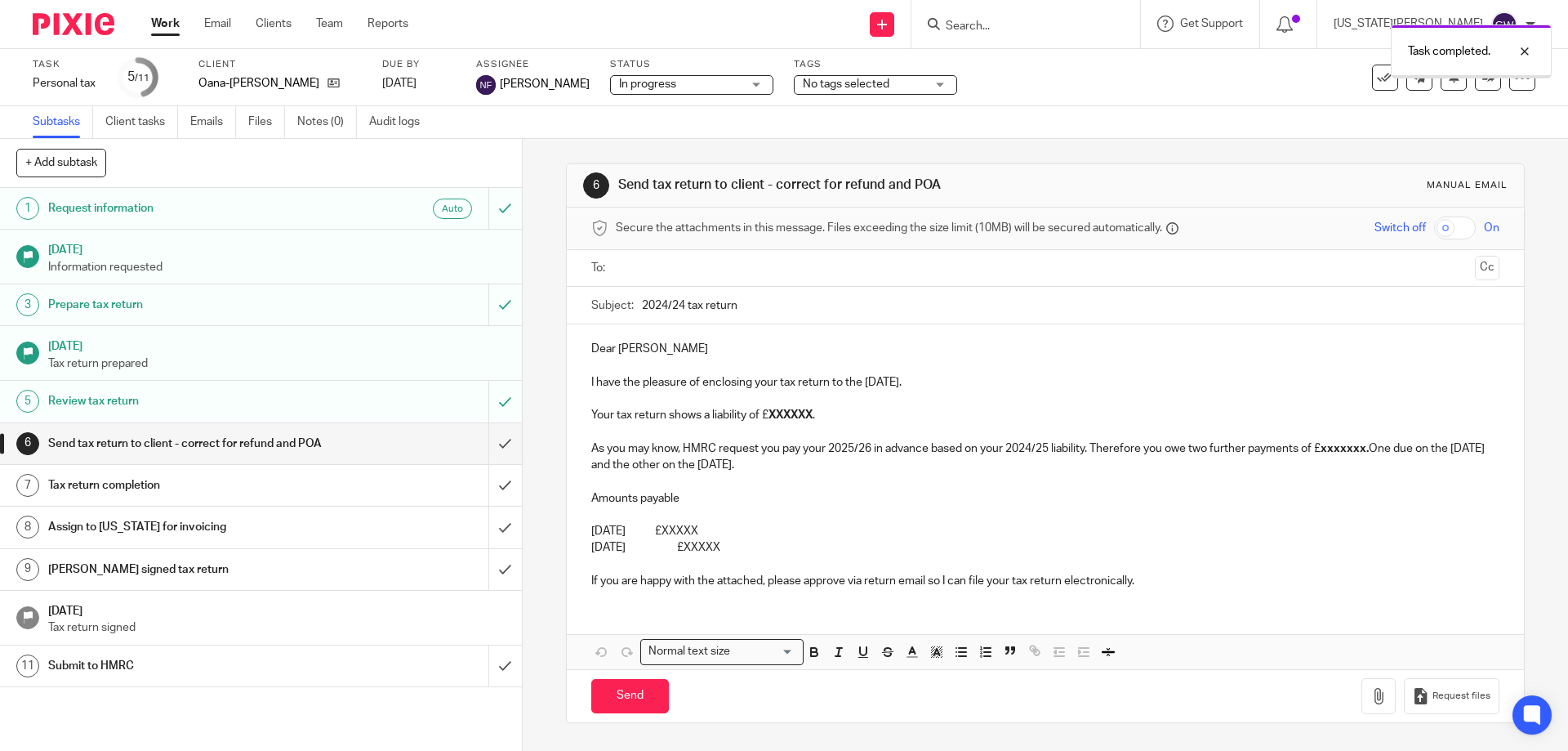 scroll, scrollTop: 0, scrollLeft: 0, axis: both 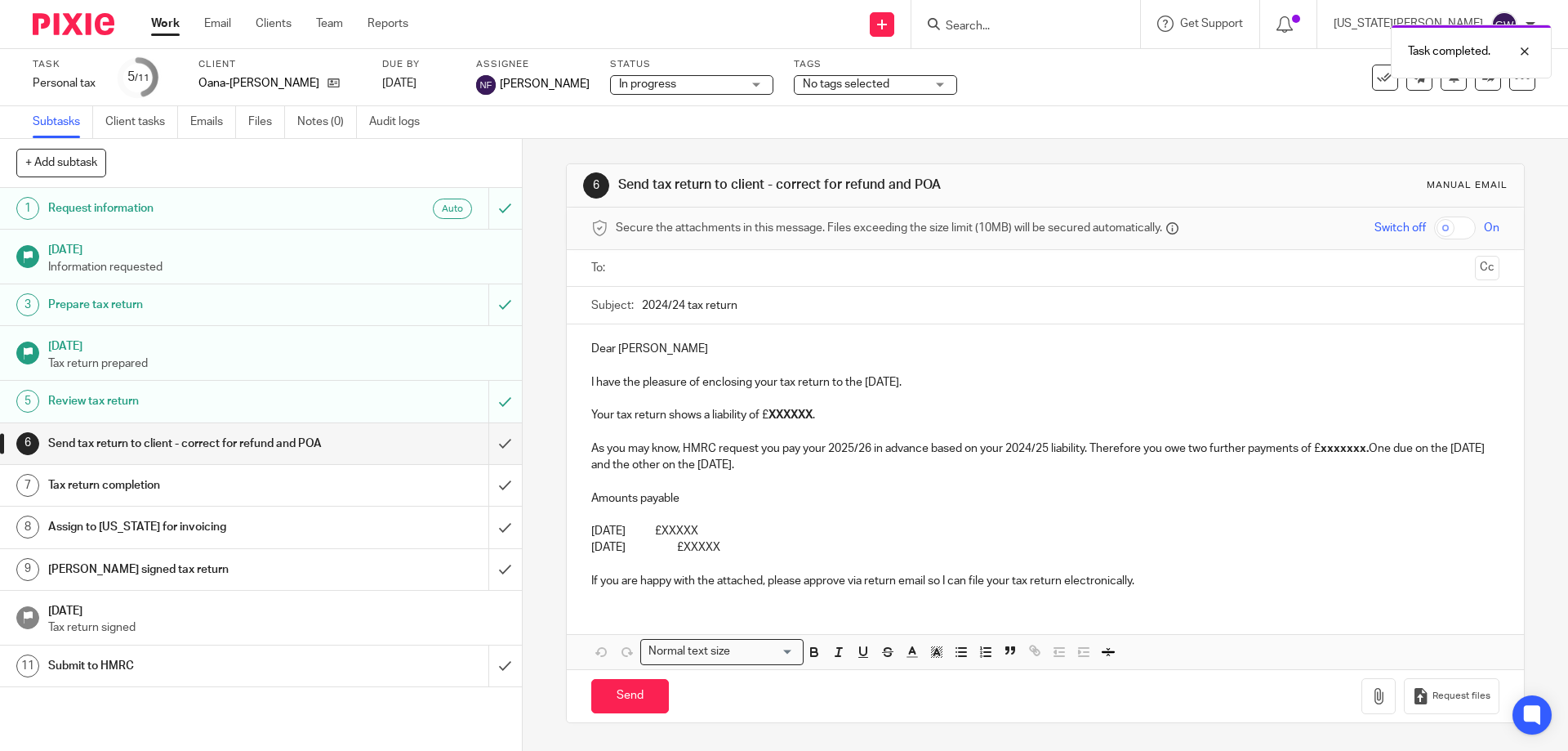 click at bounding box center (1045, 268) 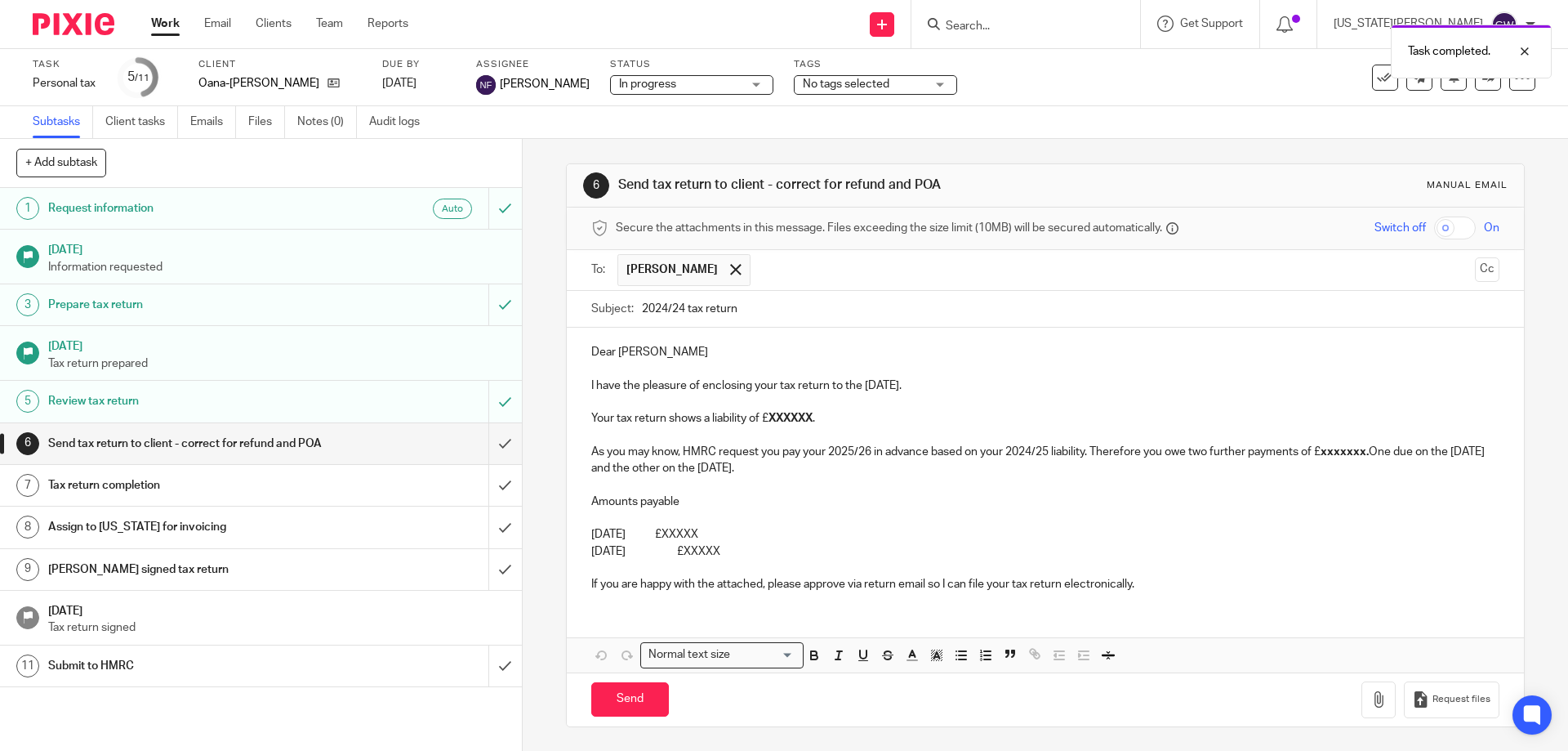 click on "2024/24 tax return" at bounding box center (1070, 309) 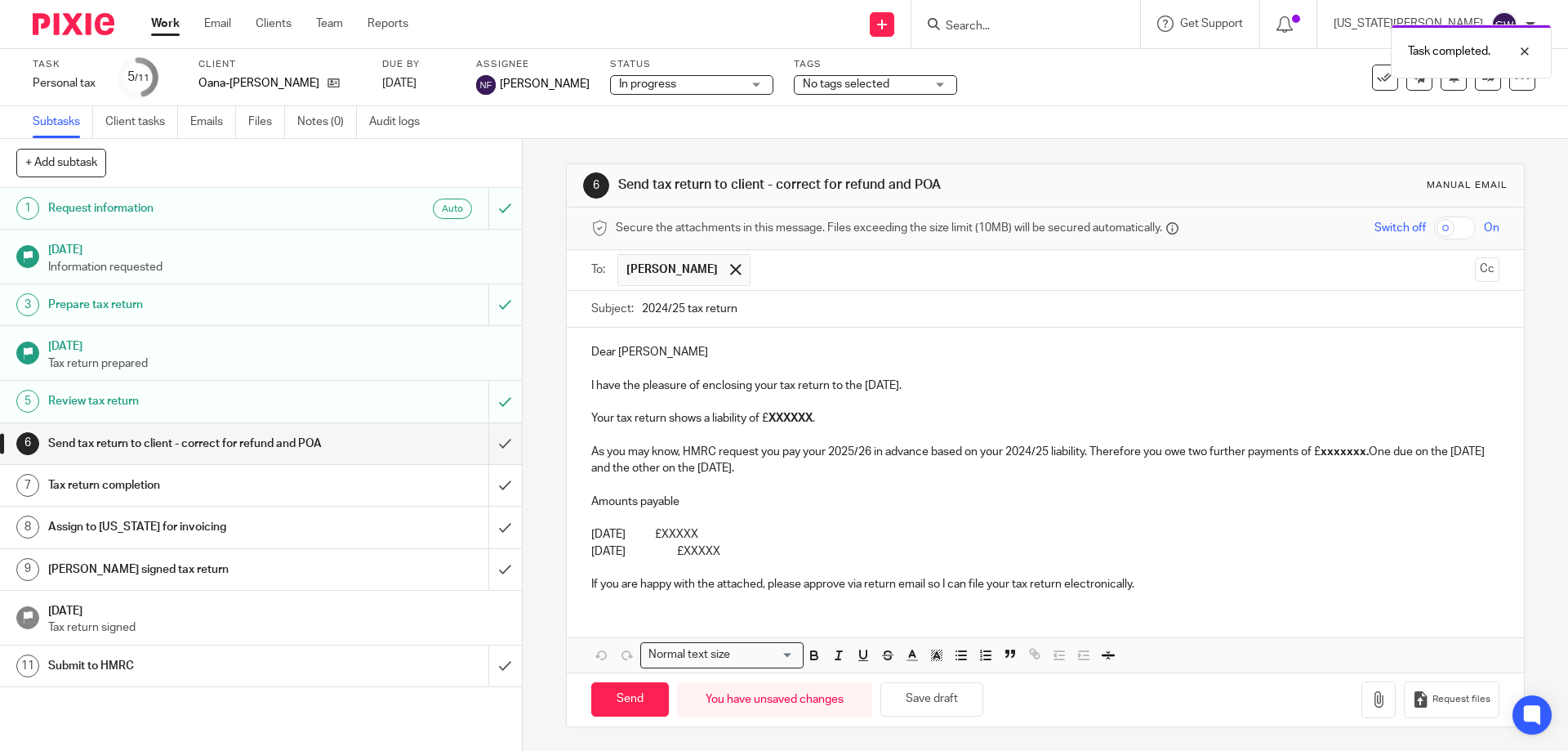 type on "2024/25 tax return" 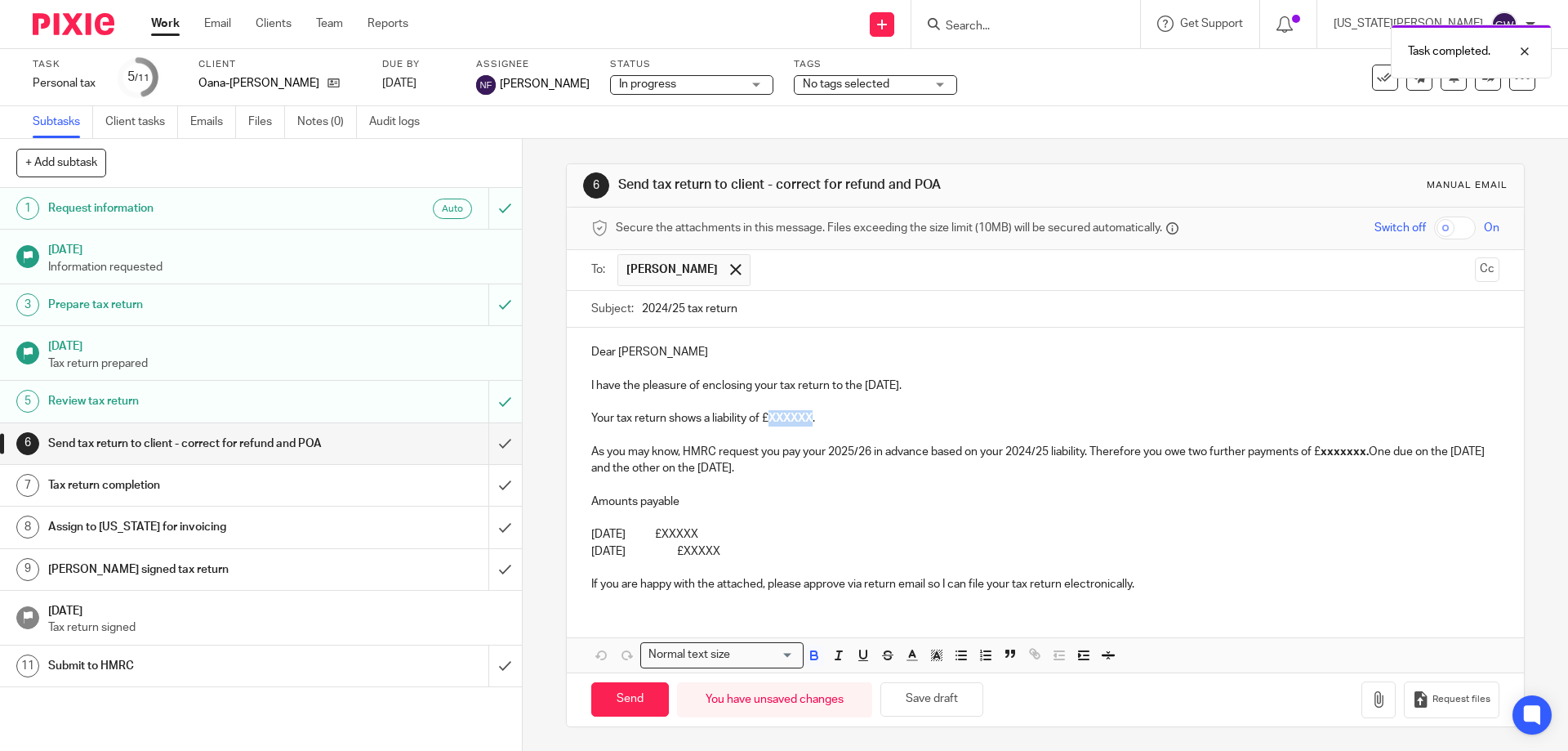 click on "XXXXXX" at bounding box center (791, 418) 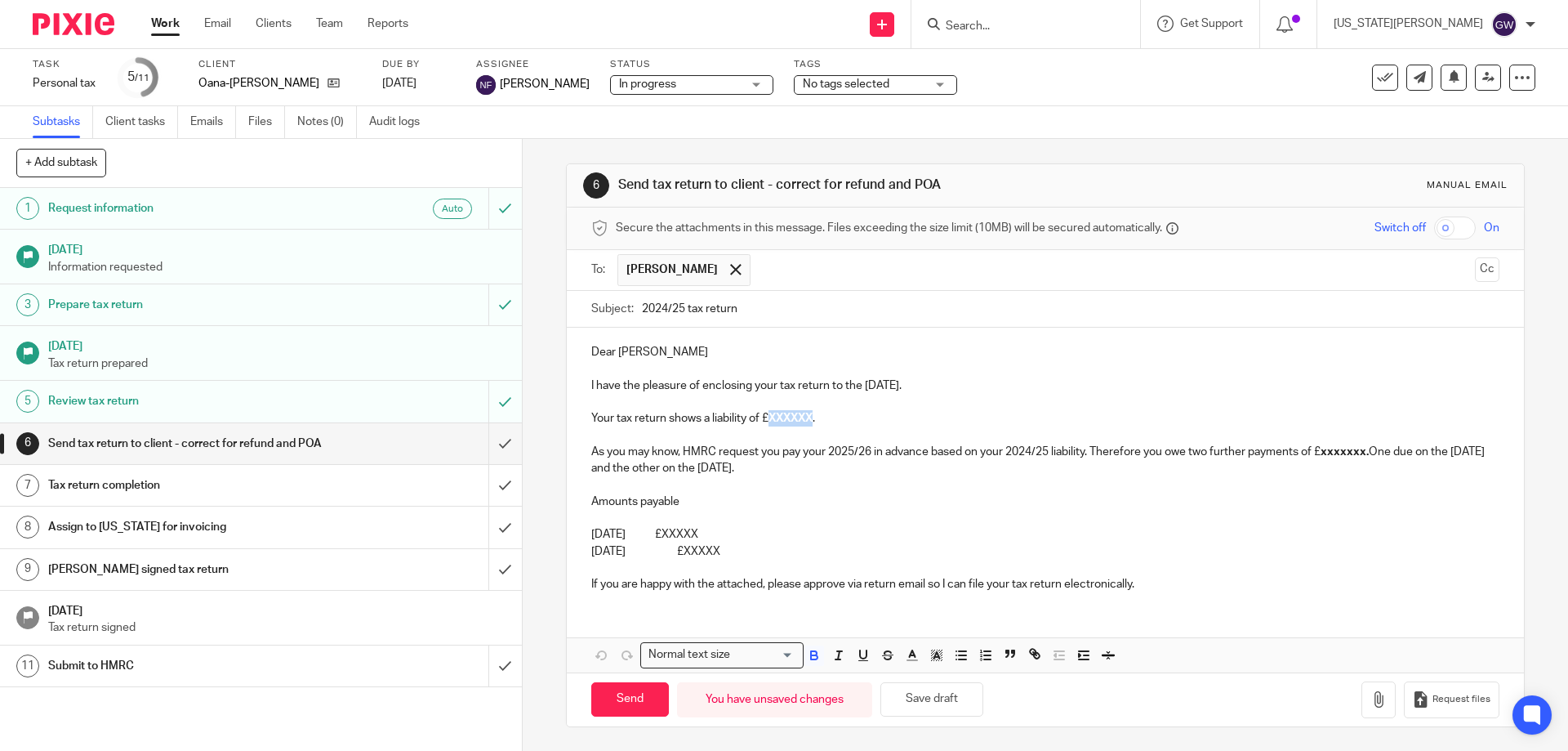 type 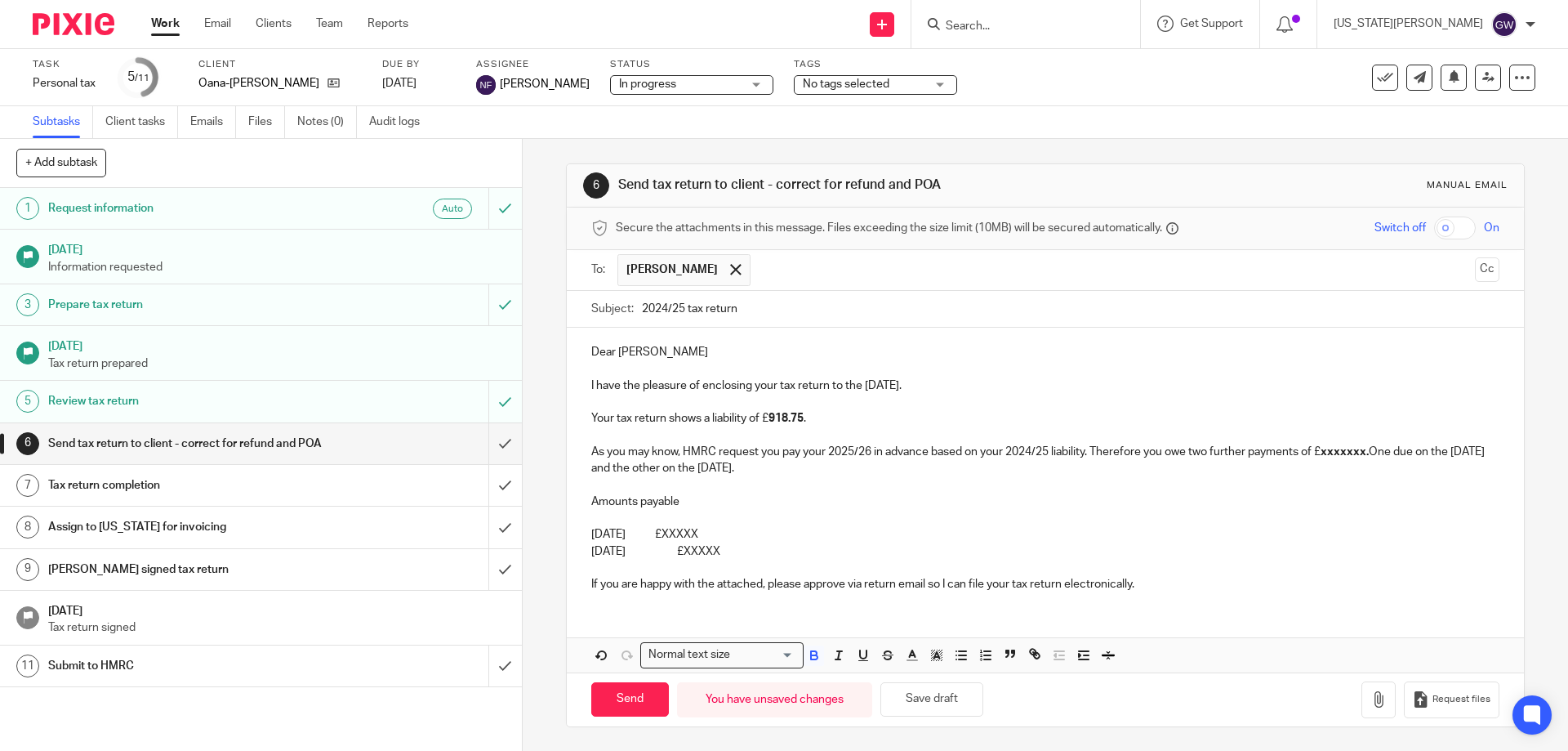 drag, startPoint x: 780, startPoint y: 552, endPoint x: 578, endPoint y: 450, distance: 226.29185 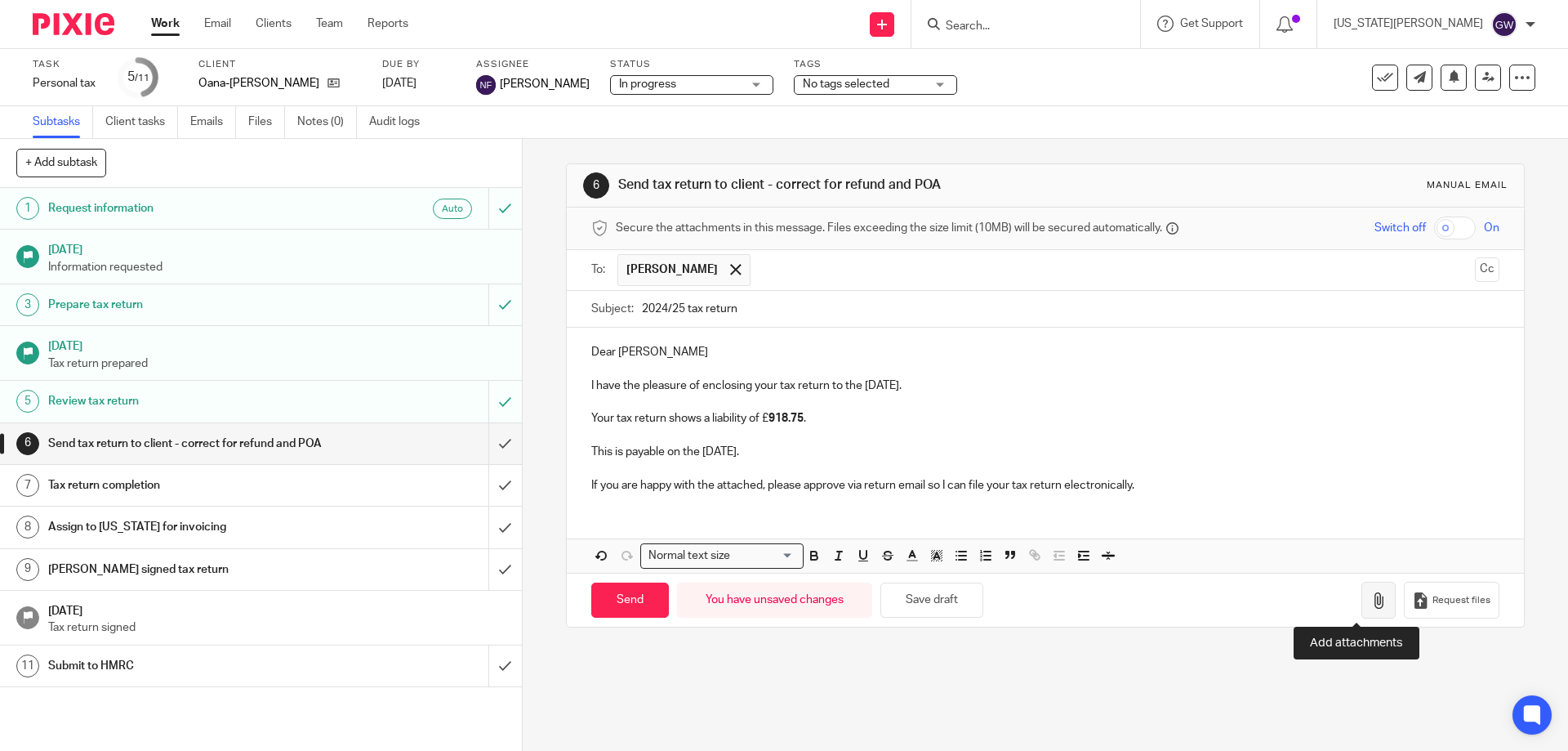 click at bounding box center [1379, 600] 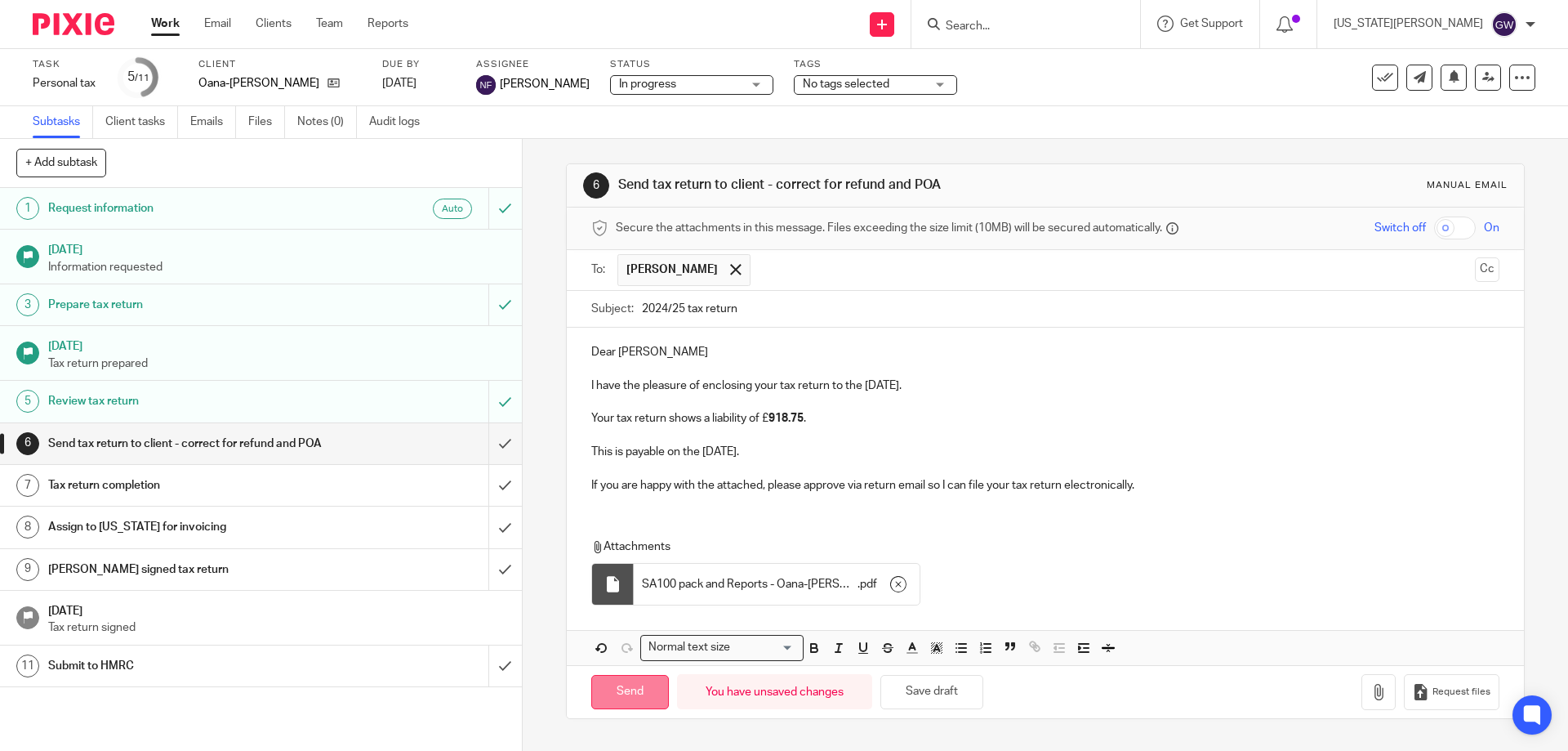 click on "Send" at bounding box center (630, 692) 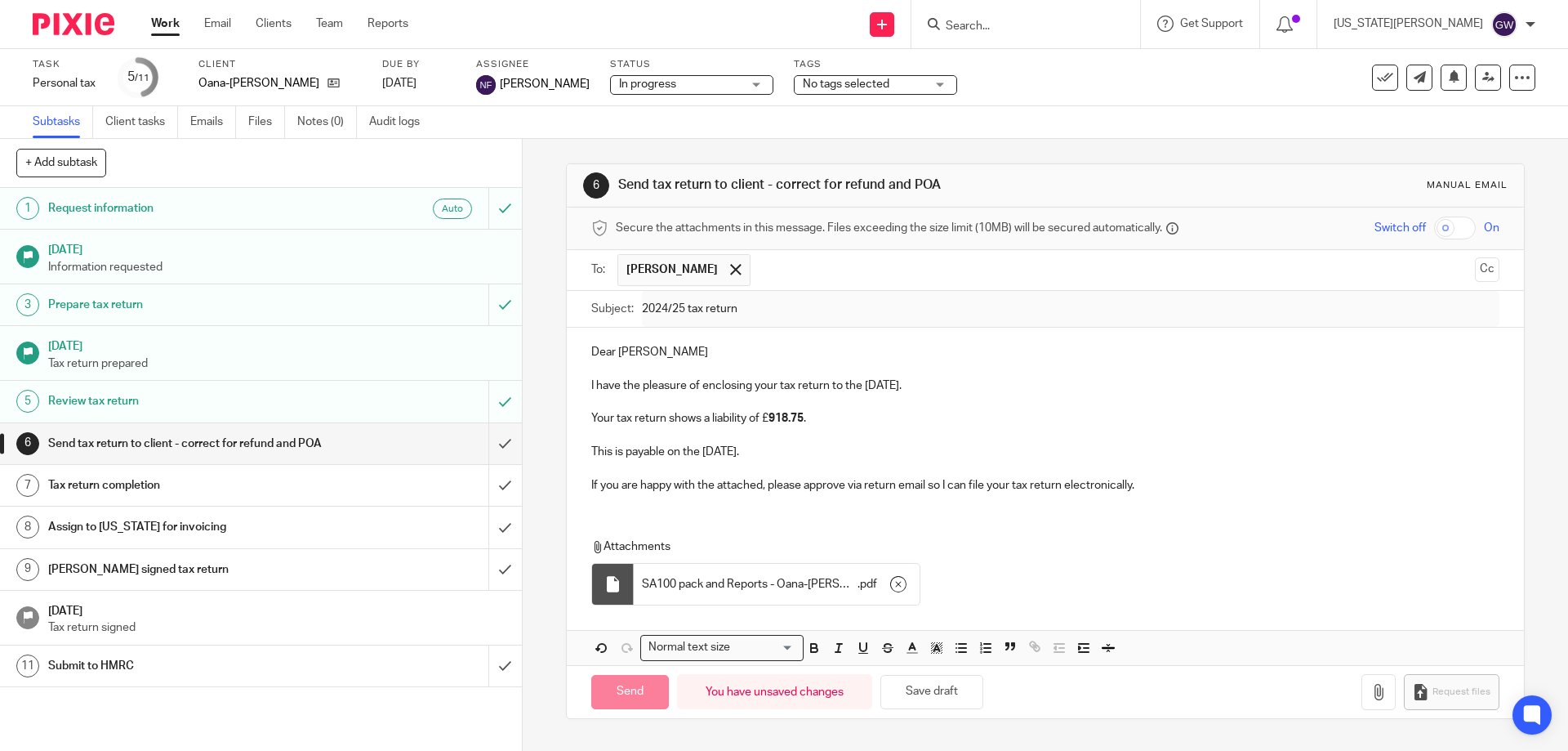 type on "Sent" 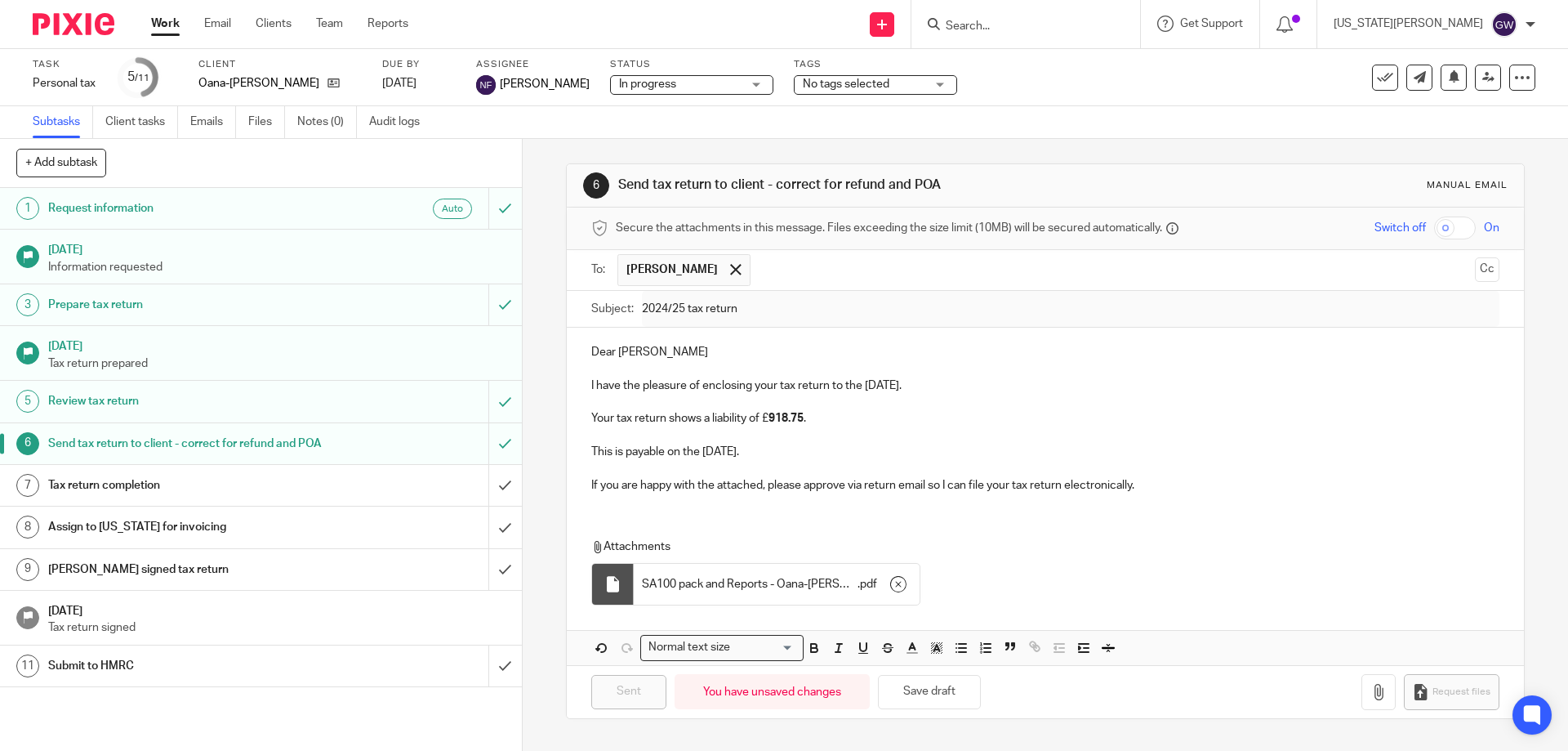 click at bounding box center (1018, 27) 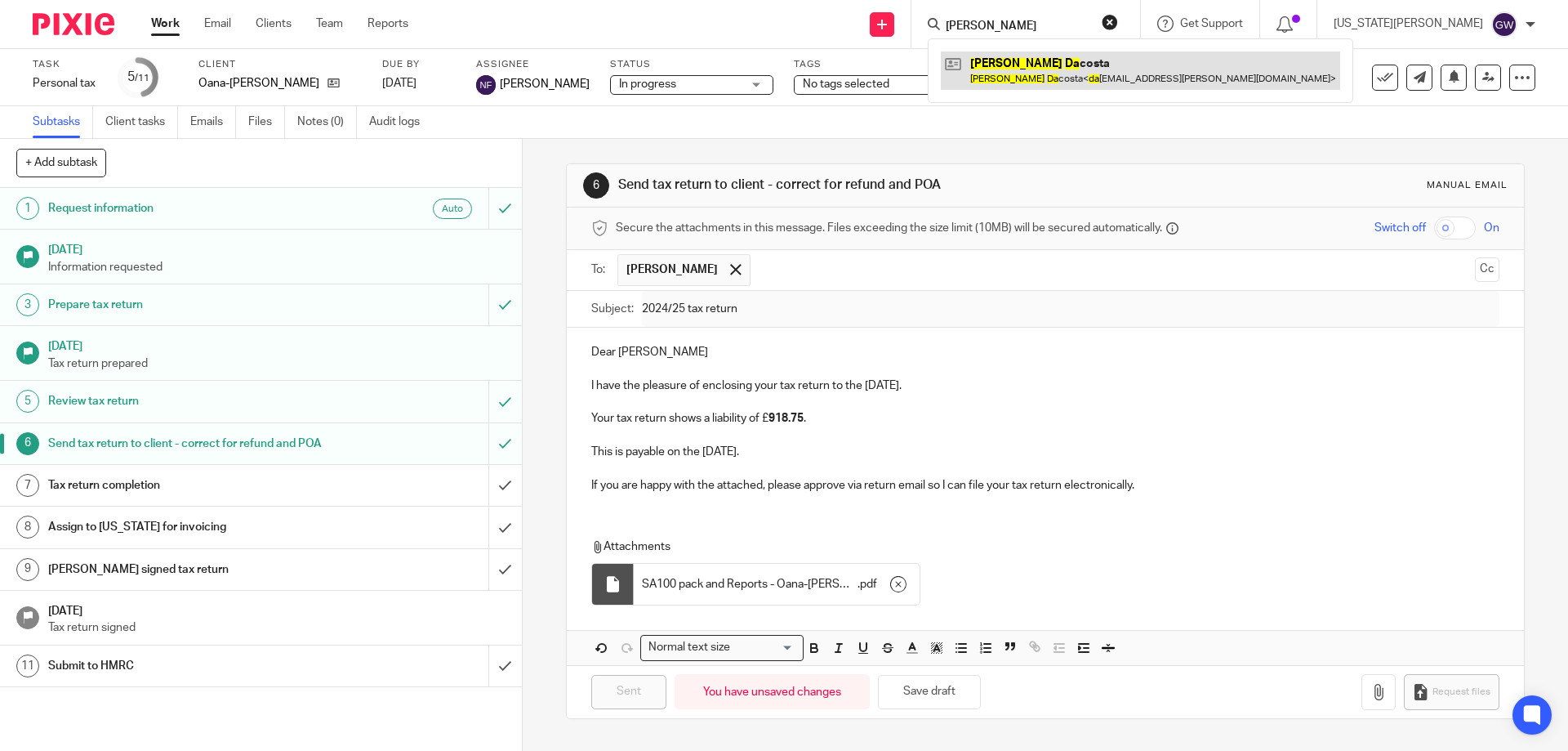 type on "paul da" 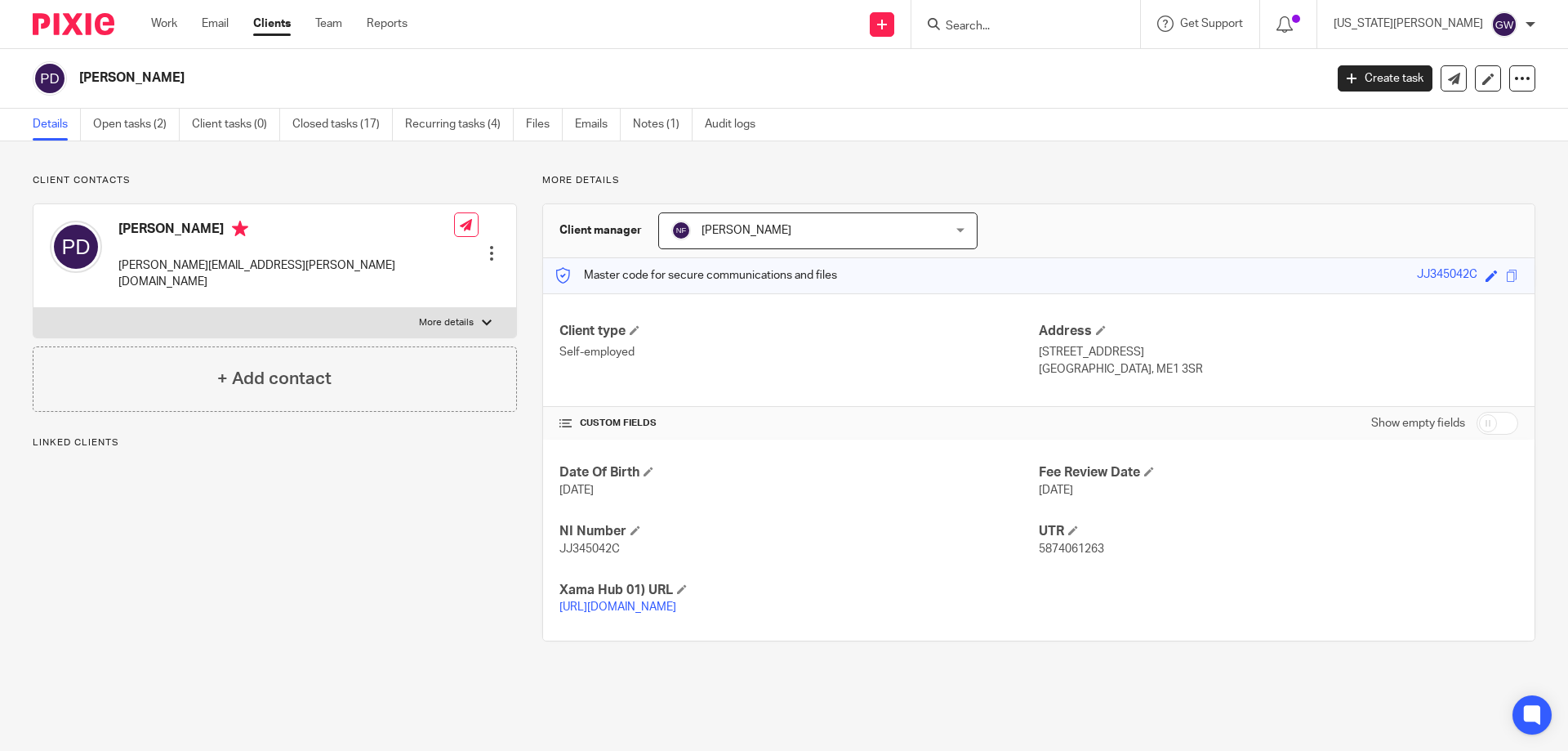 scroll, scrollTop: 0, scrollLeft: 0, axis: both 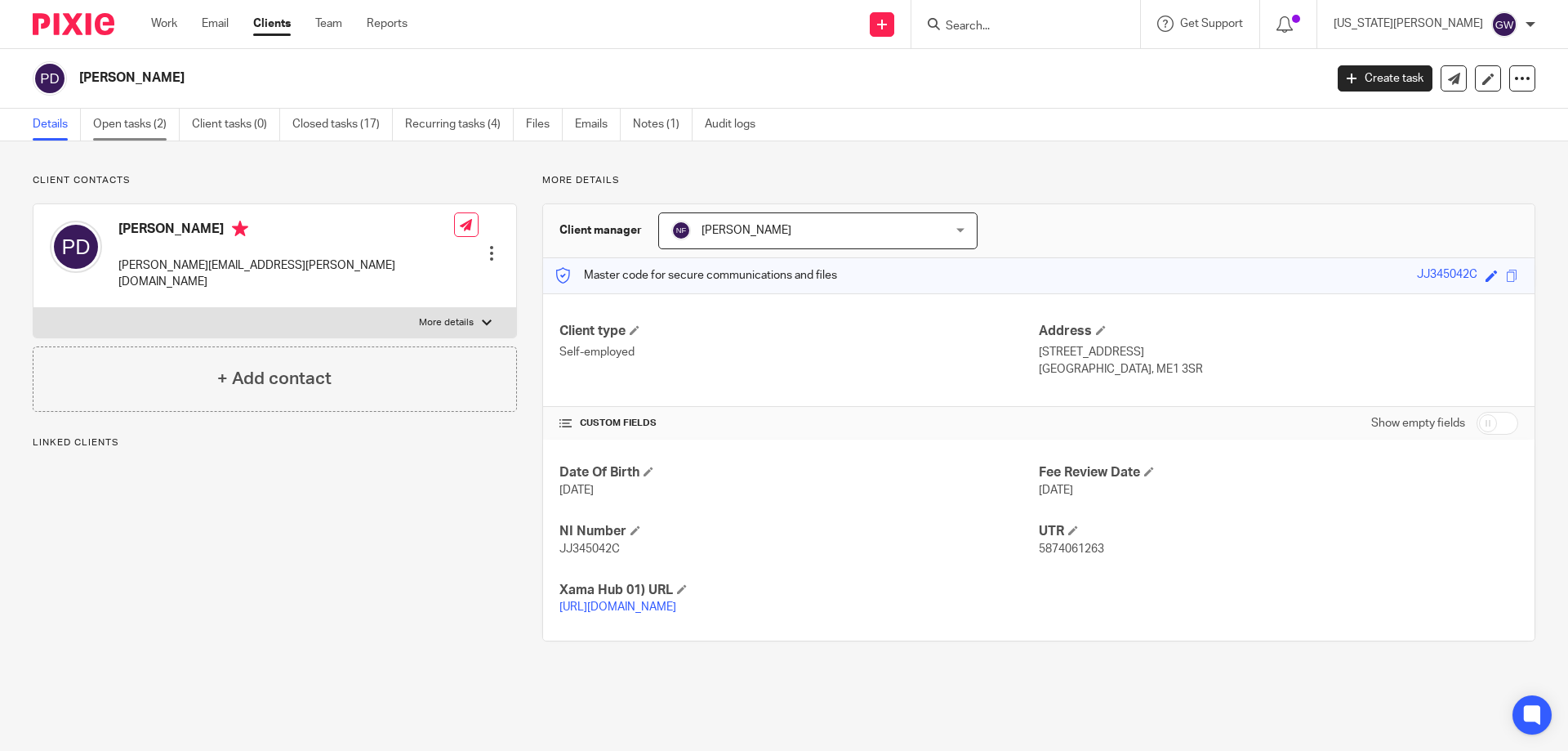 click on "Open tasks (2)" at bounding box center [136, 124] 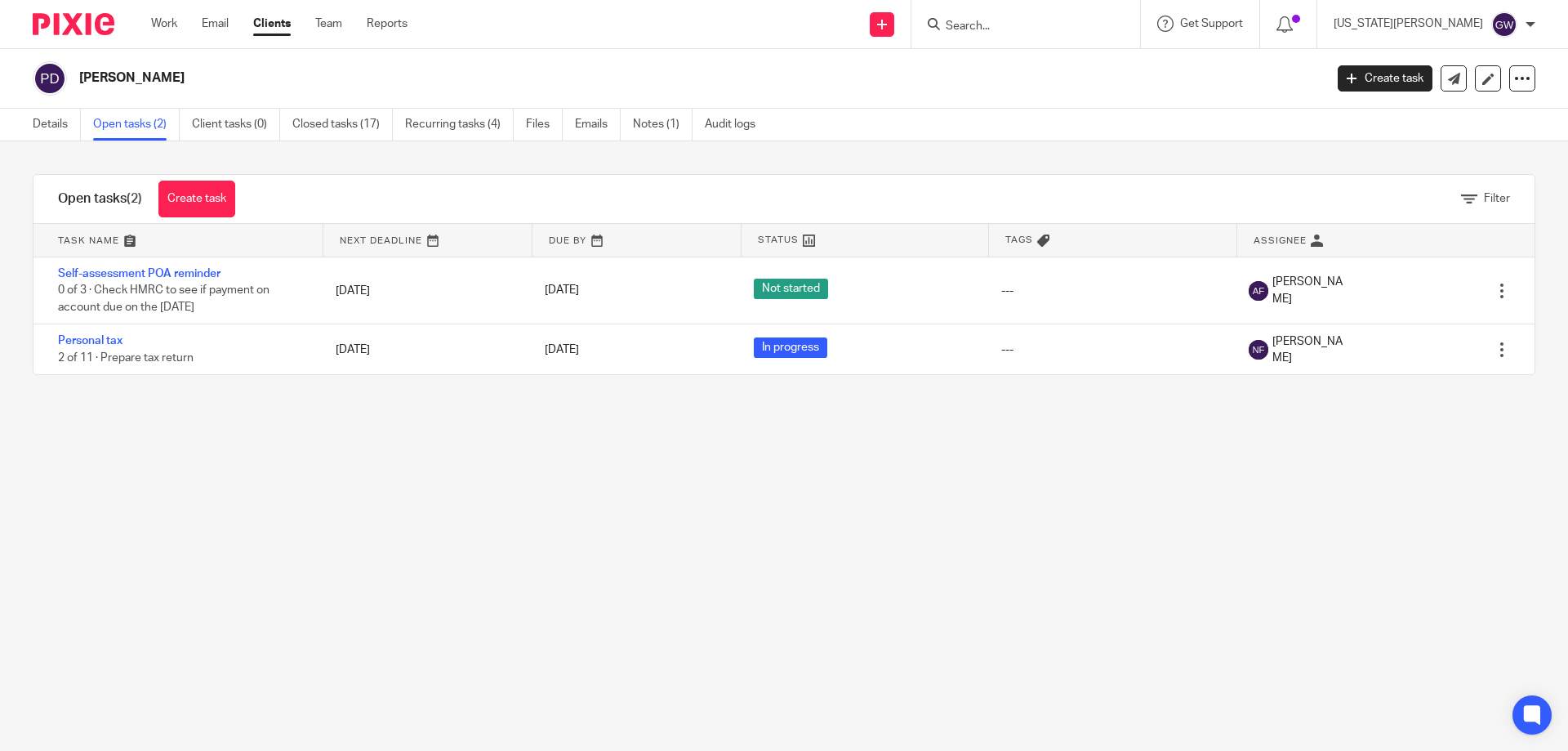 scroll, scrollTop: 0, scrollLeft: 0, axis: both 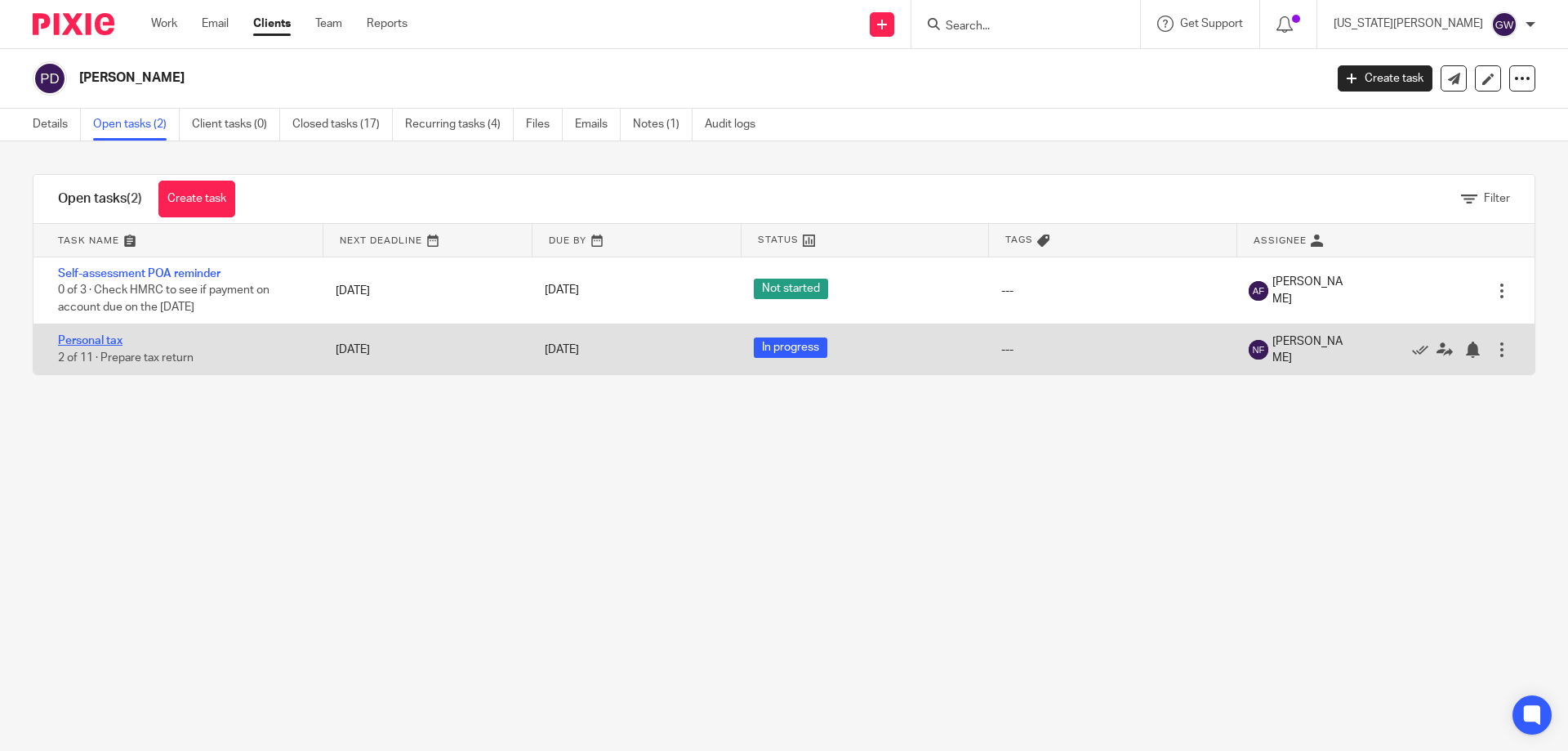 click on "Personal tax" at bounding box center (90, 341) 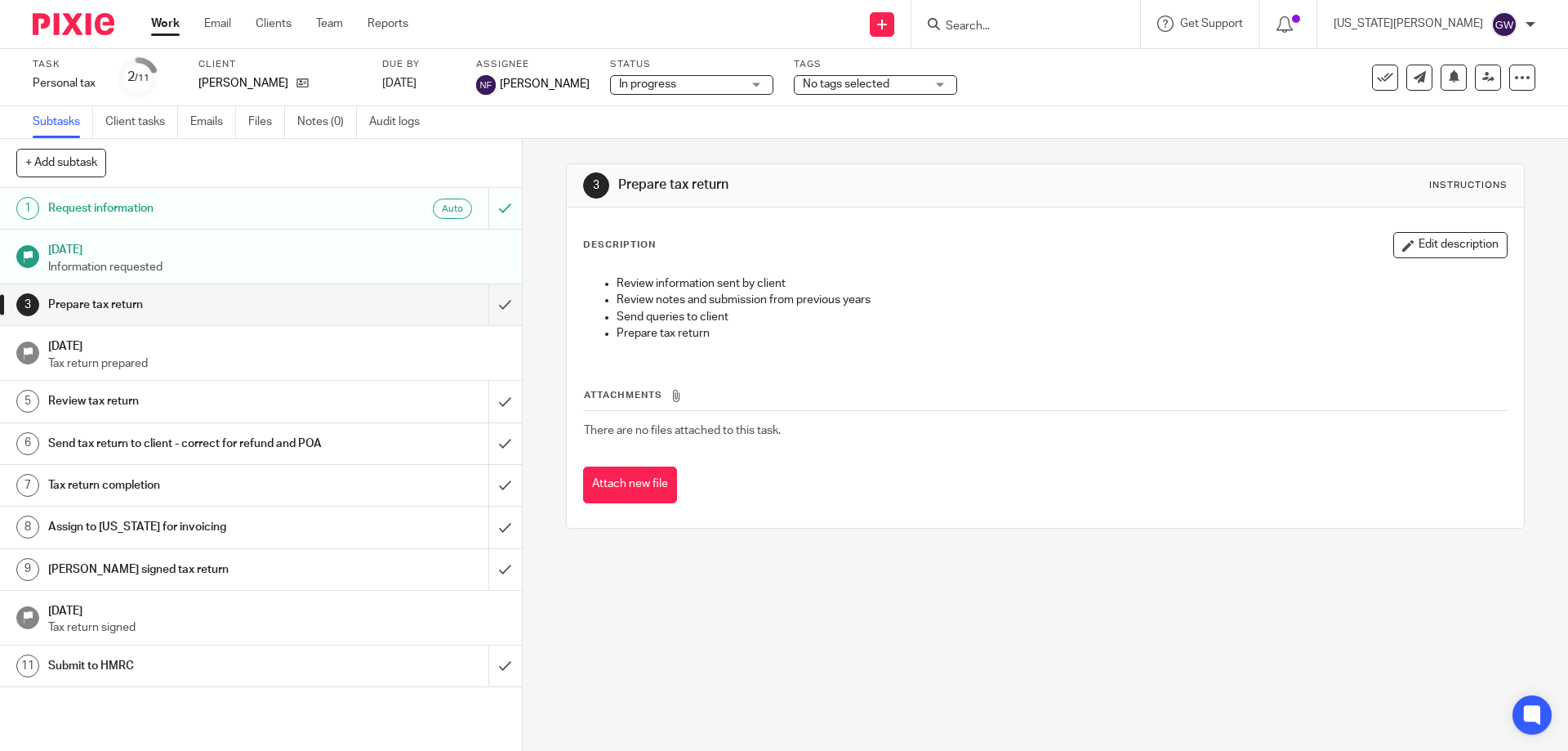 scroll, scrollTop: 0, scrollLeft: 0, axis: both 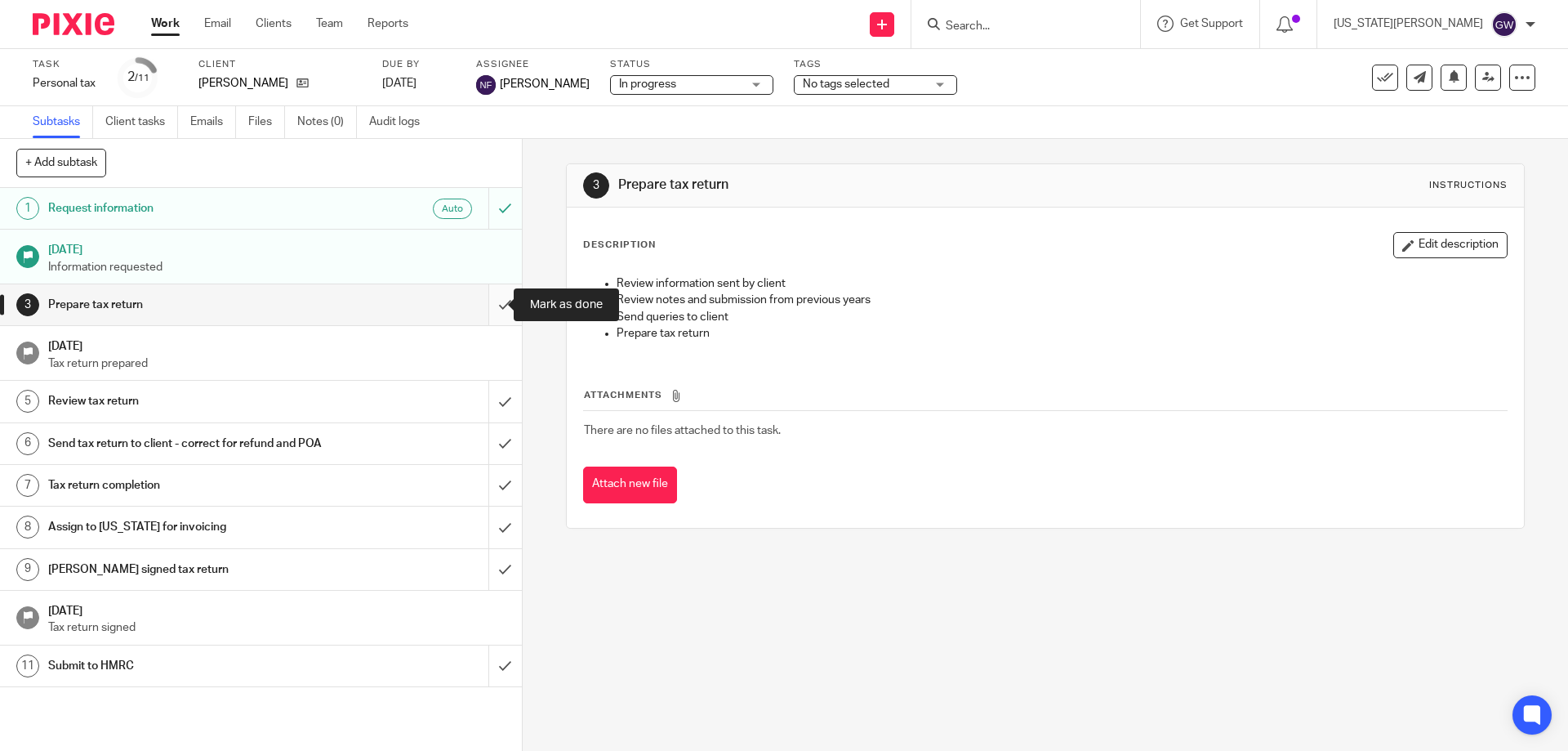 click at bounding box center (261, 305) 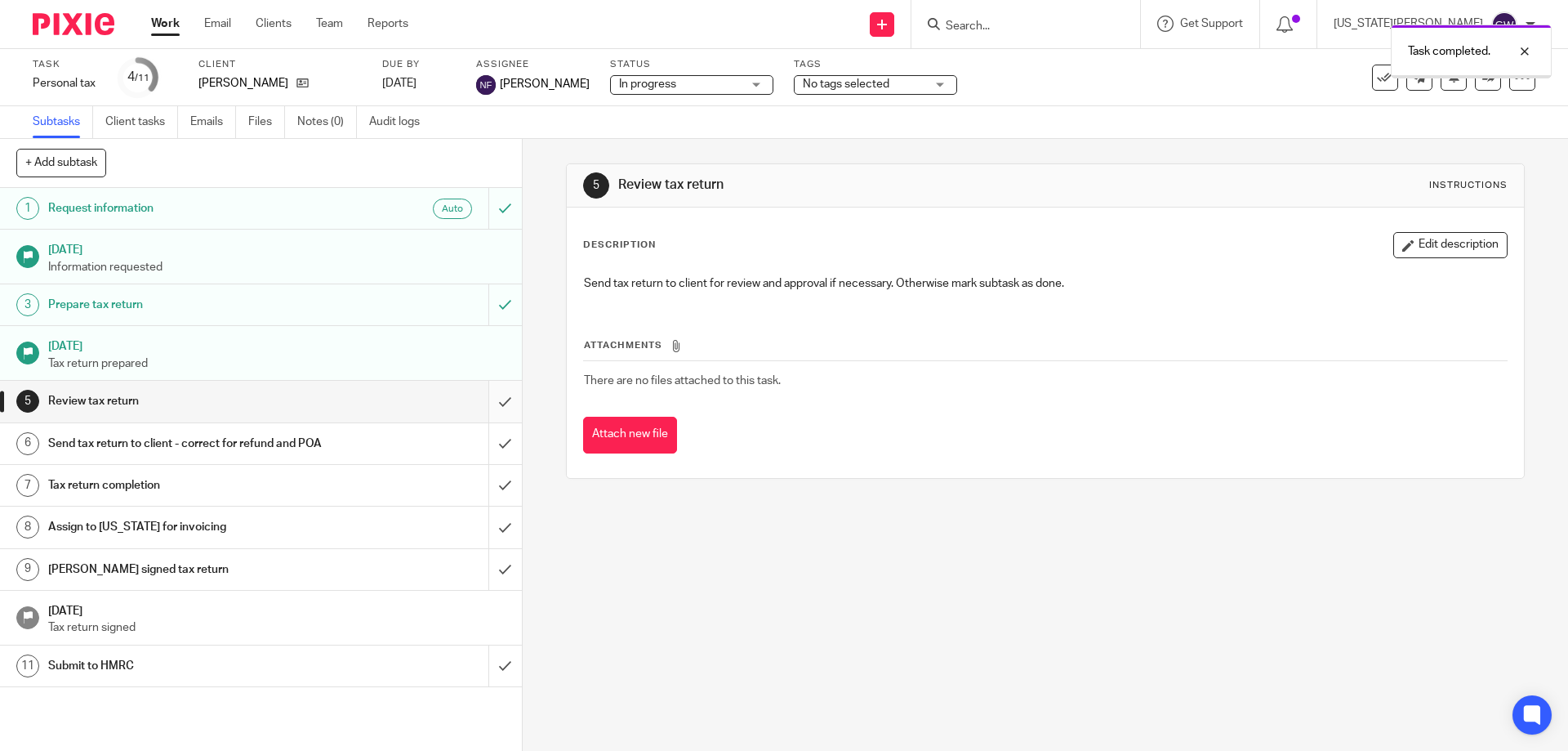 scroll, scrollTop: 0, scrollLeft: 0, axis: both 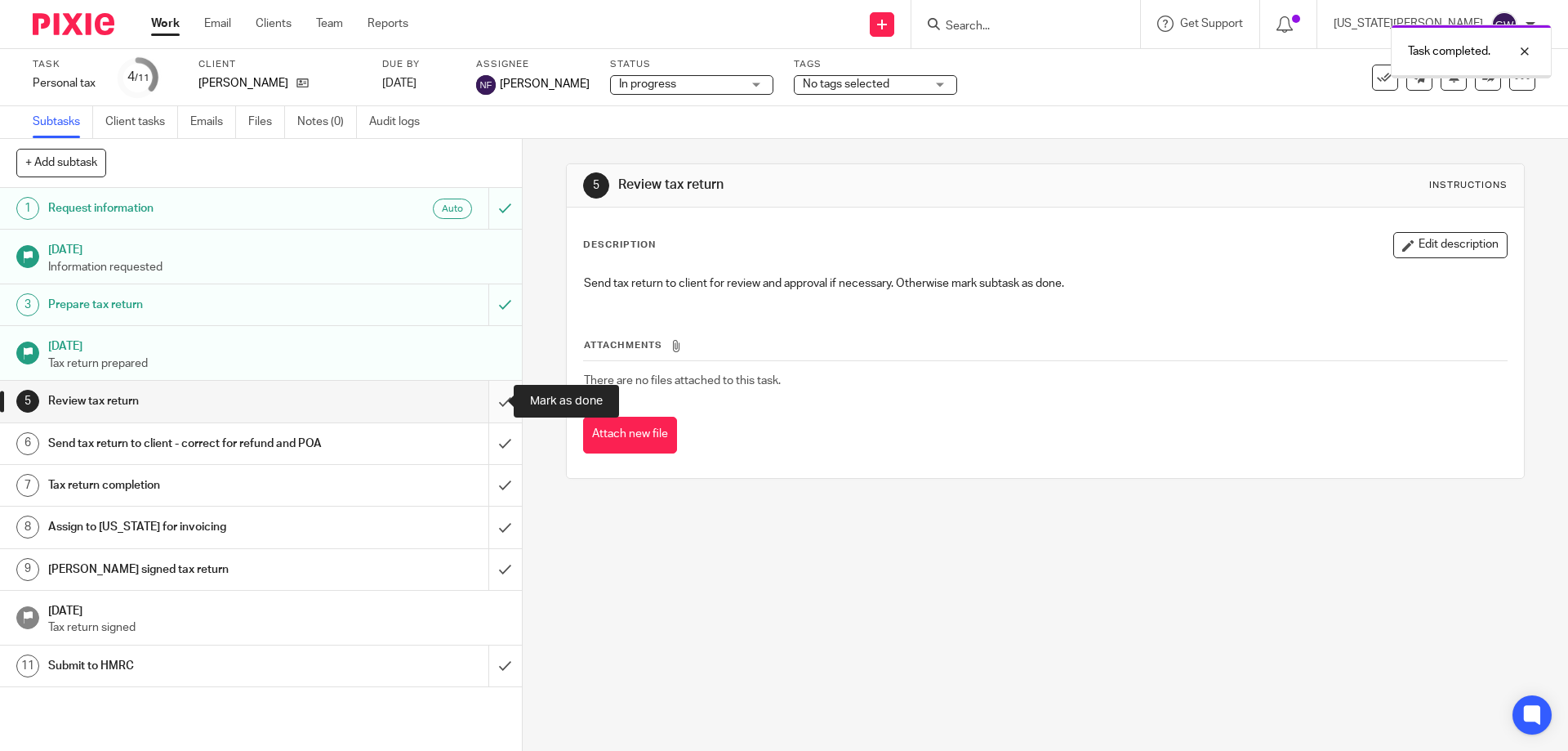 click at bounding box center (261, 401) 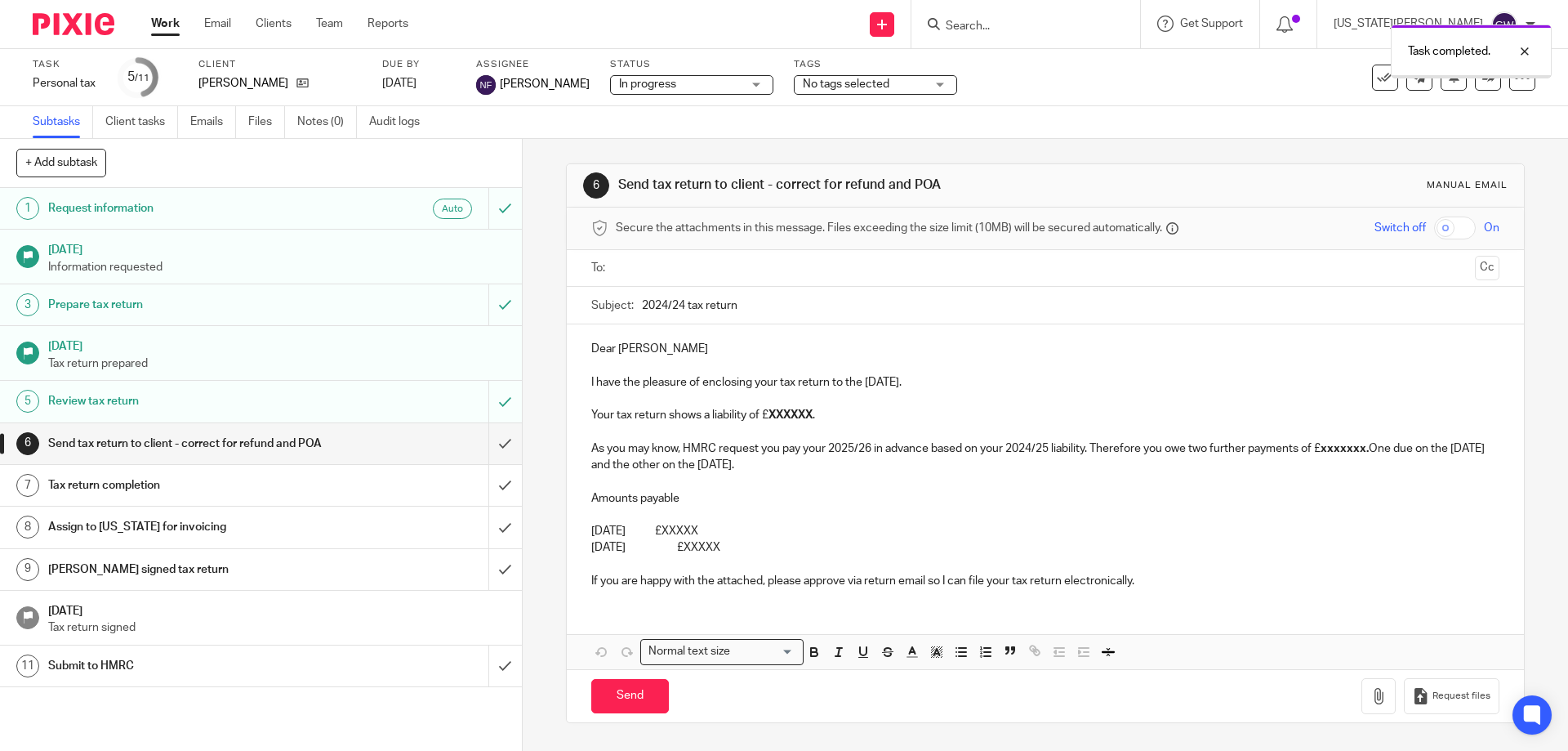 scroll, scrollTop: 0, scrollLeft: 0, axis: both 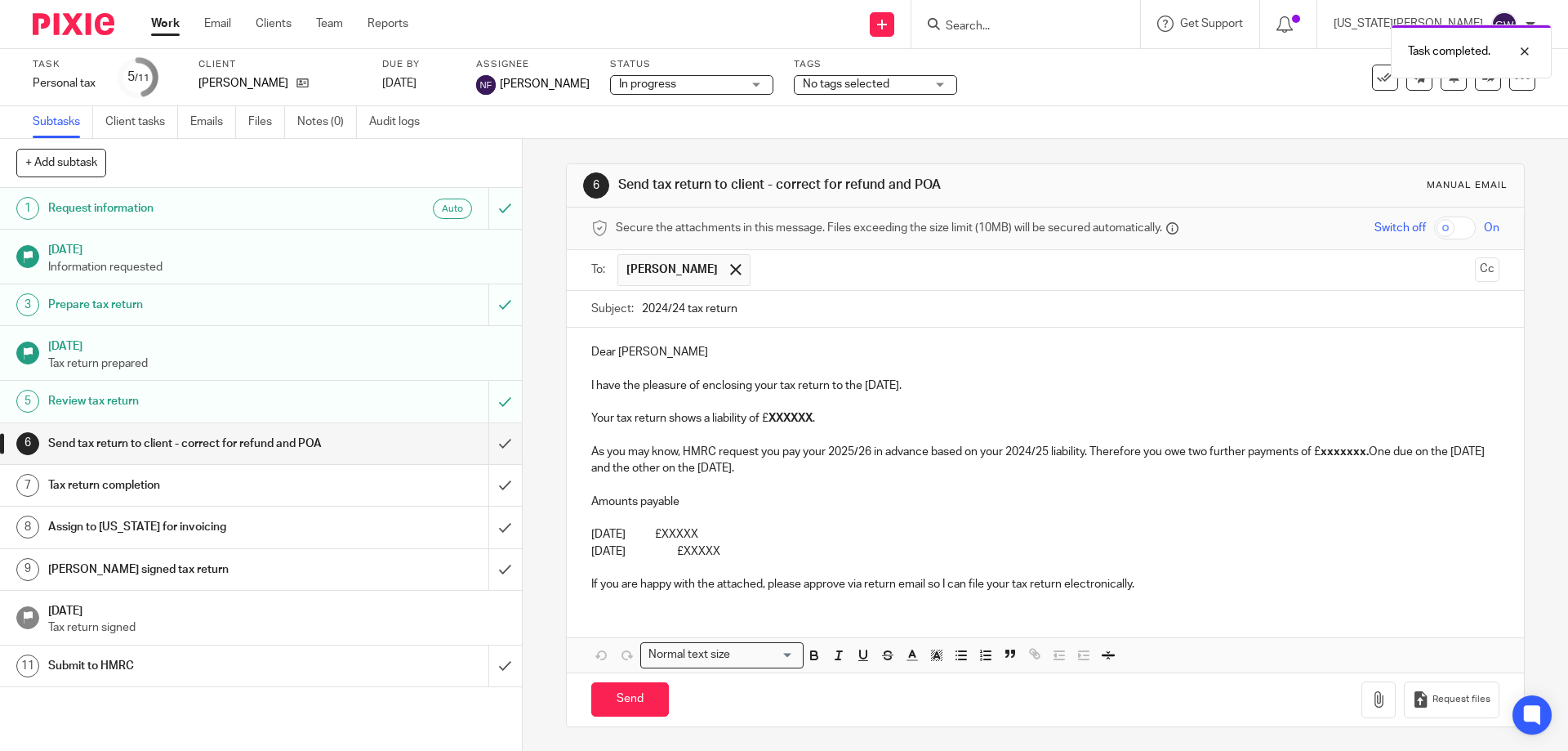 click on "2024/24 tax return" at bounding box center [1070, 309] 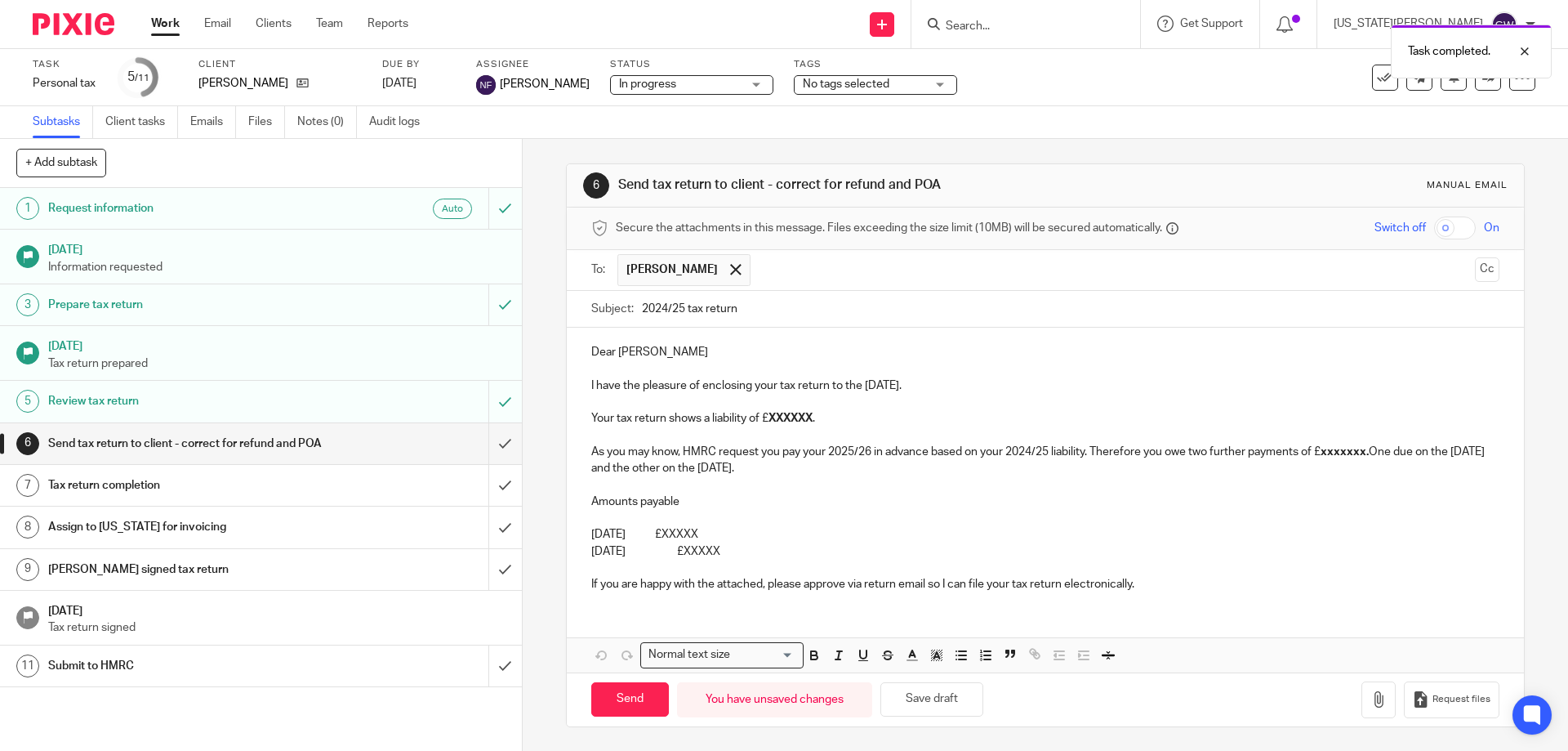type on "2024/25 tax return" 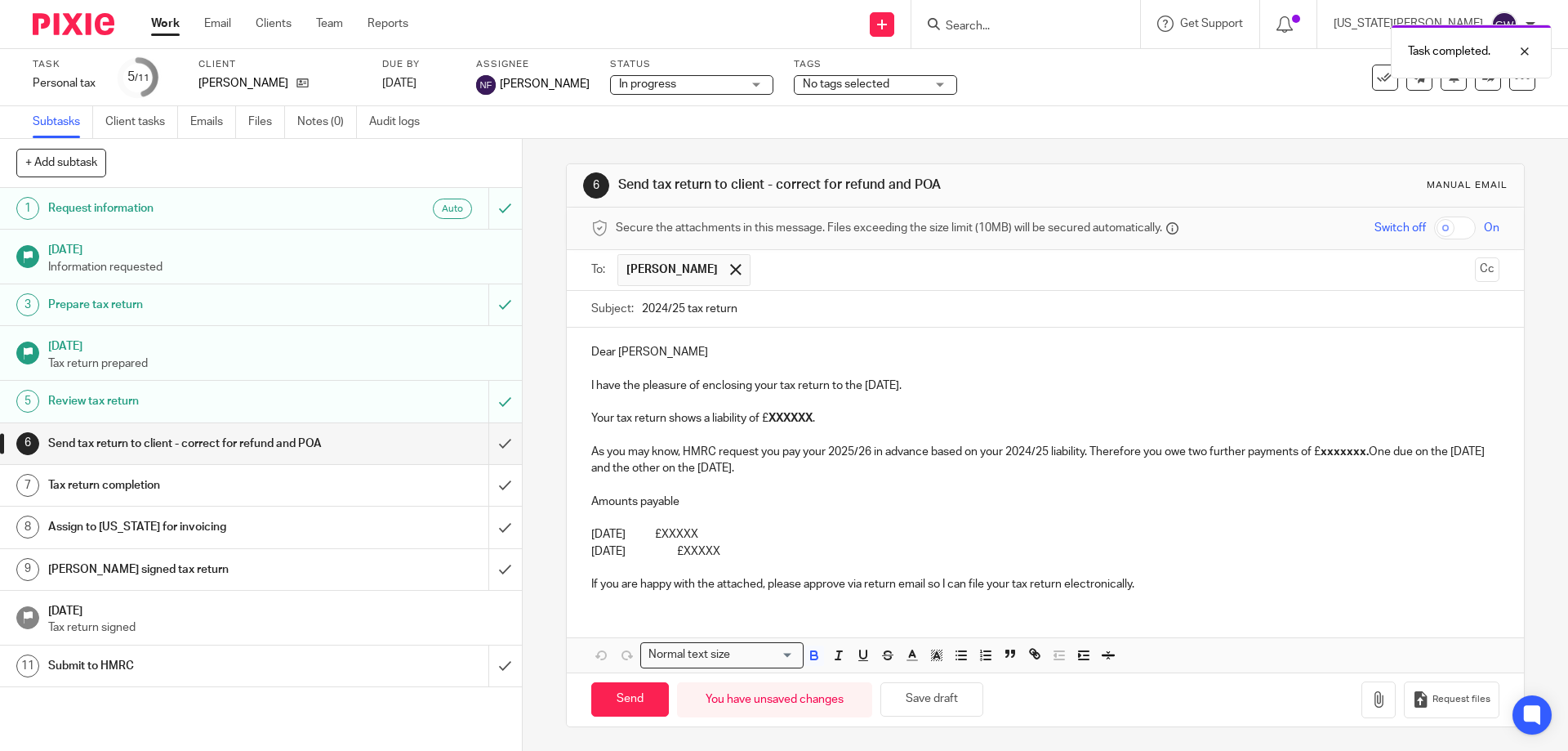 drag, startPoint x: 777, startPoint y: 556, endPoint x: 765, endPoint y: 418, distance: 138.52076 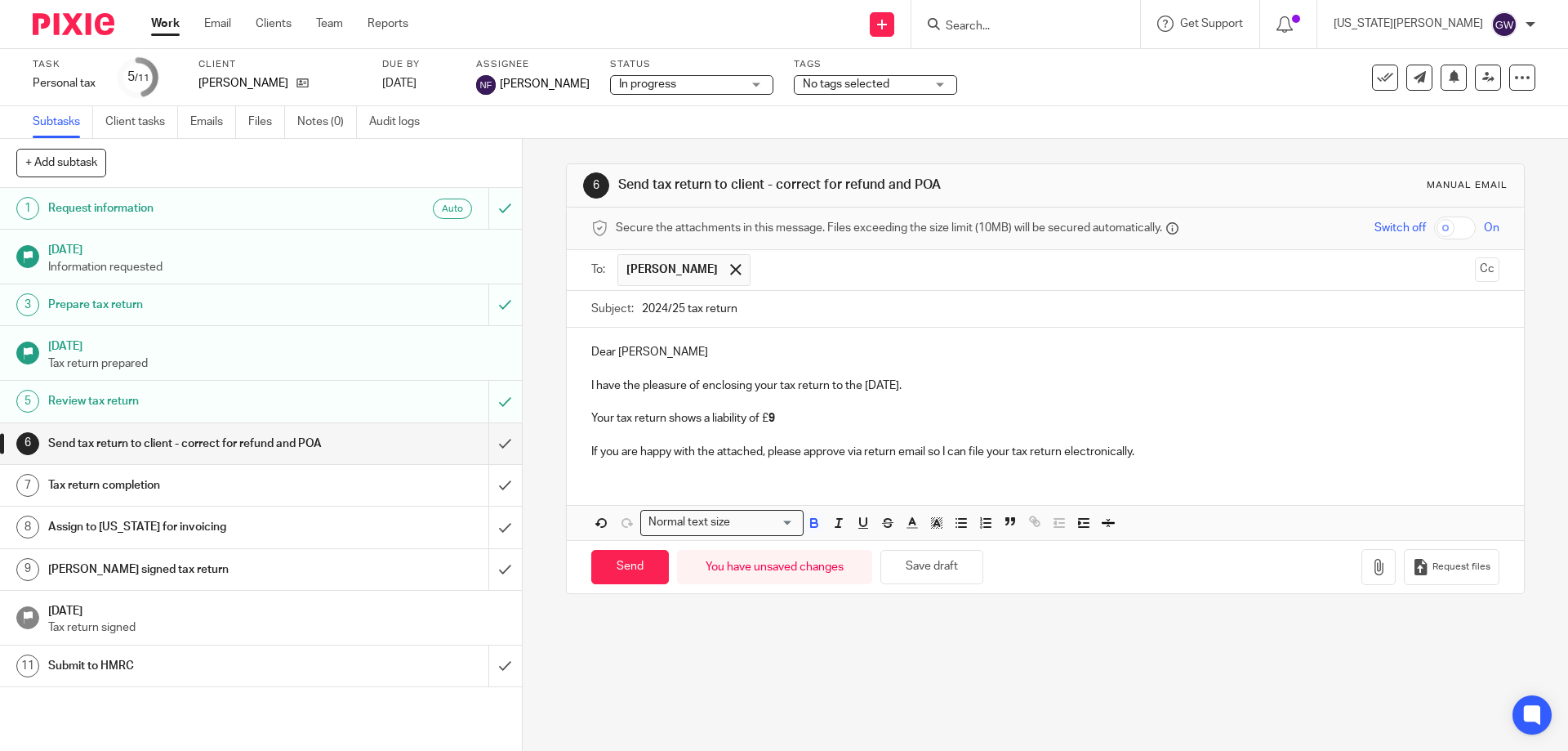 type 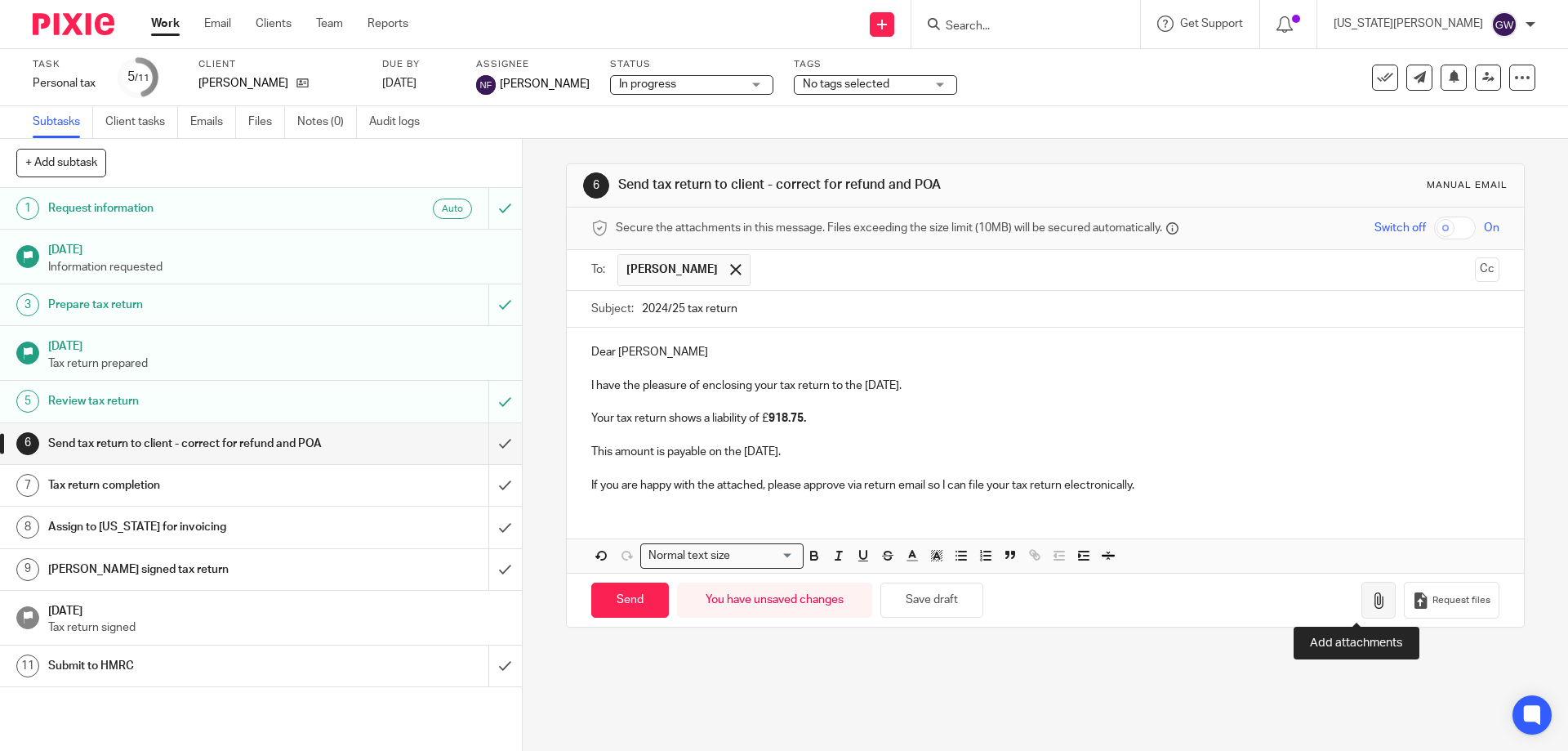 click at bounding box center (1379, 601) 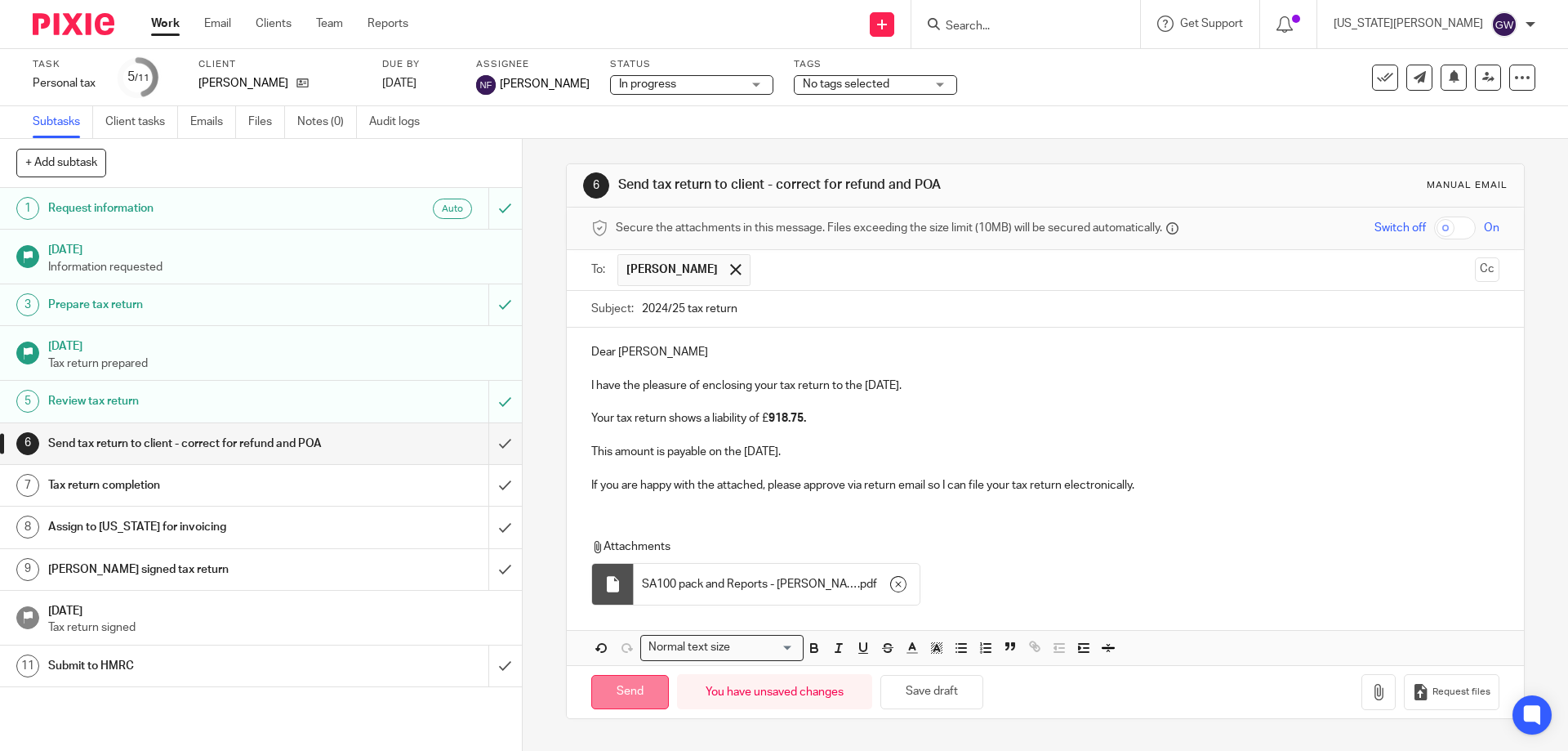 click on "Send" at bounding box center (630, 692) 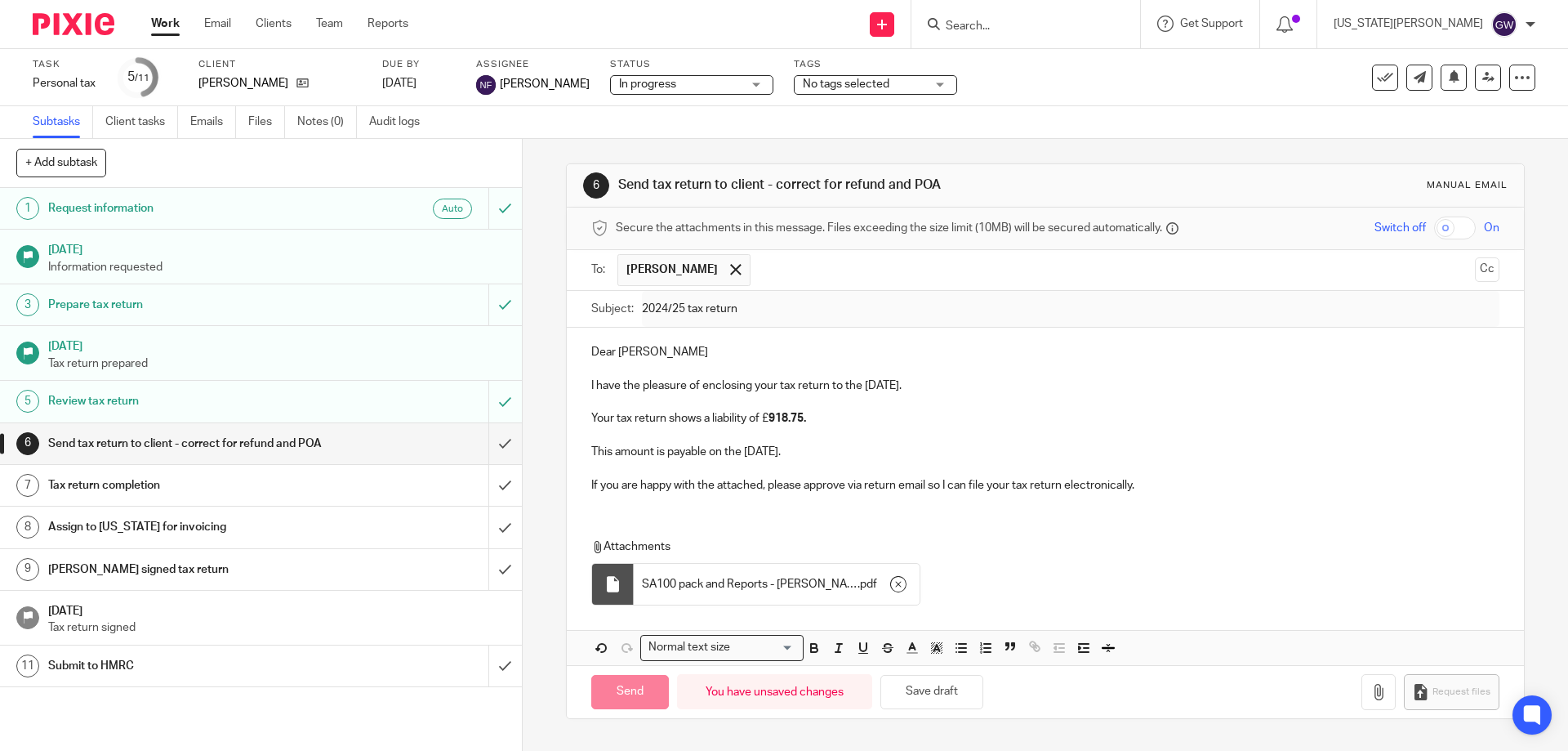 type on "Sent" 